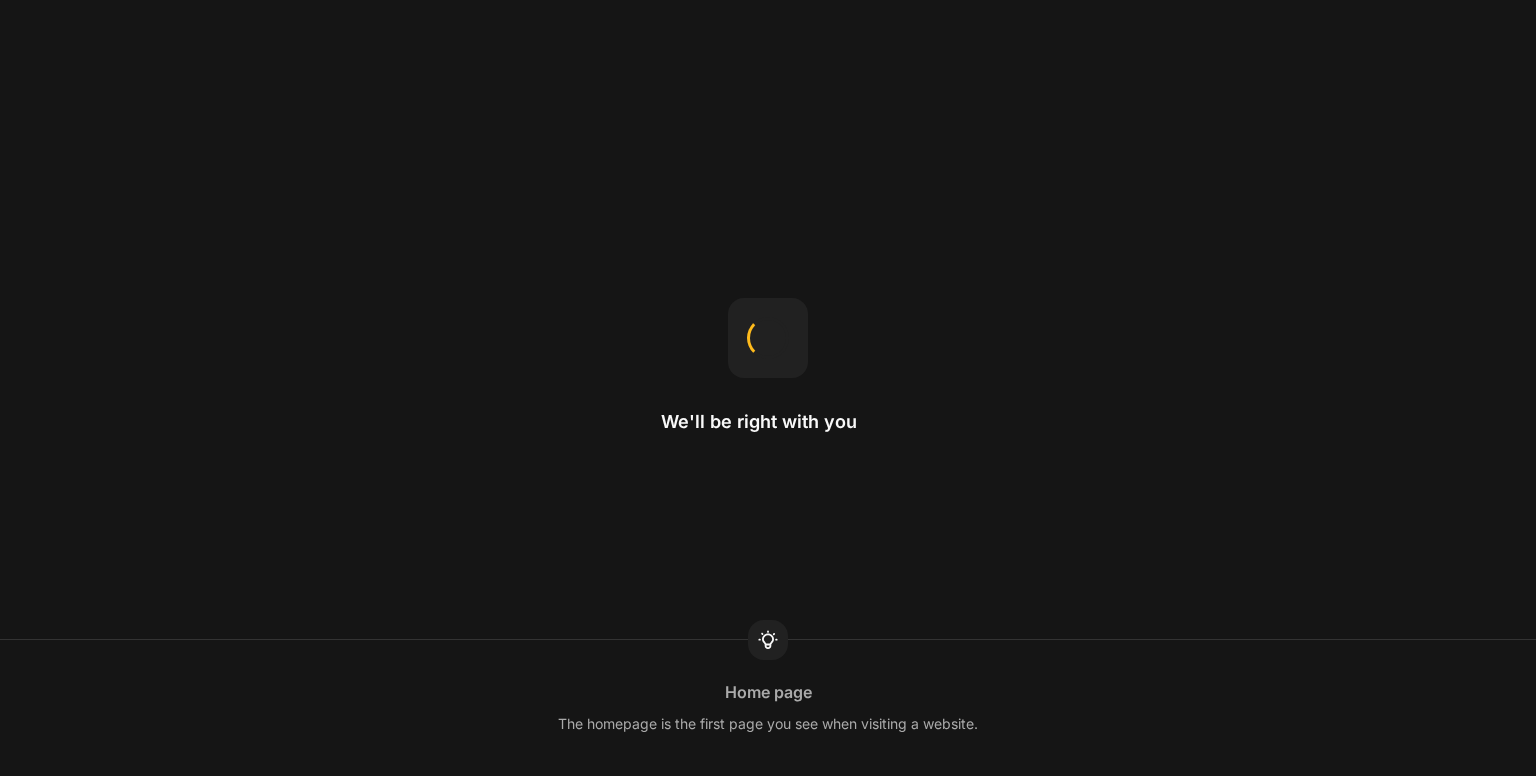 scroll, scrollTop: 0, scrollLeft: 0, axis: both 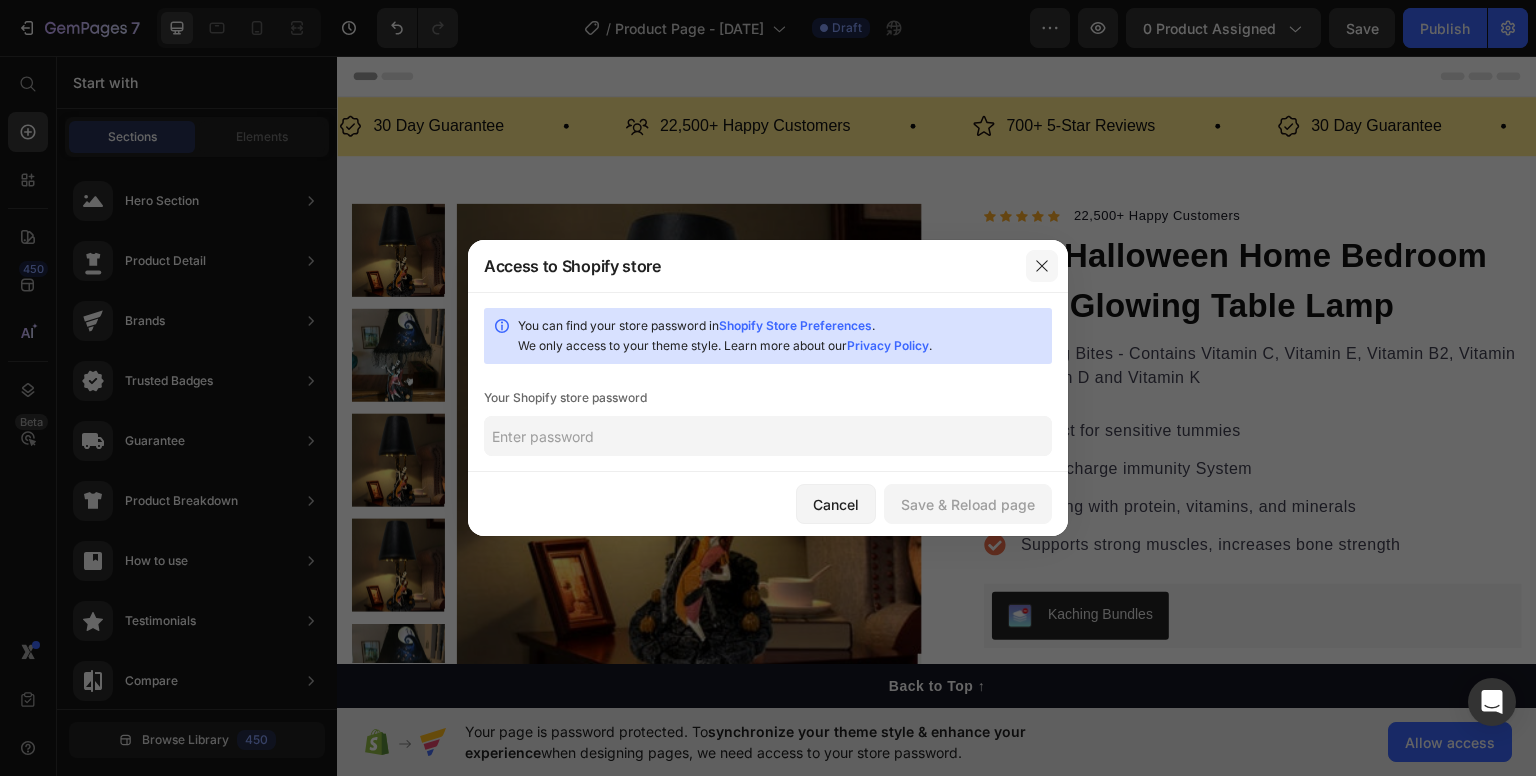 click 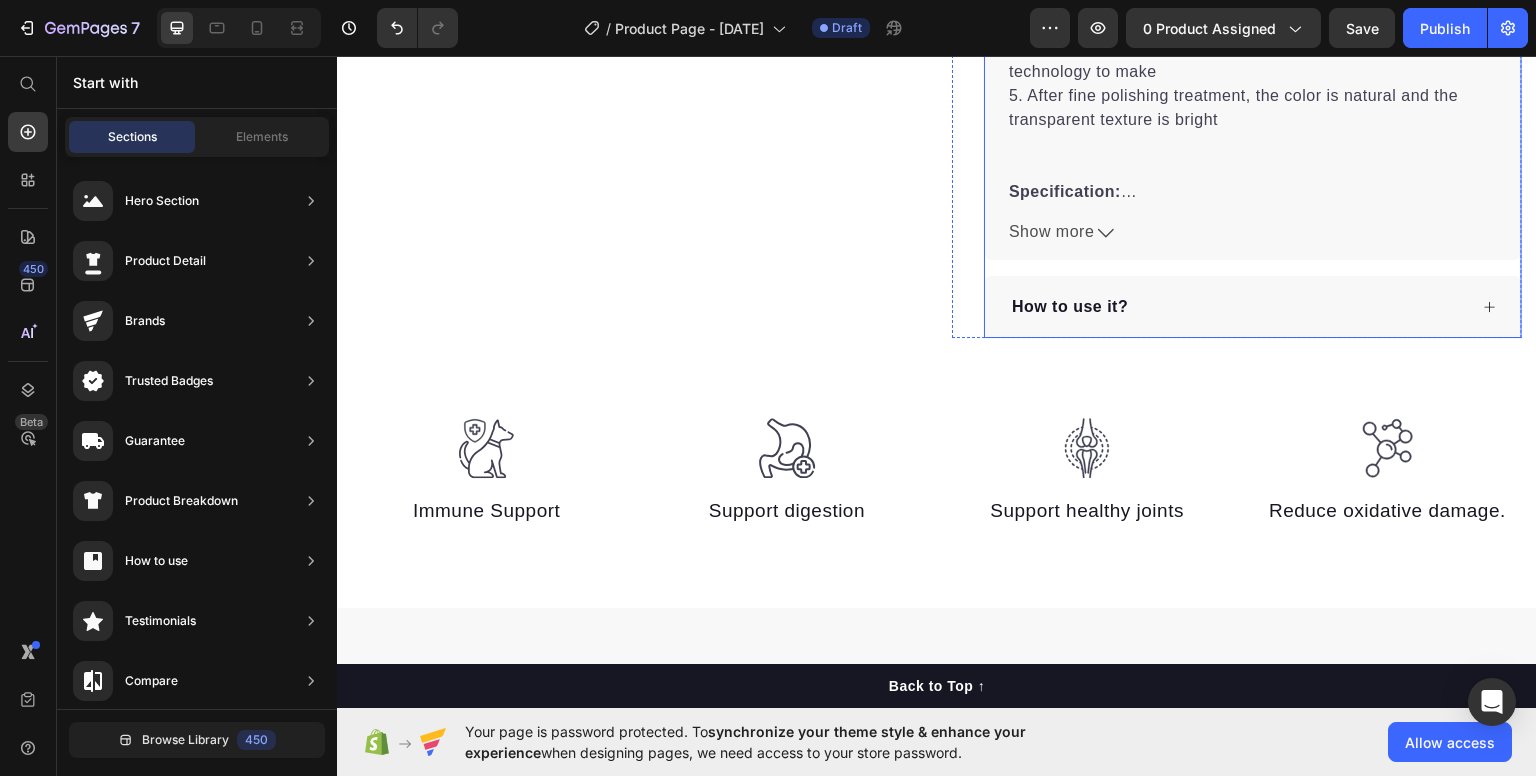 scroll, scrollTop: 900, scrollLeft: 0, axis: vertical 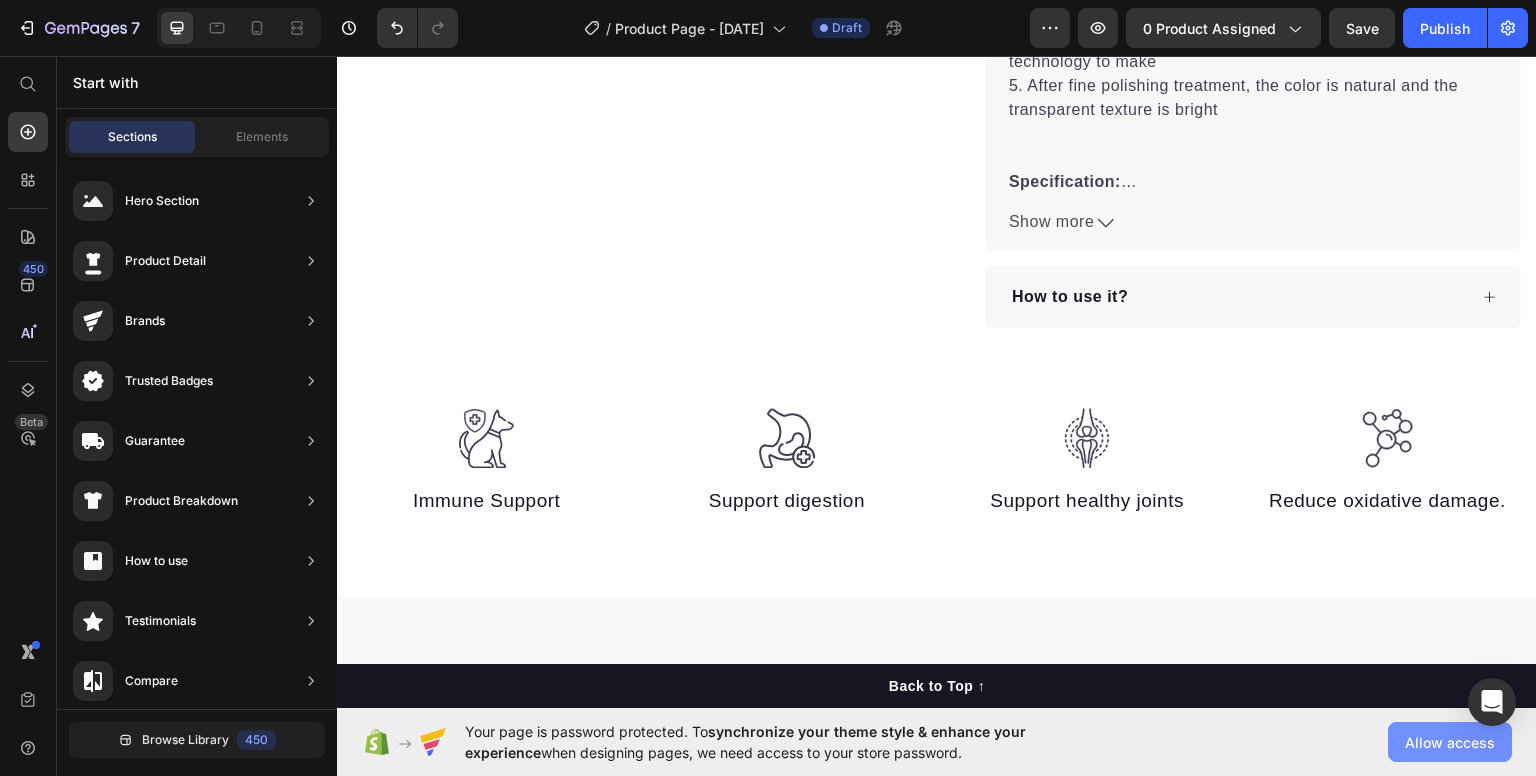click on "Allow access" 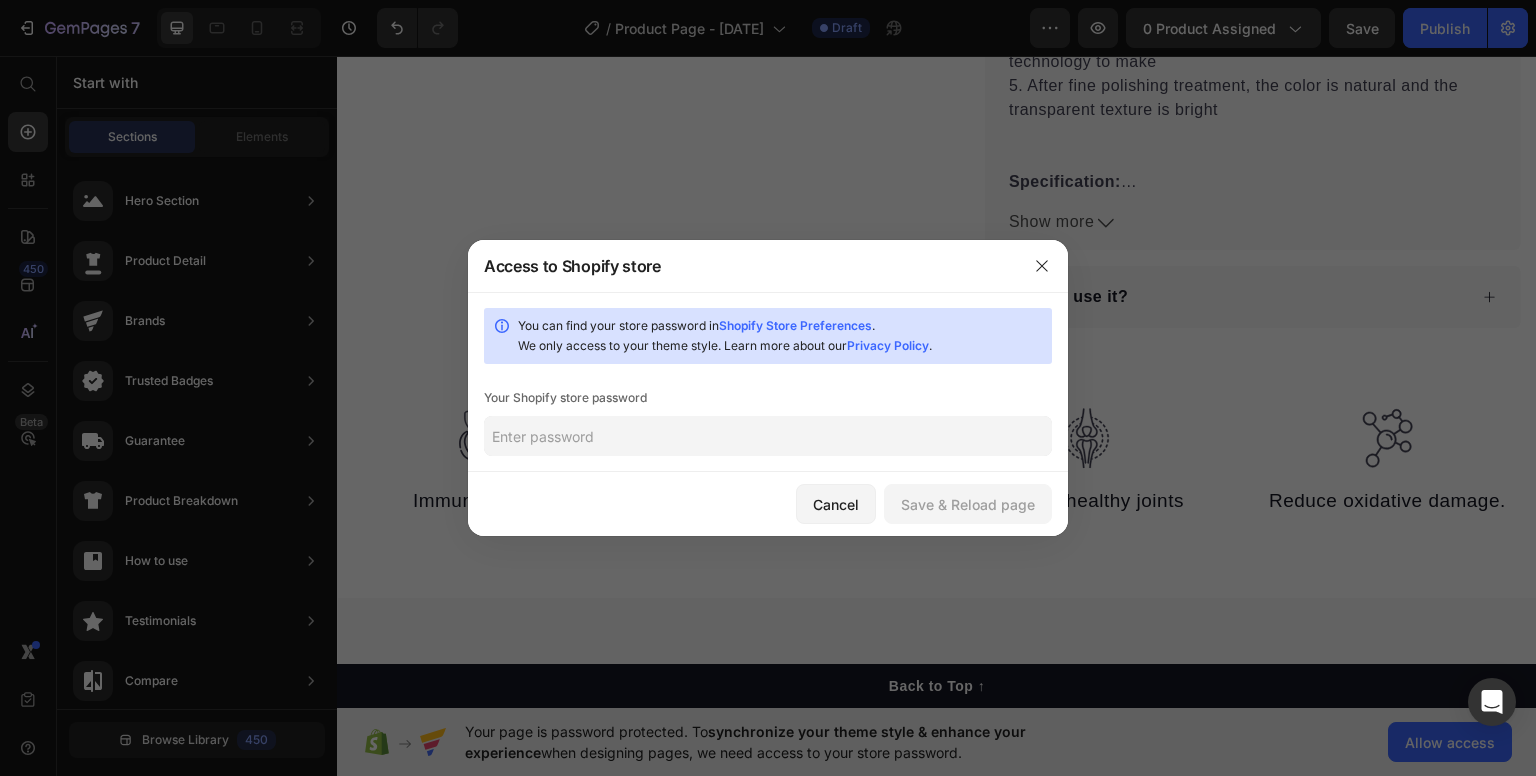click 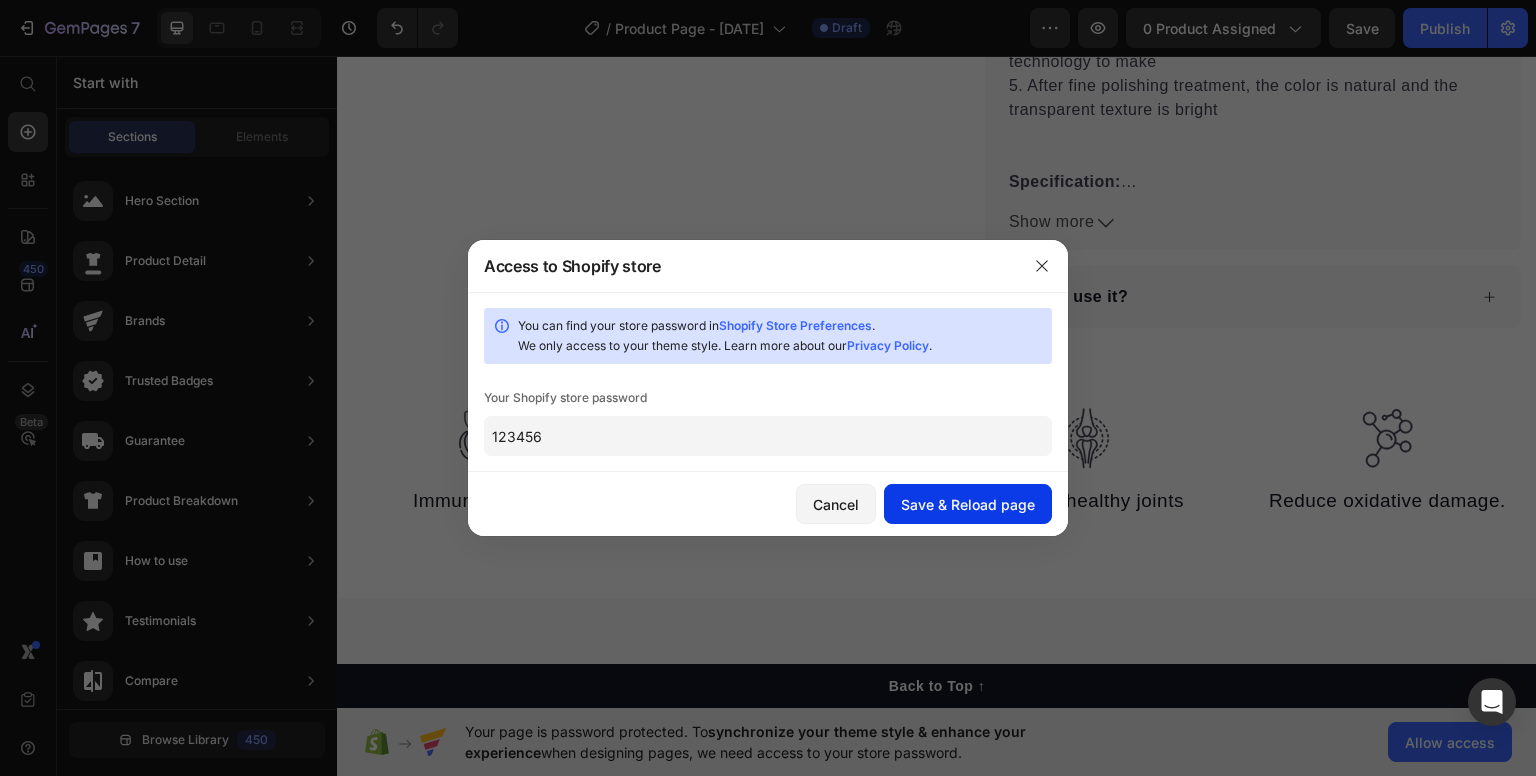 type on "123456" 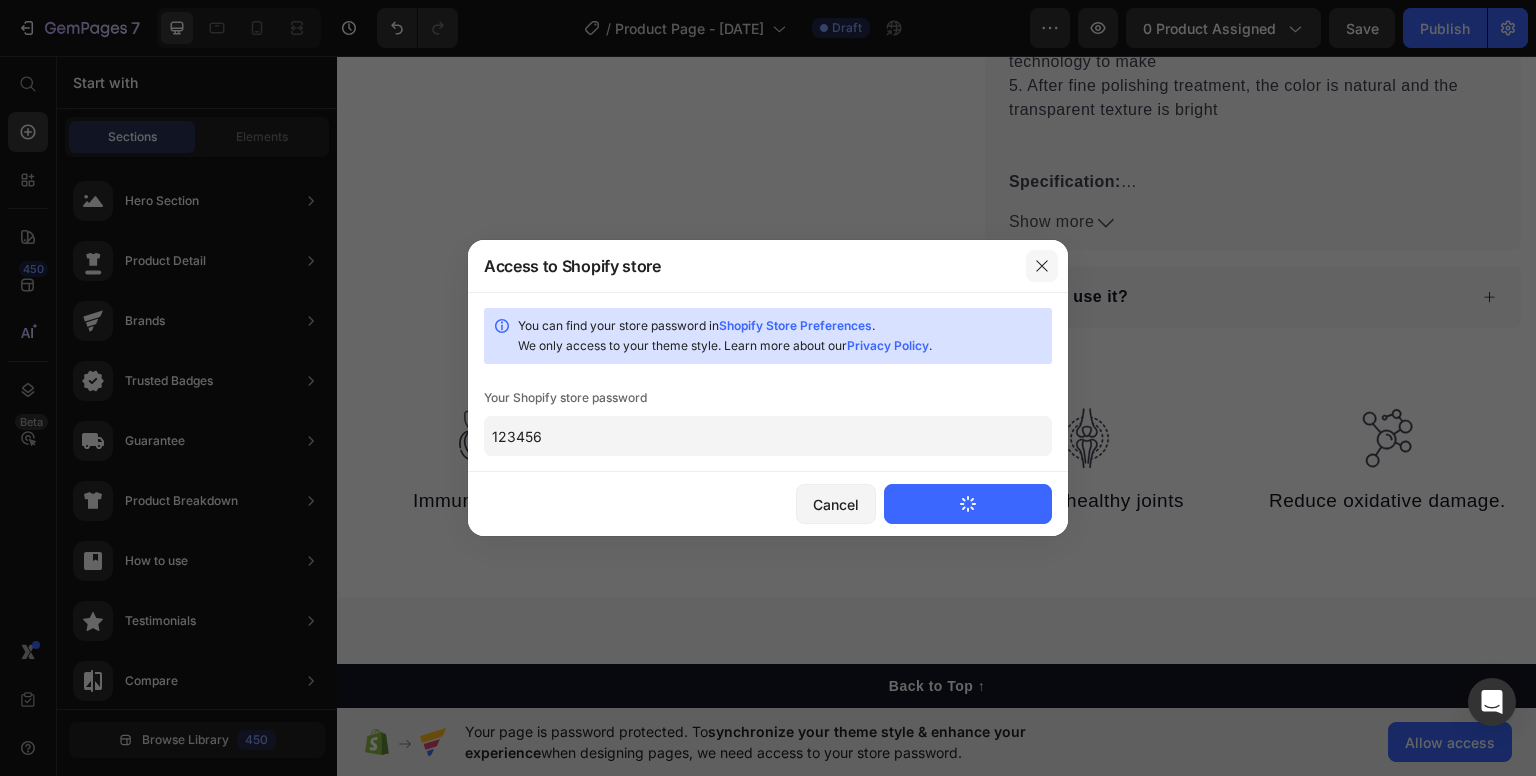 click 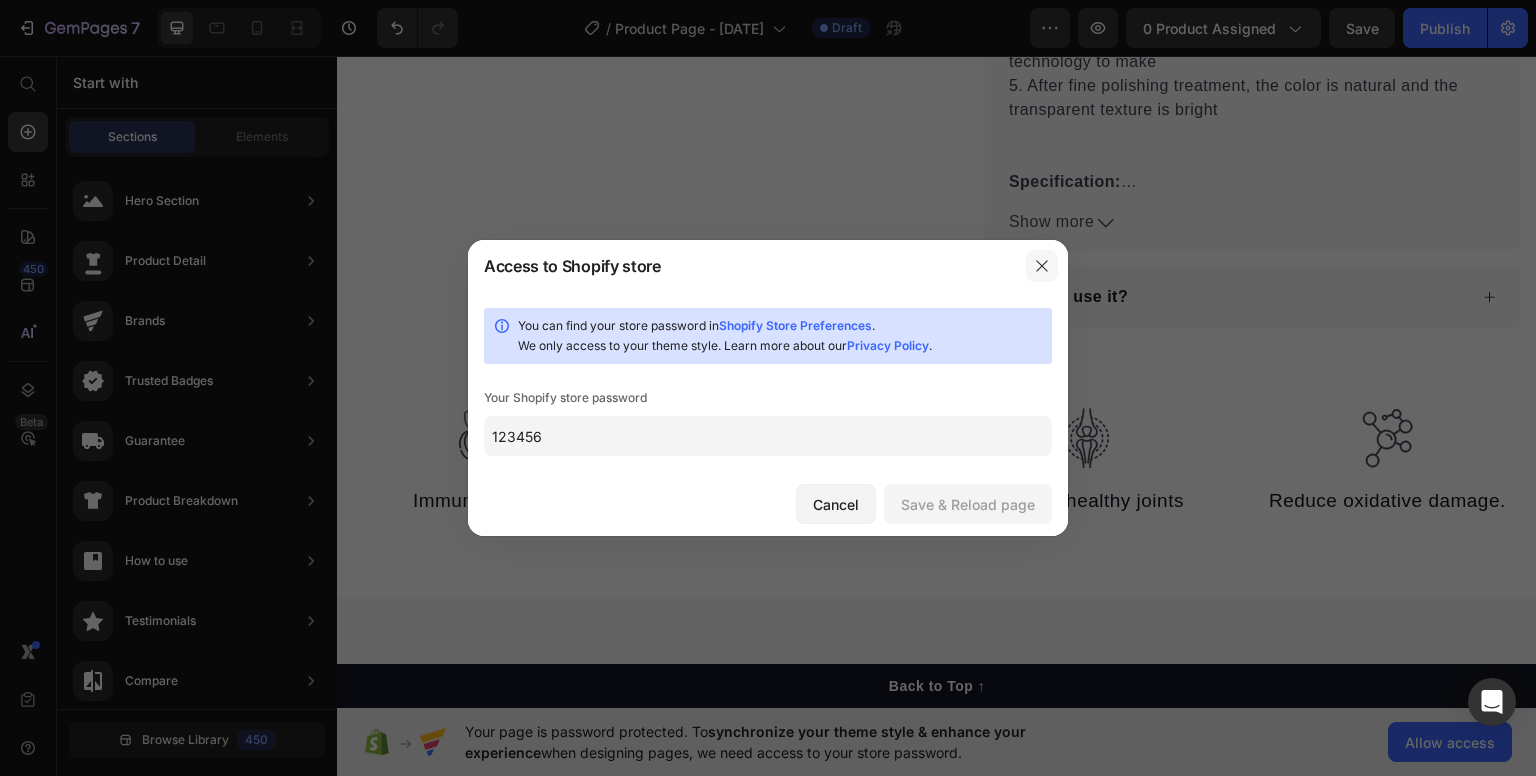 type 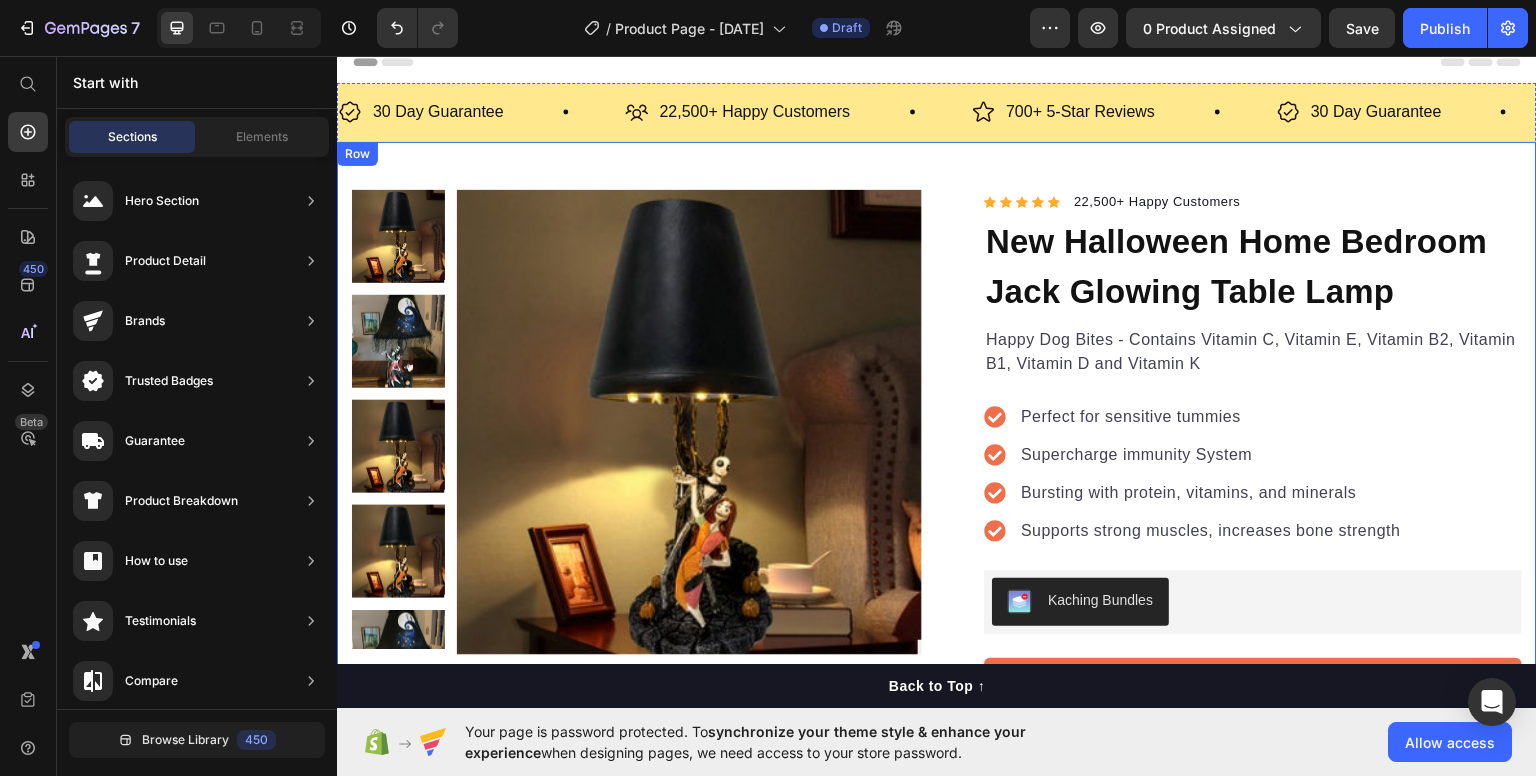 scroll, scrollTop: 0, scrollLeft: 0, axis: both 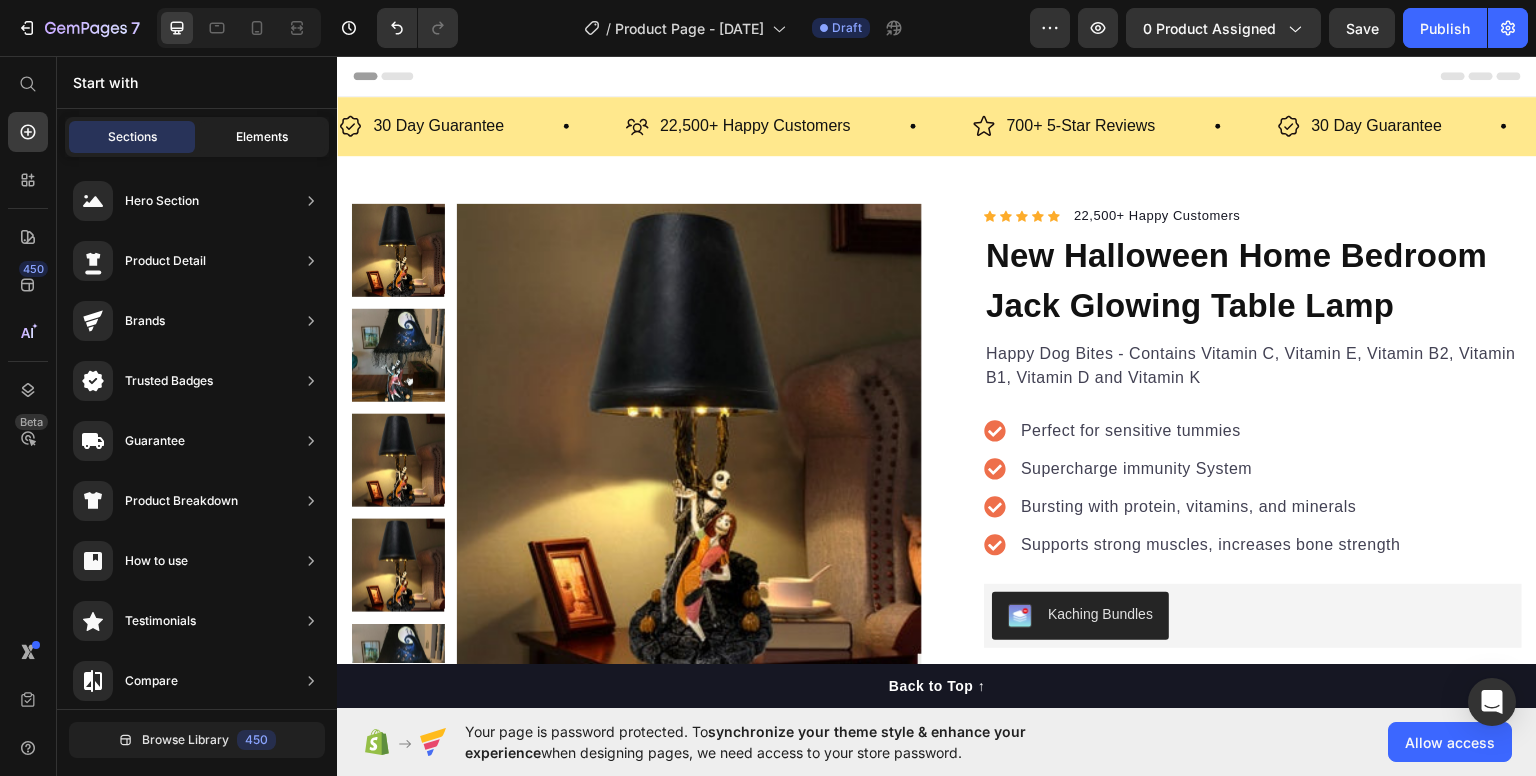 click on "Elements" at bounding box center [262, 137] 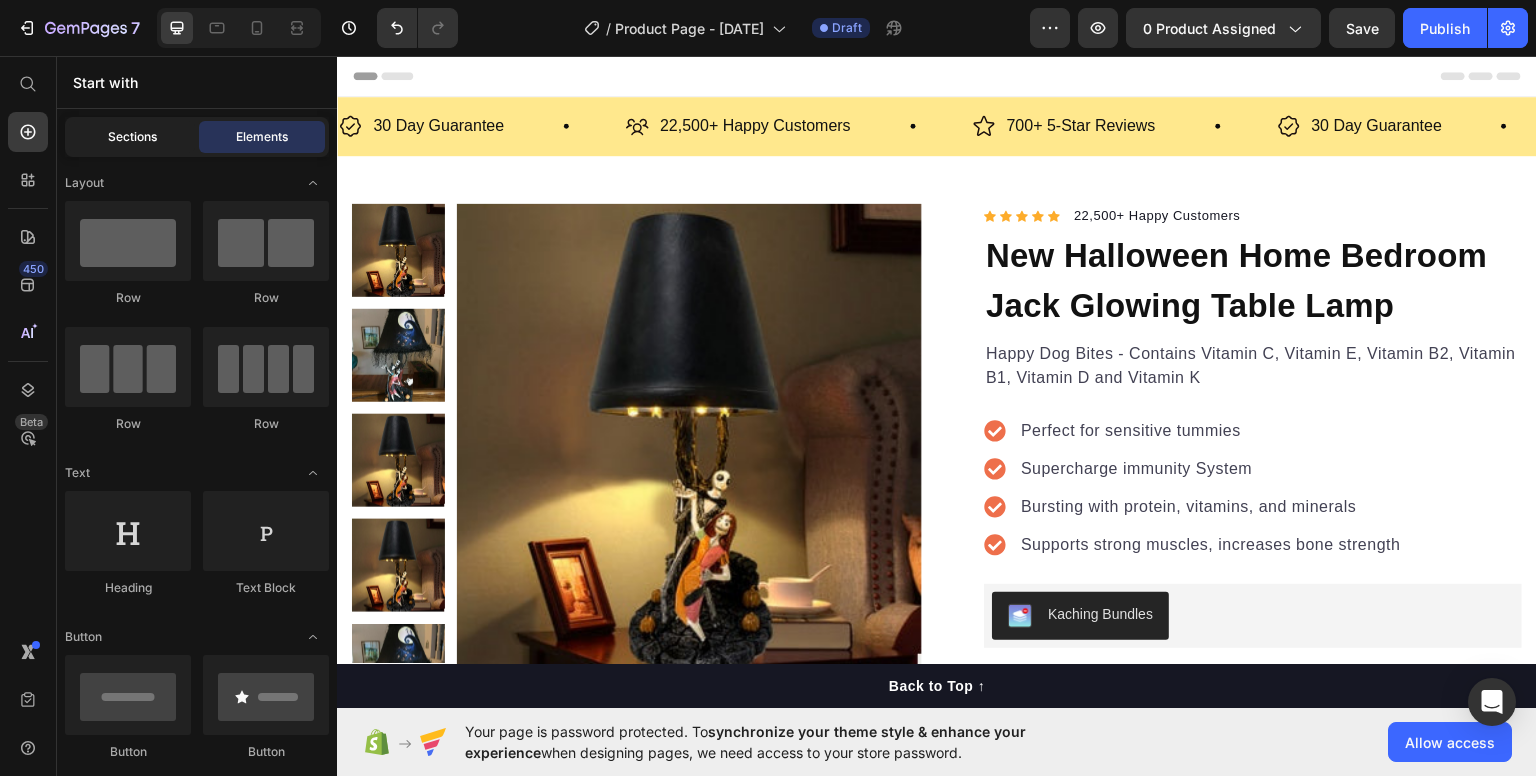 click on "Sections" at bounding box center (132, 137) 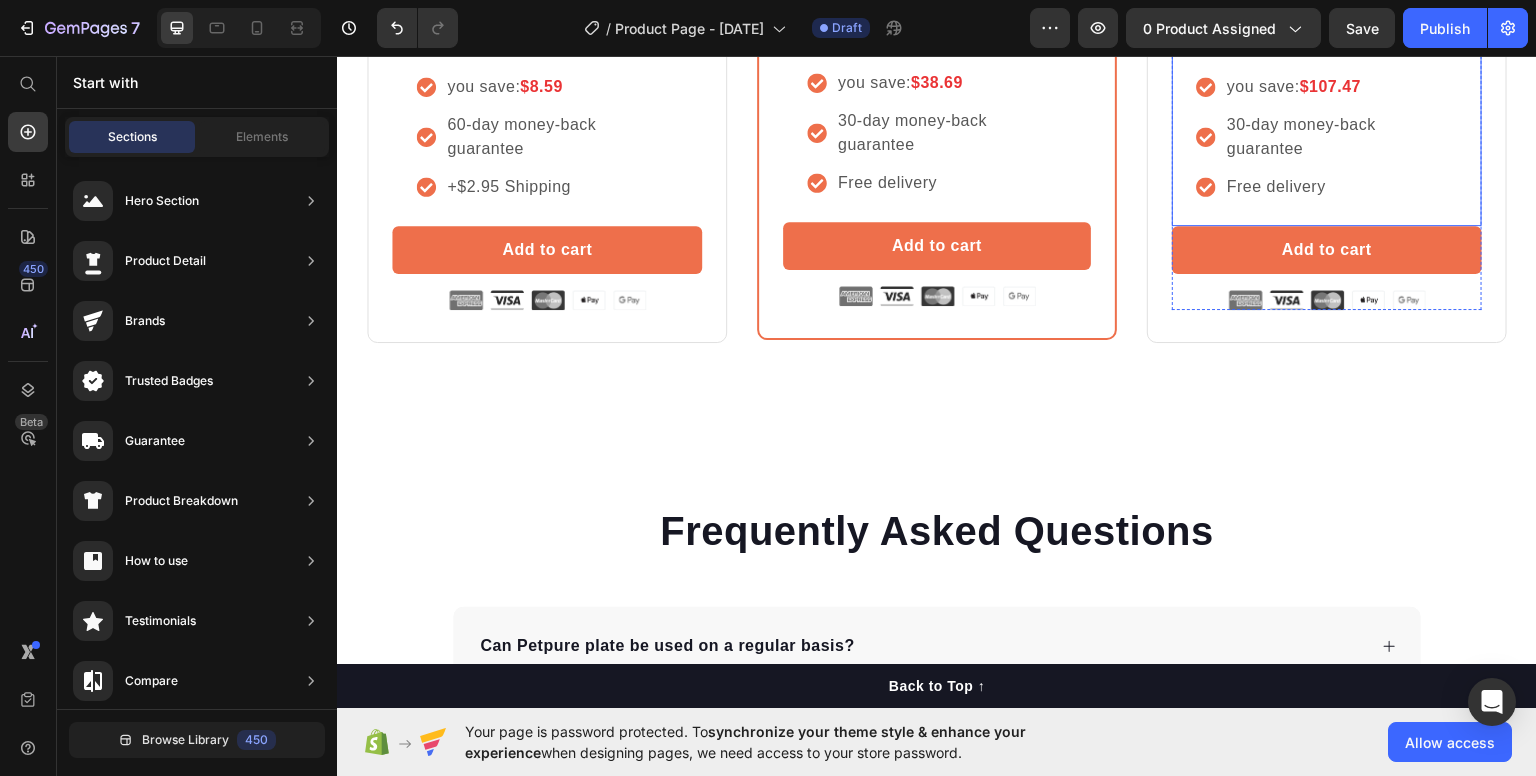scroll, scrollTop: 5200, scrollLeft: 0, axis: vertical 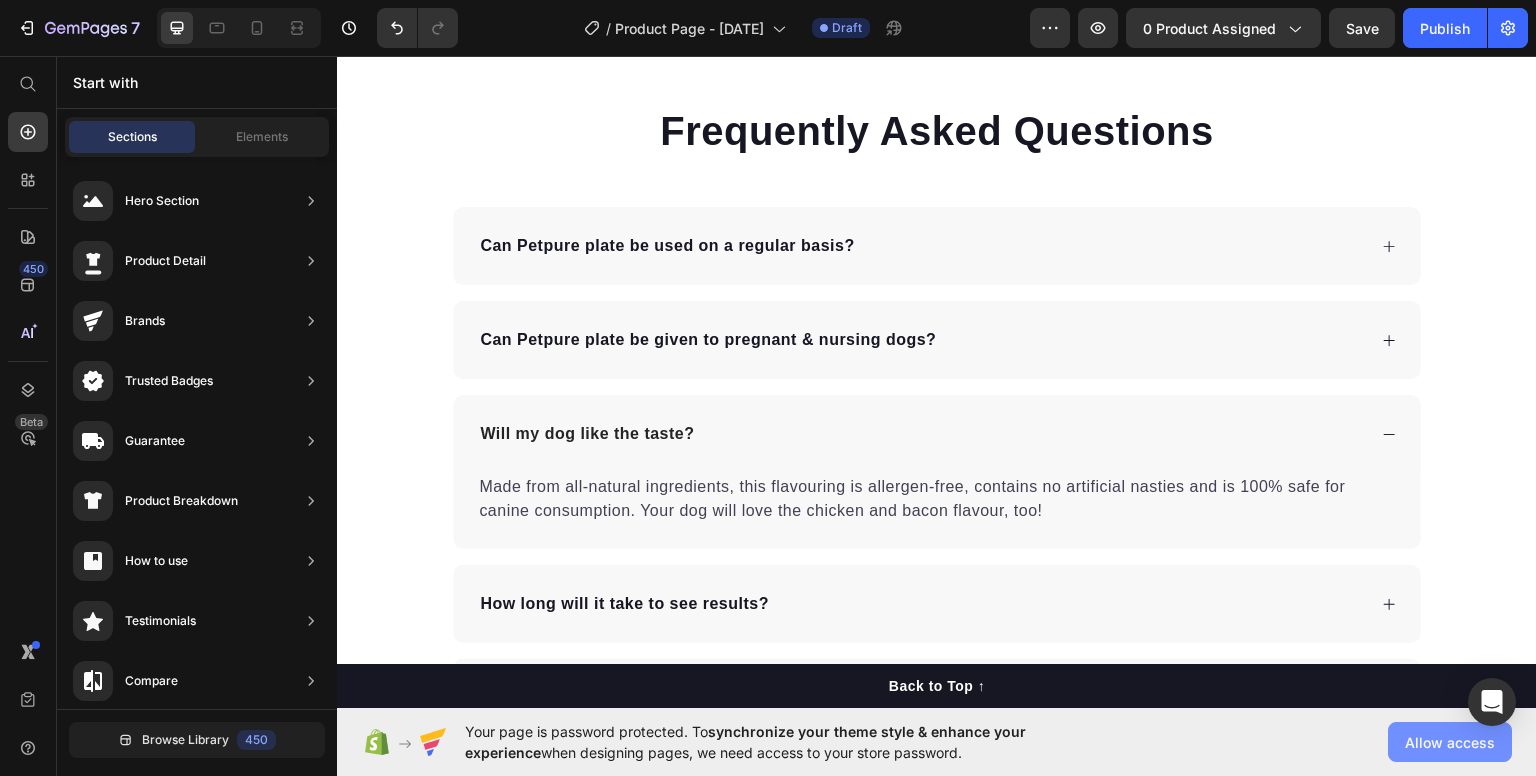 click on "Allow access" 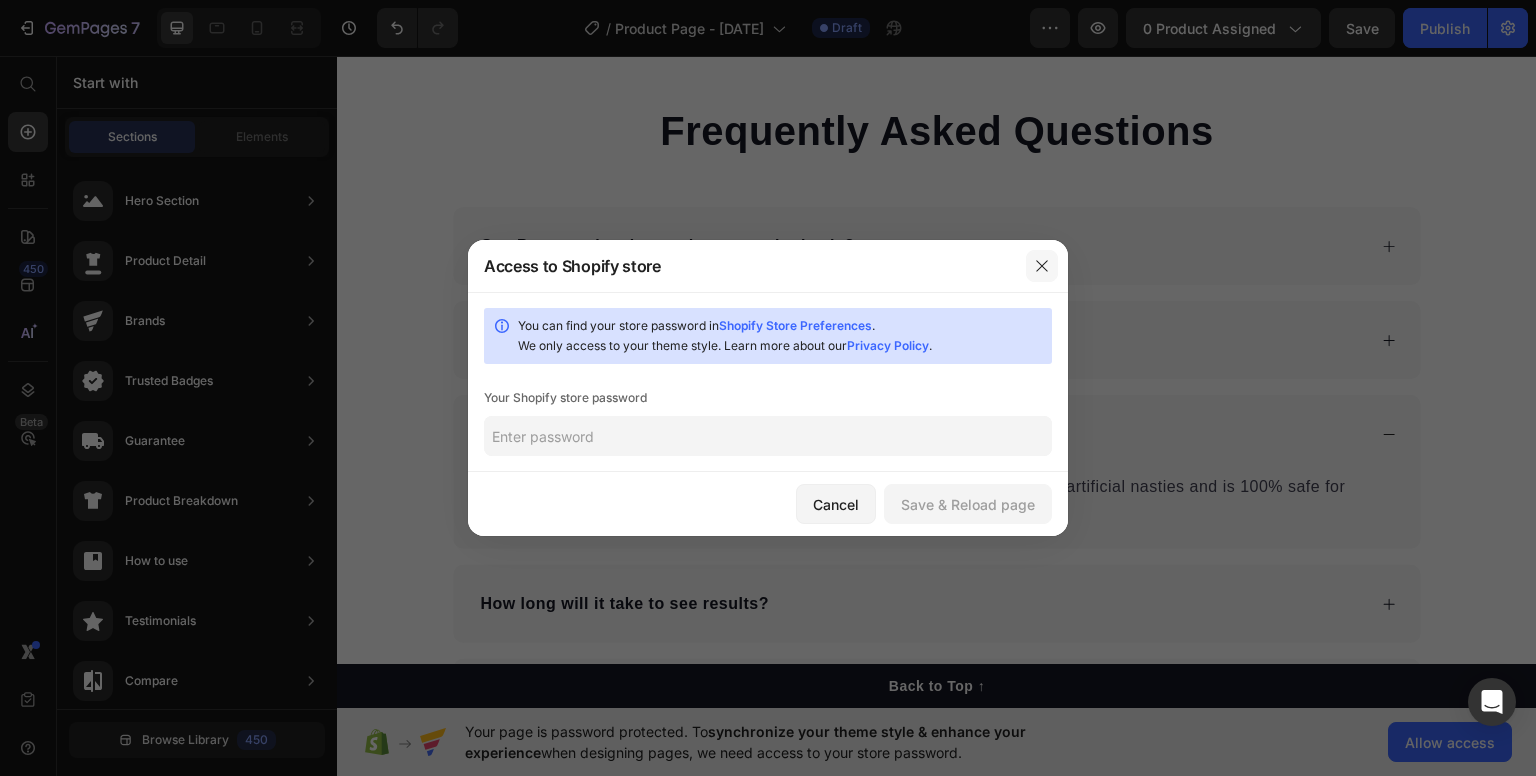 click at bounding box center [1042, 266] 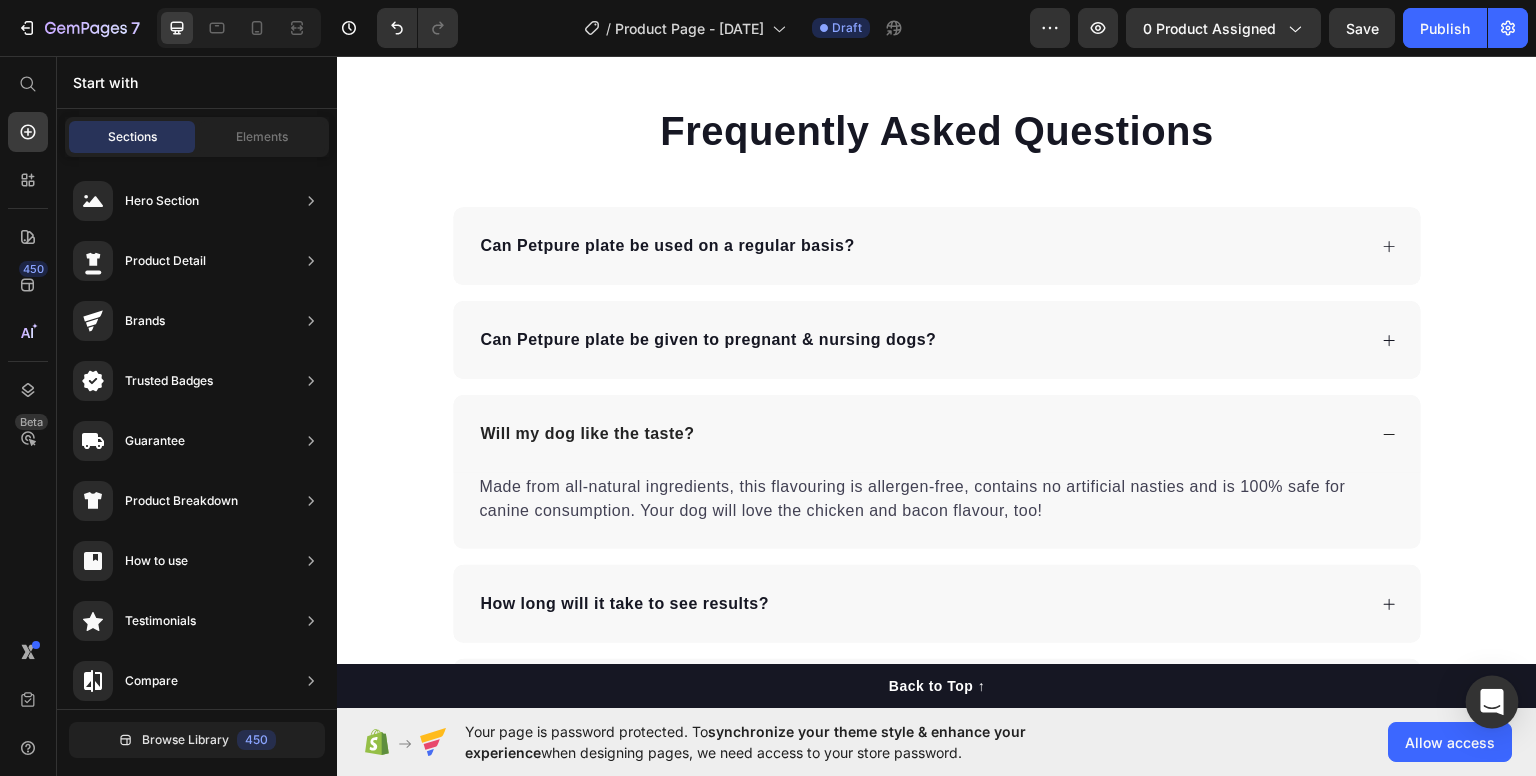 click 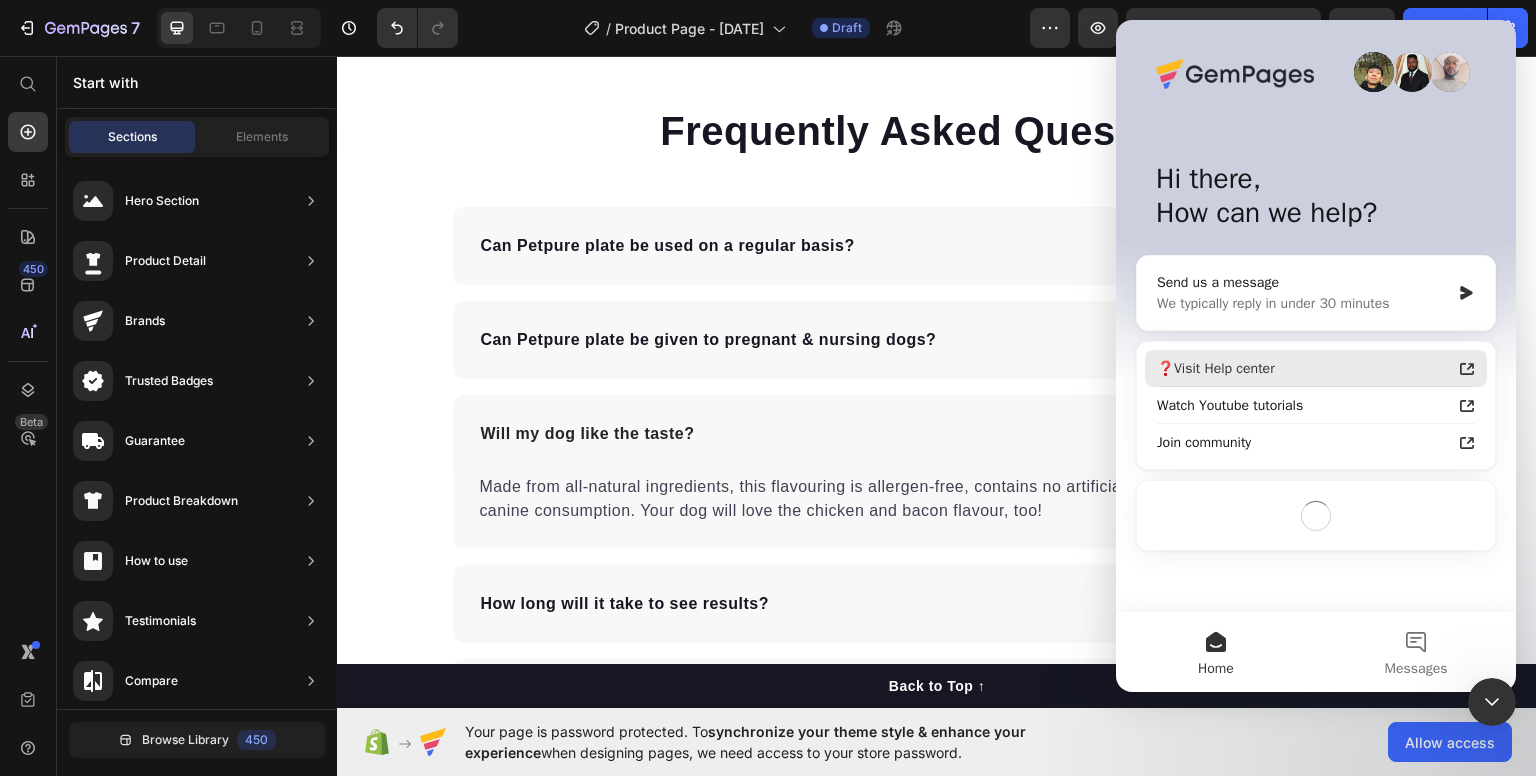 scroll, scrollTop: 0, scrollLeft: 0, axis: both 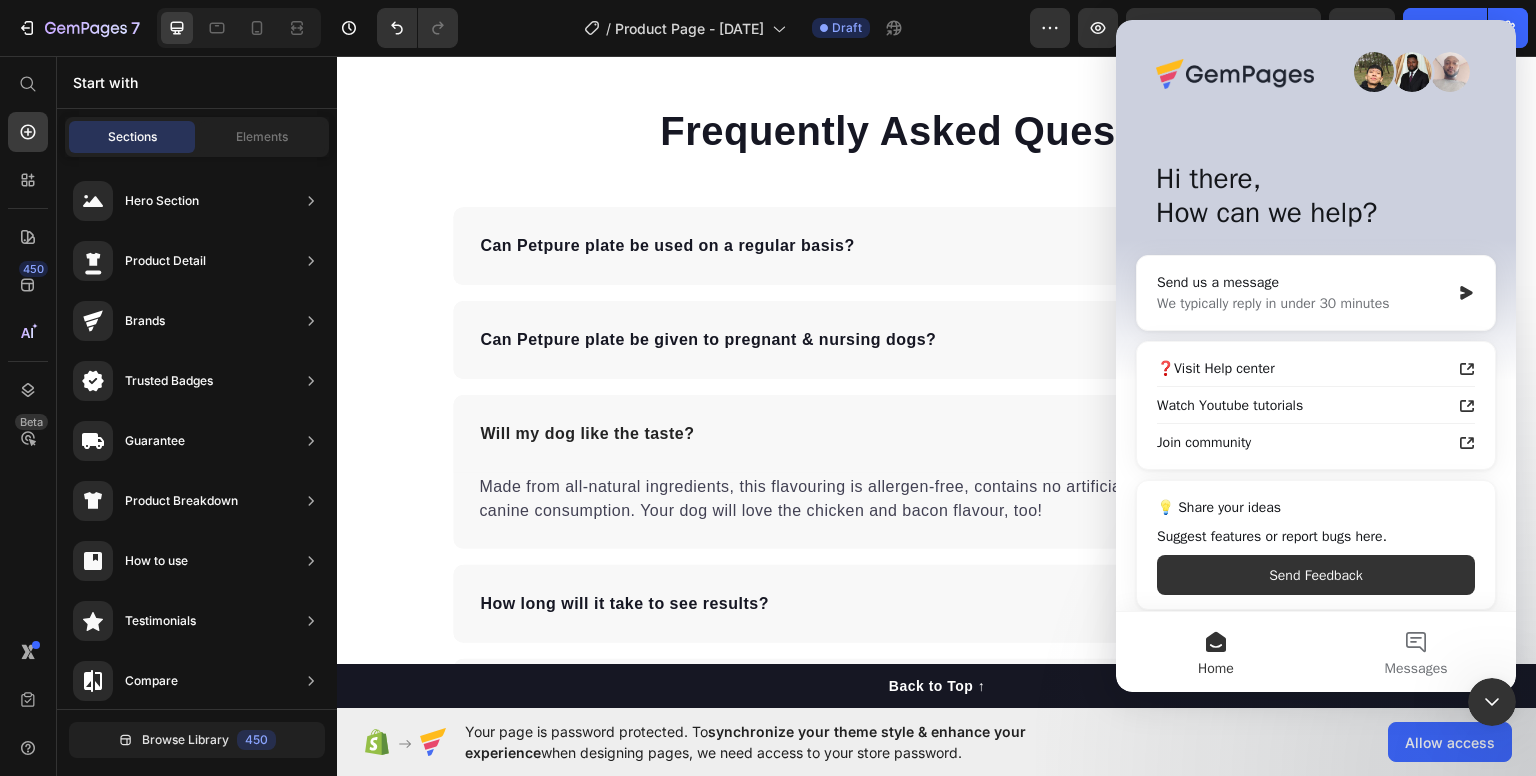 click 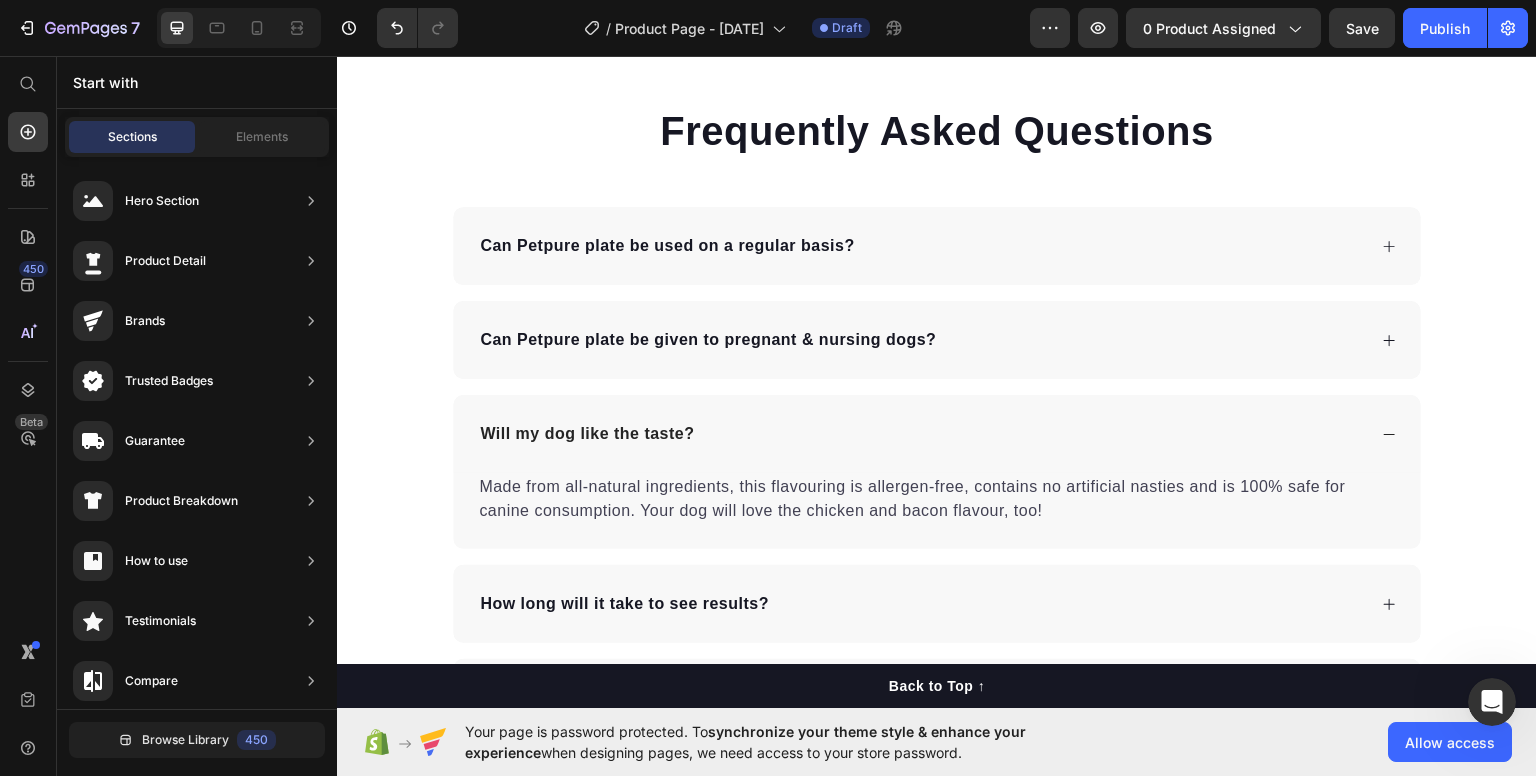 scroll, scrollTop: 0, scrollLeft: 0, axis: both 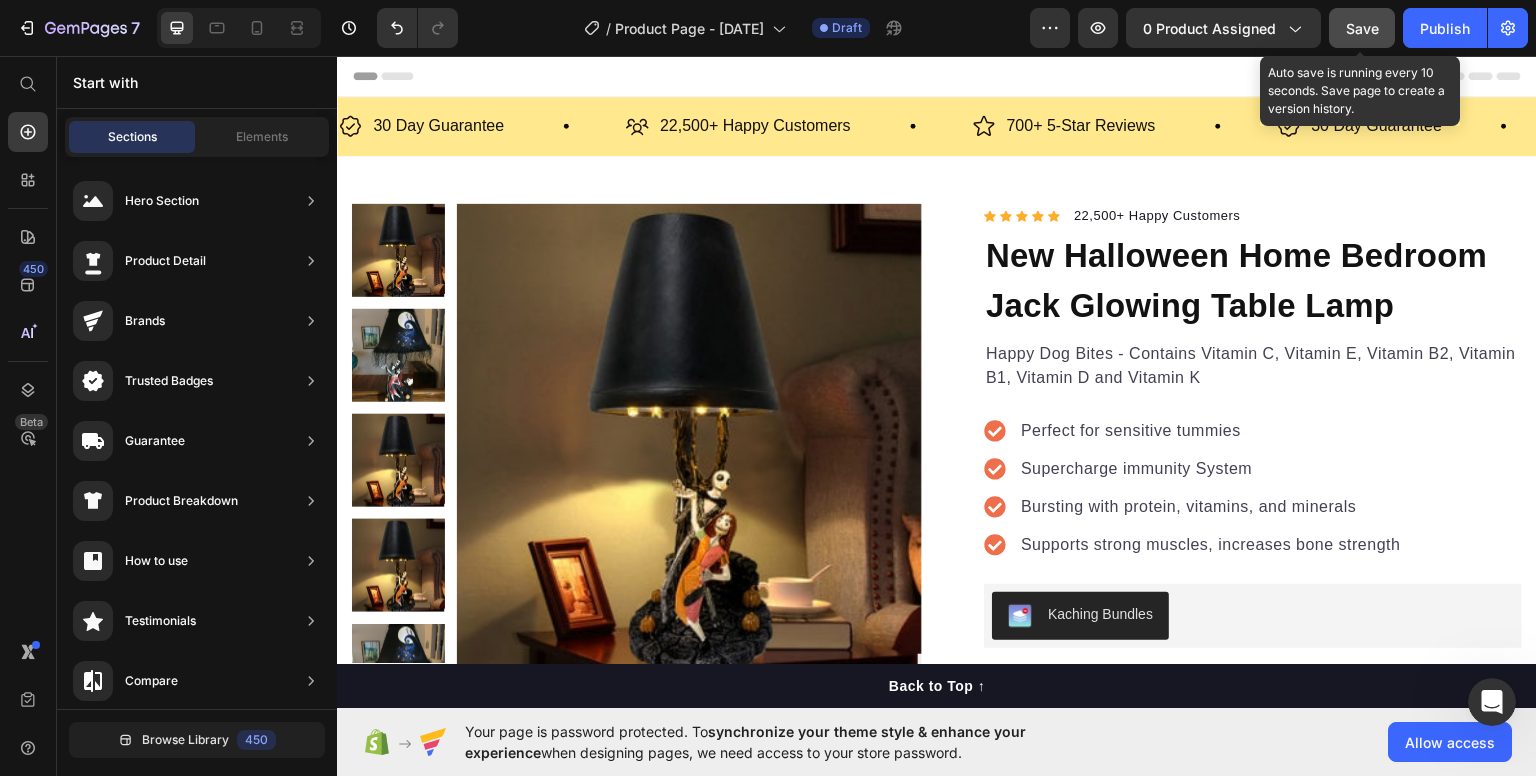 click on "Save" at bounding box center (1362, 28) 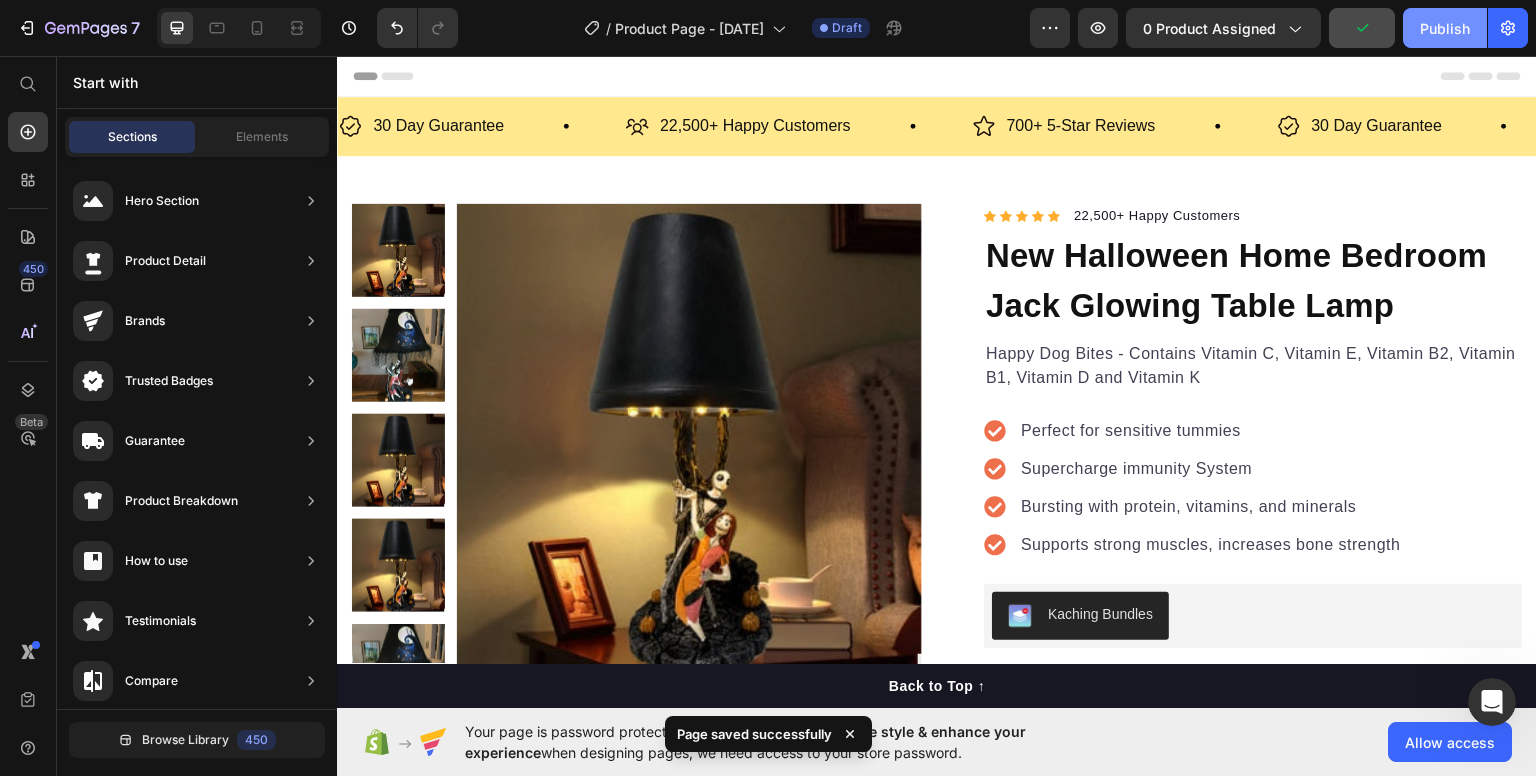 click on "Publish" at bounding box center (1445, 28) 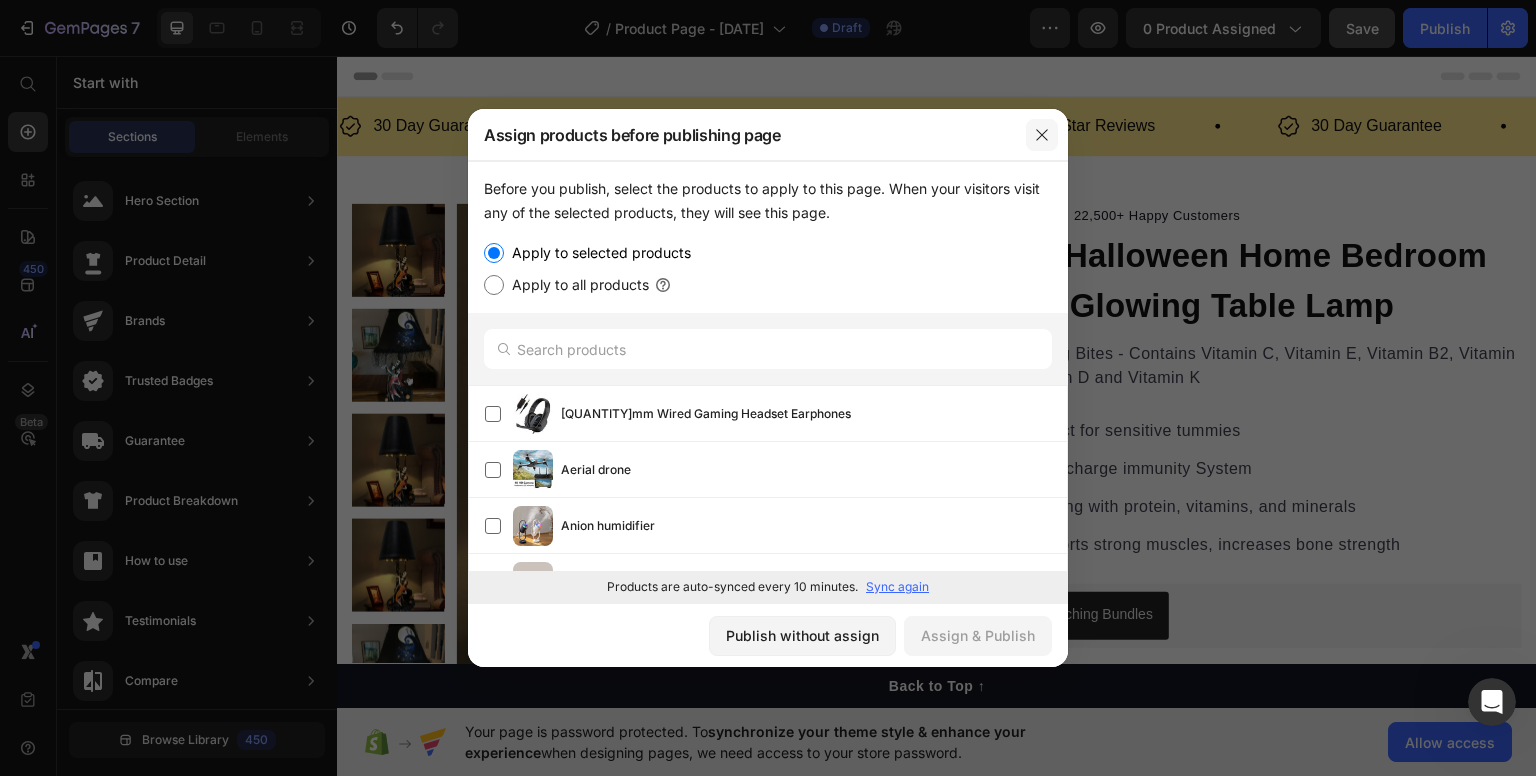 click at bounding box center [1042, 135] 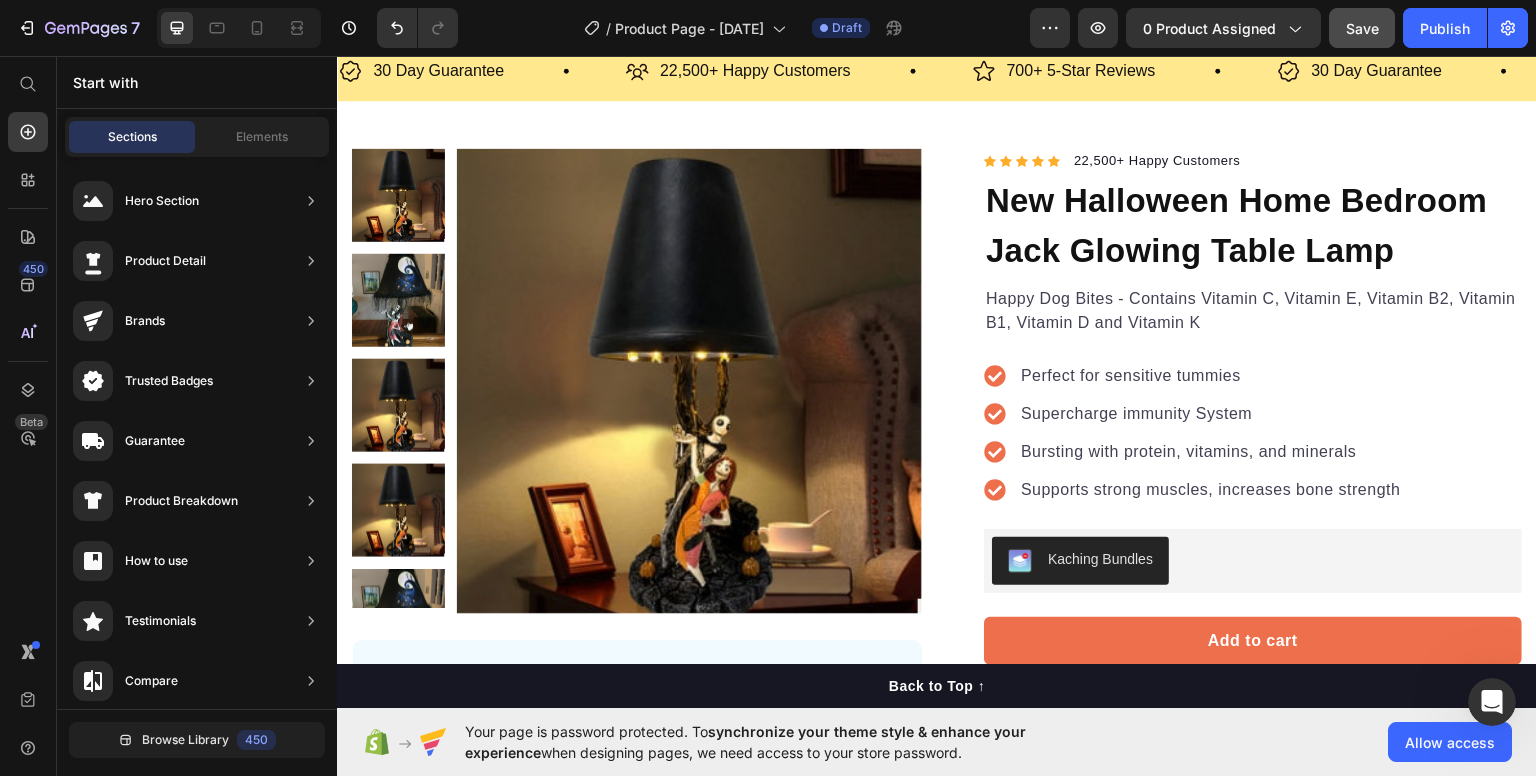 scroll, scrollTop: 0, scrollLeft: 0, axis: both 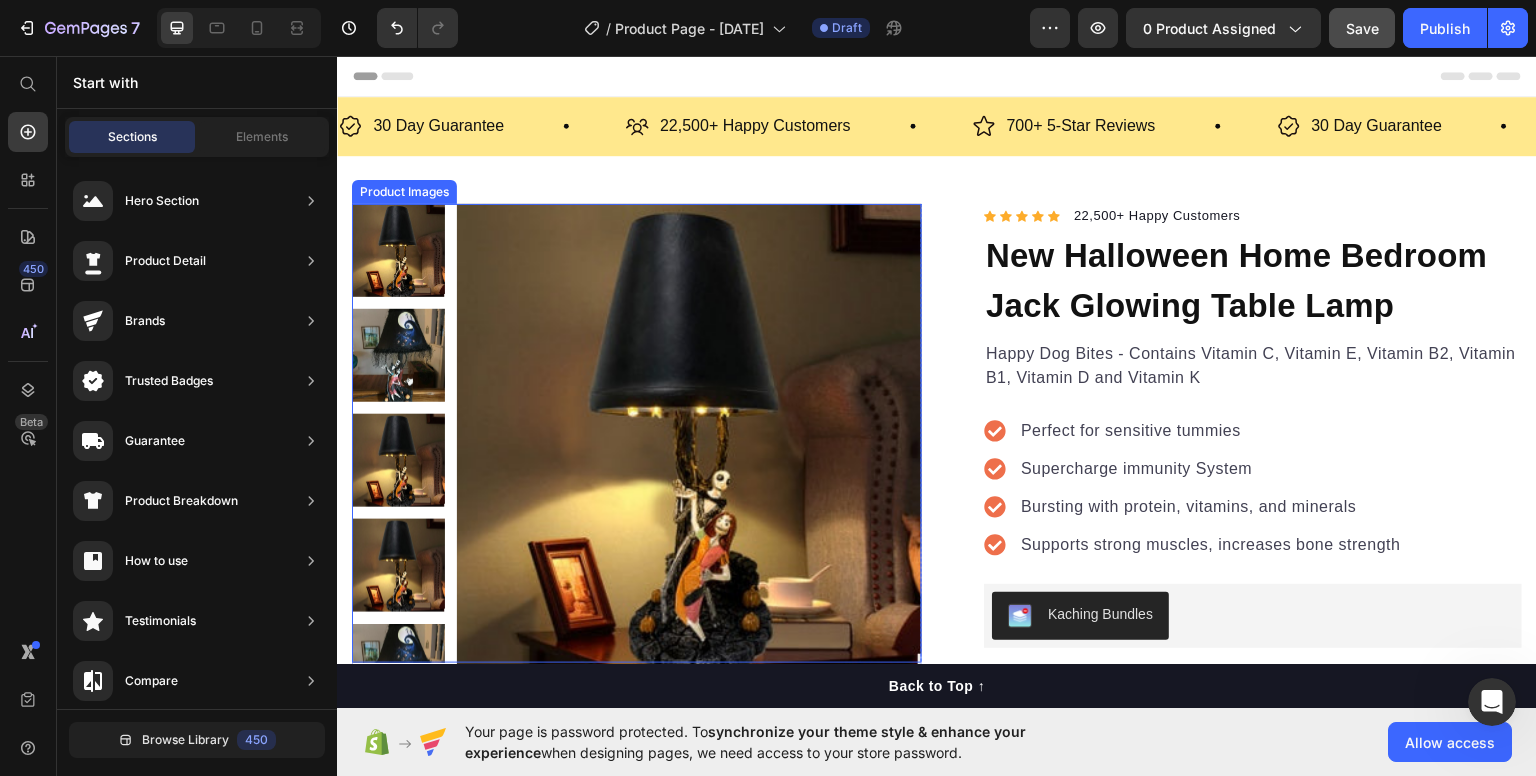 click at bounding box center (689, 435) 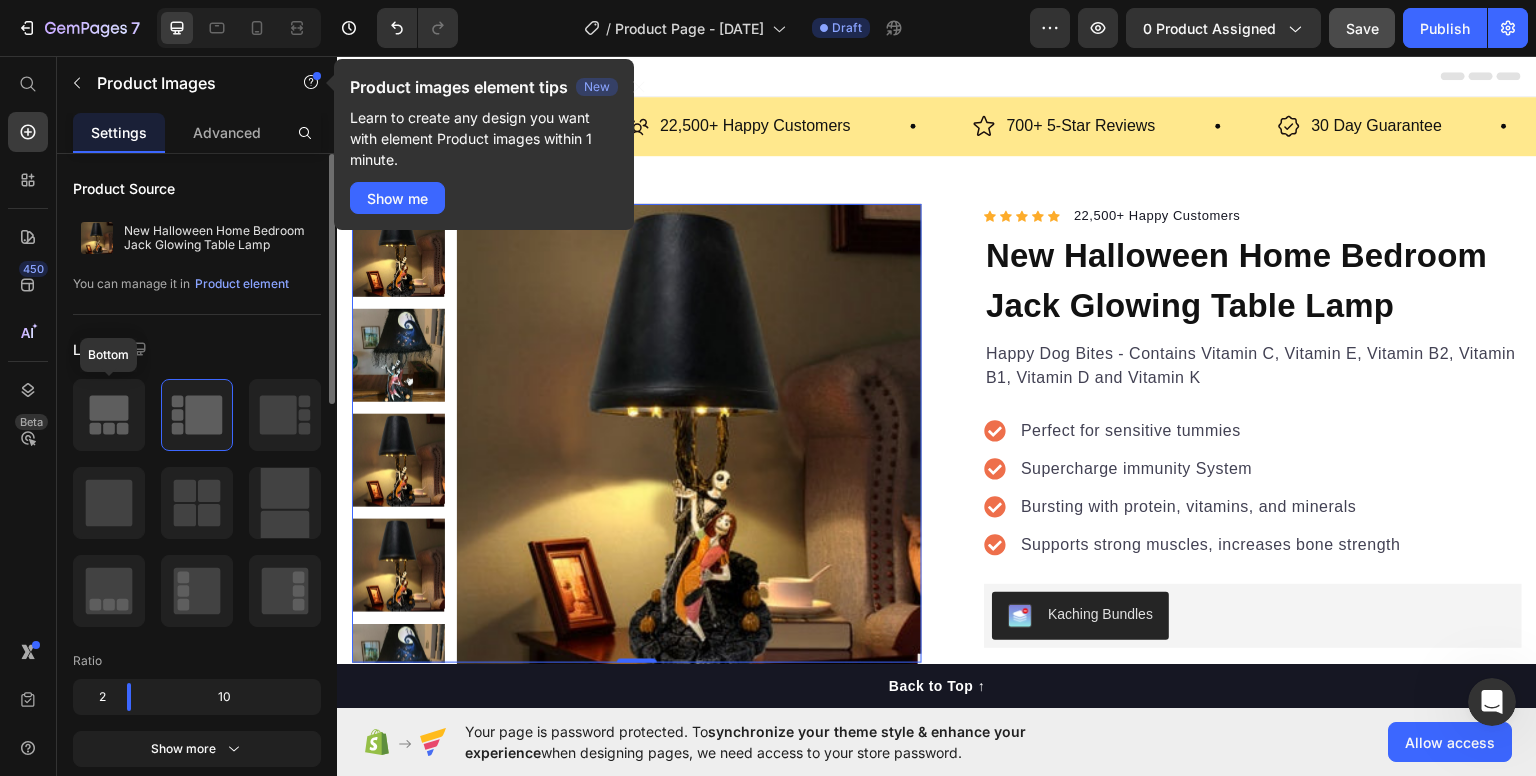 click 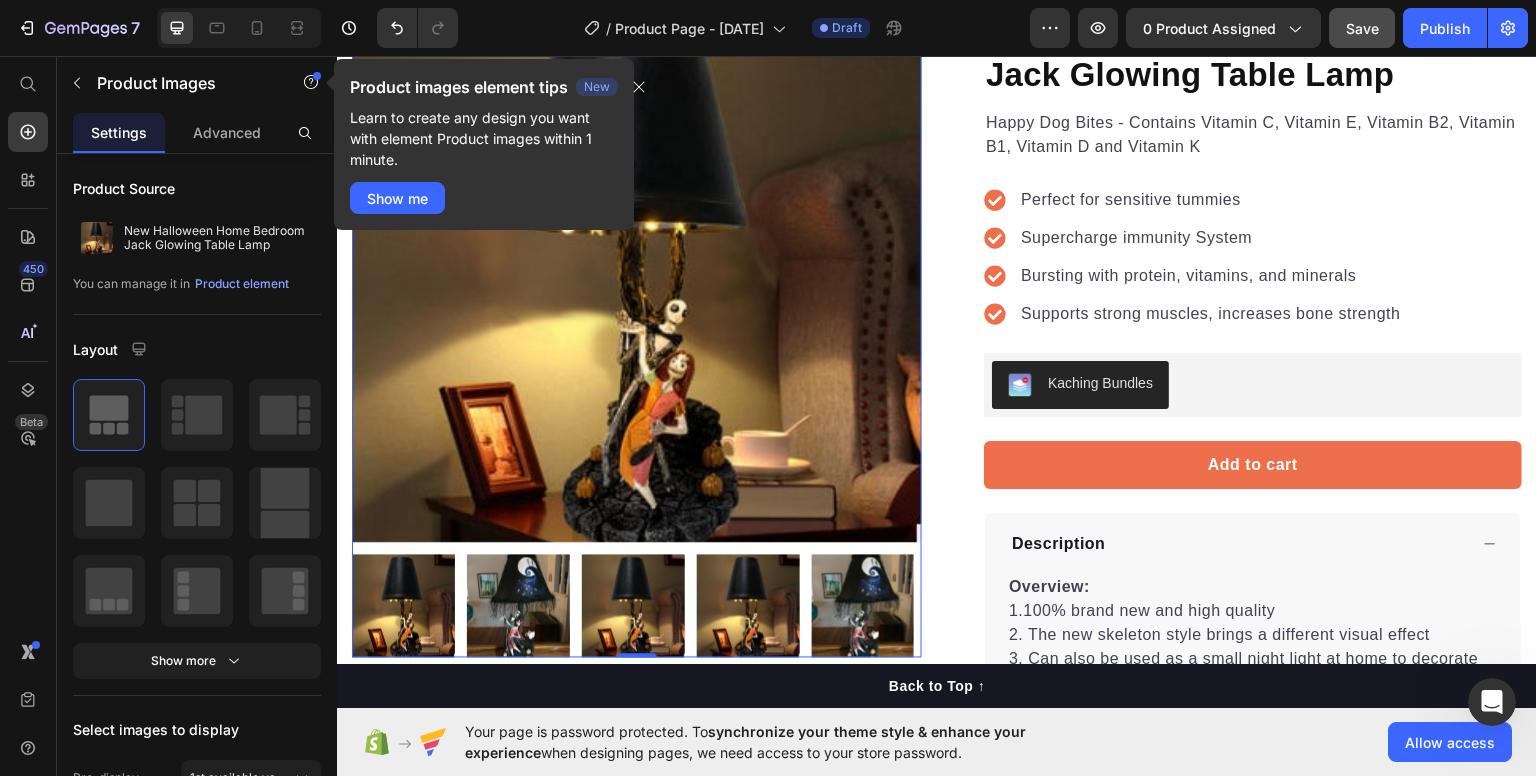 scroll, scrollTop: 300, scrollLeft: 0, axis: vertical 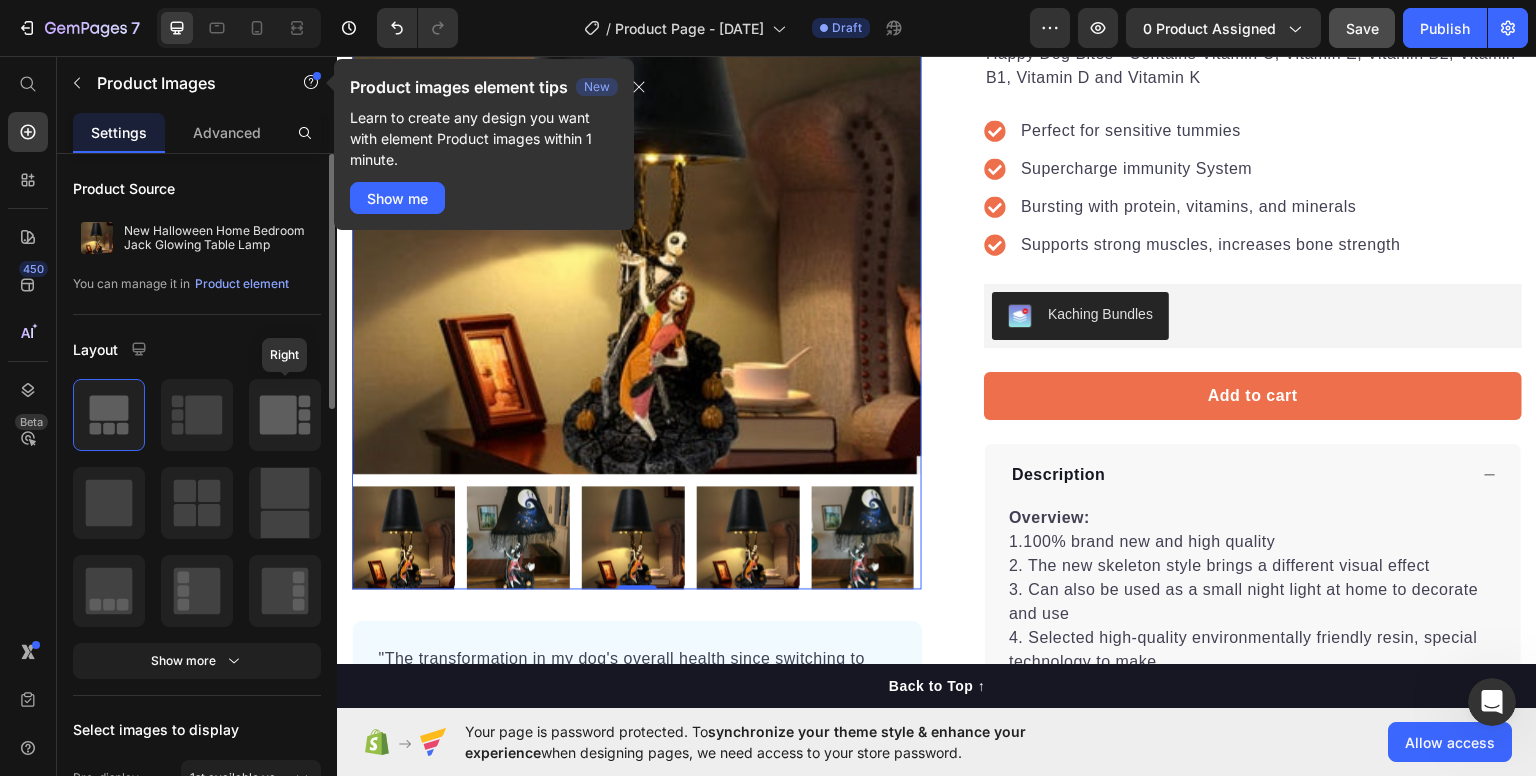 click 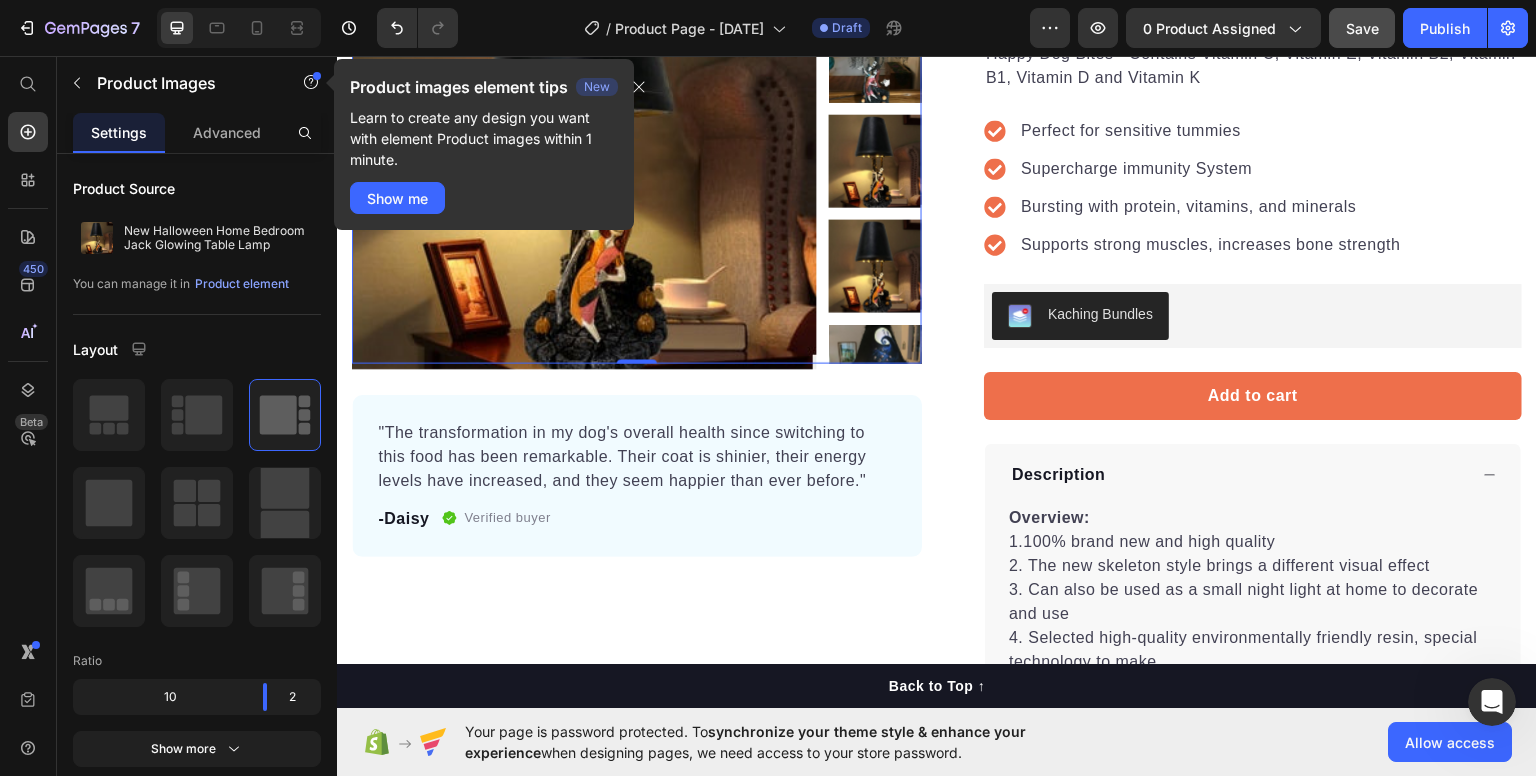 scroll, scrollTop: 0, scrollLeft: 0, axis: both 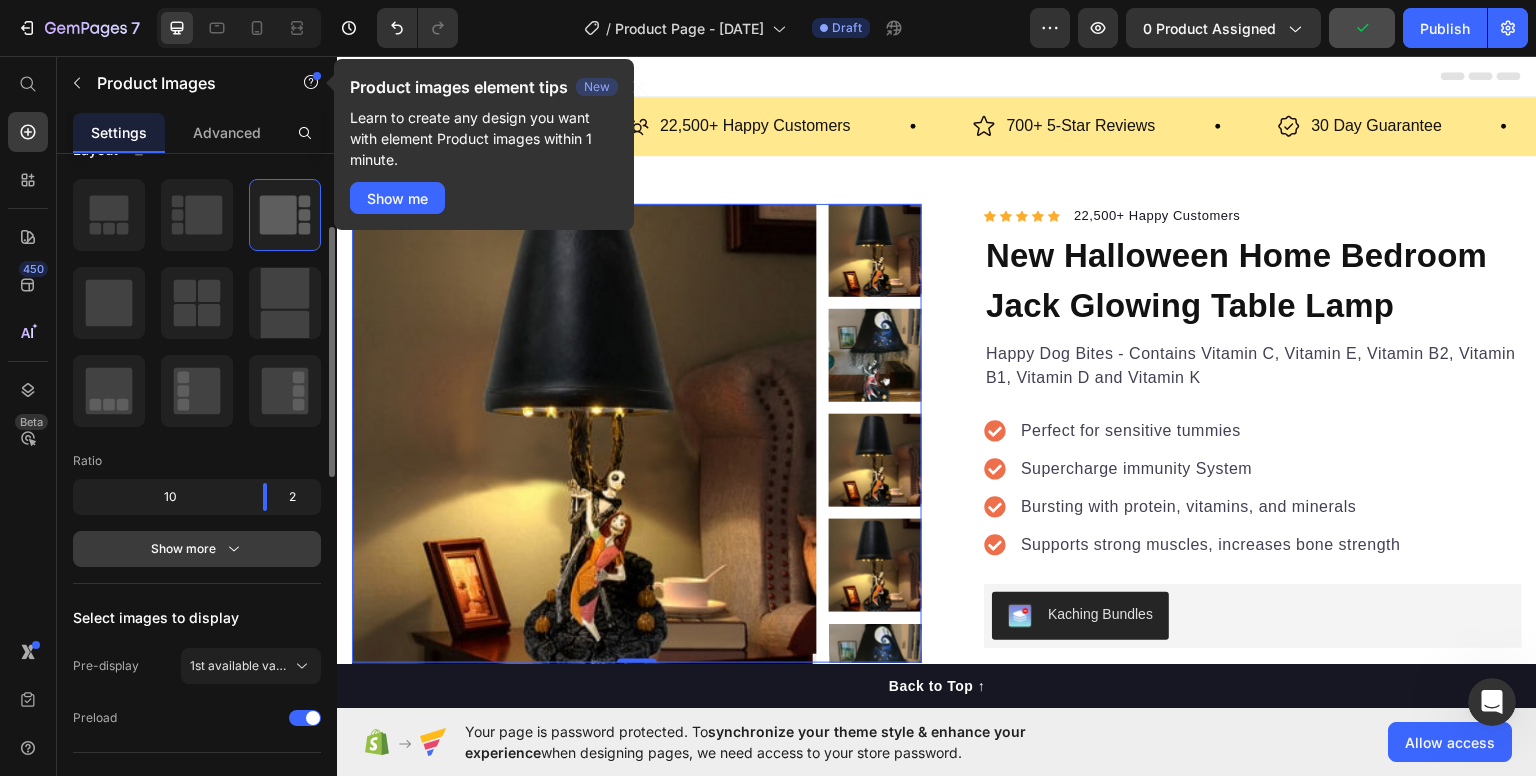 click 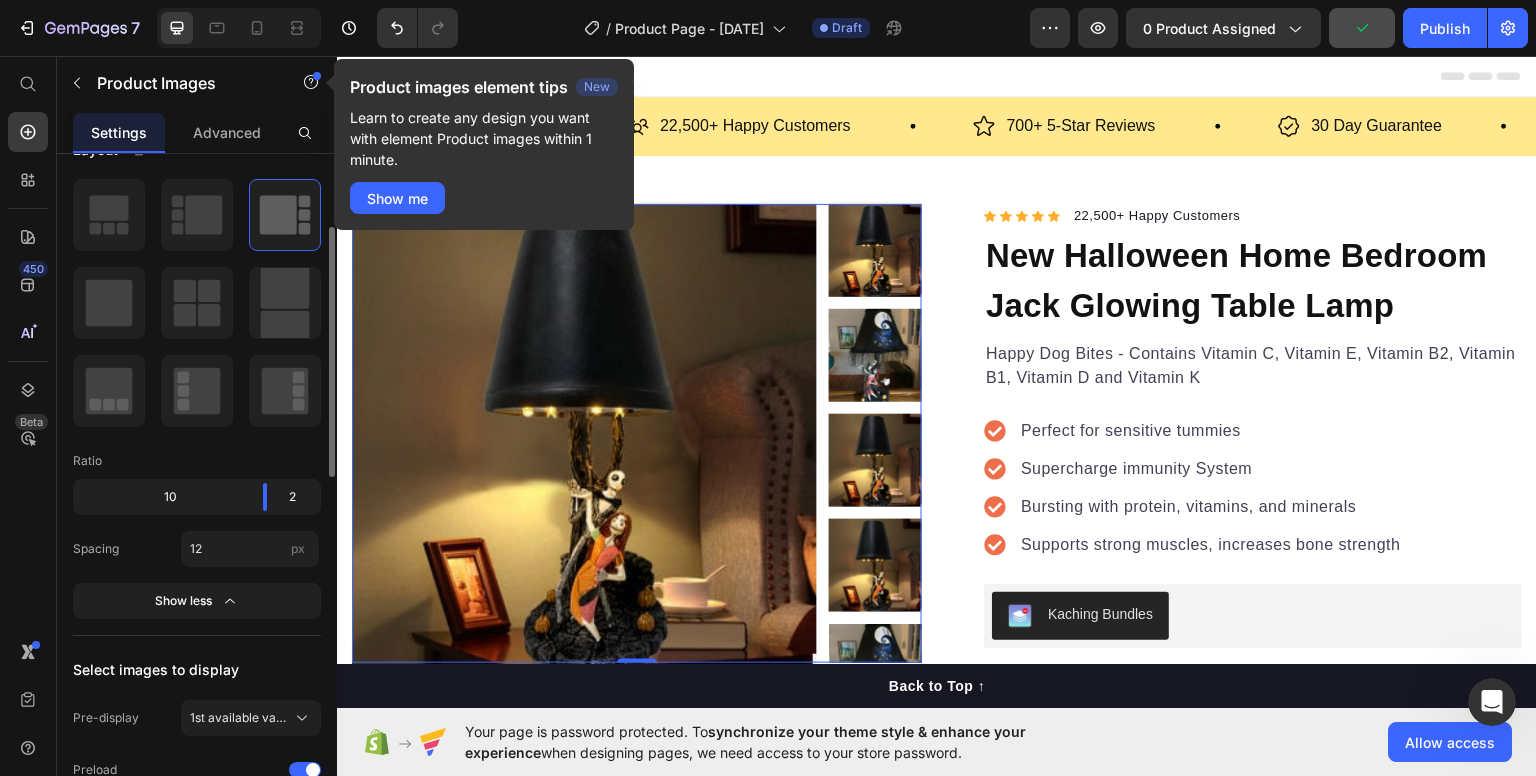 scroll, scrollTop: 300, scrollLeft: 0, axis: vertical 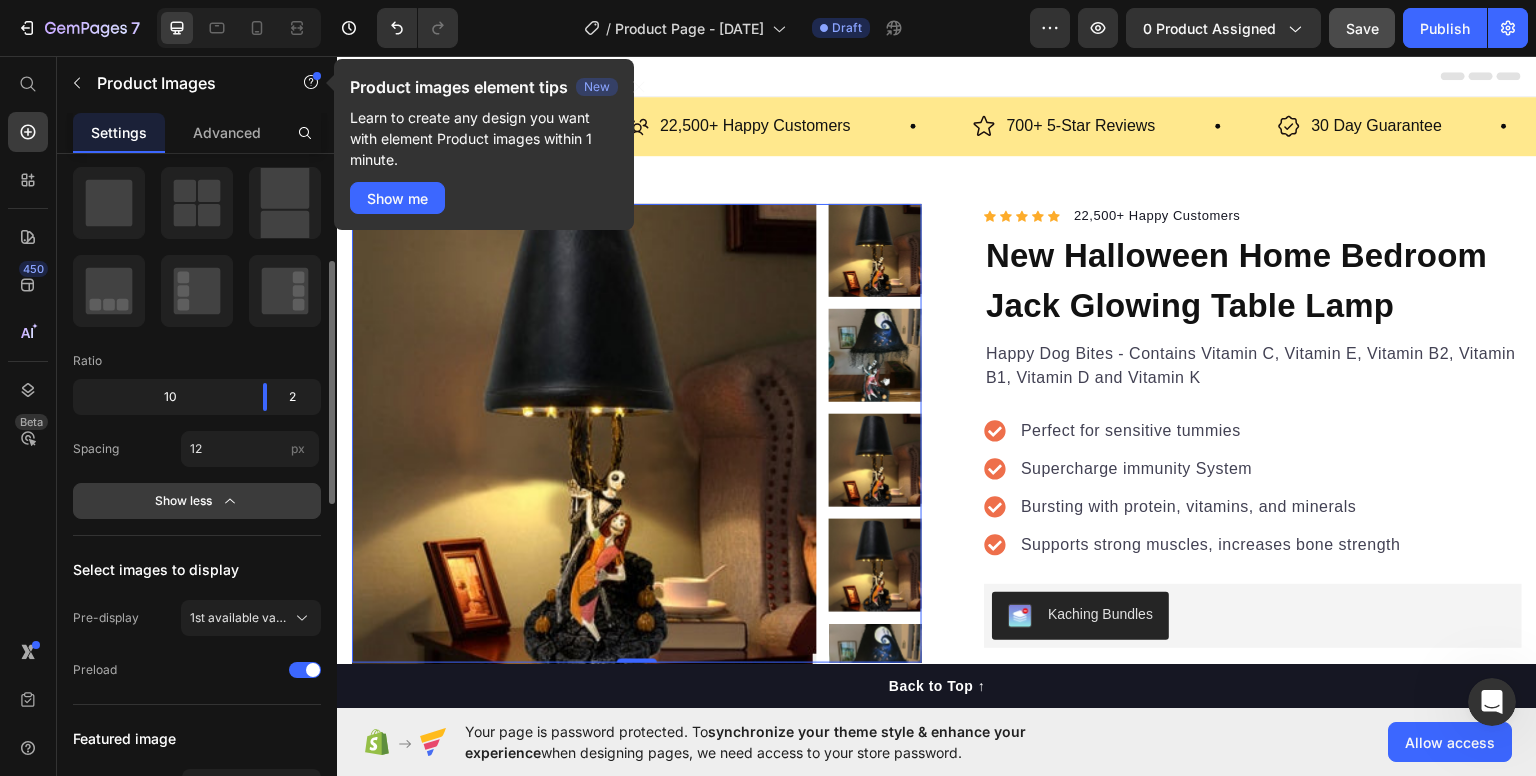 click 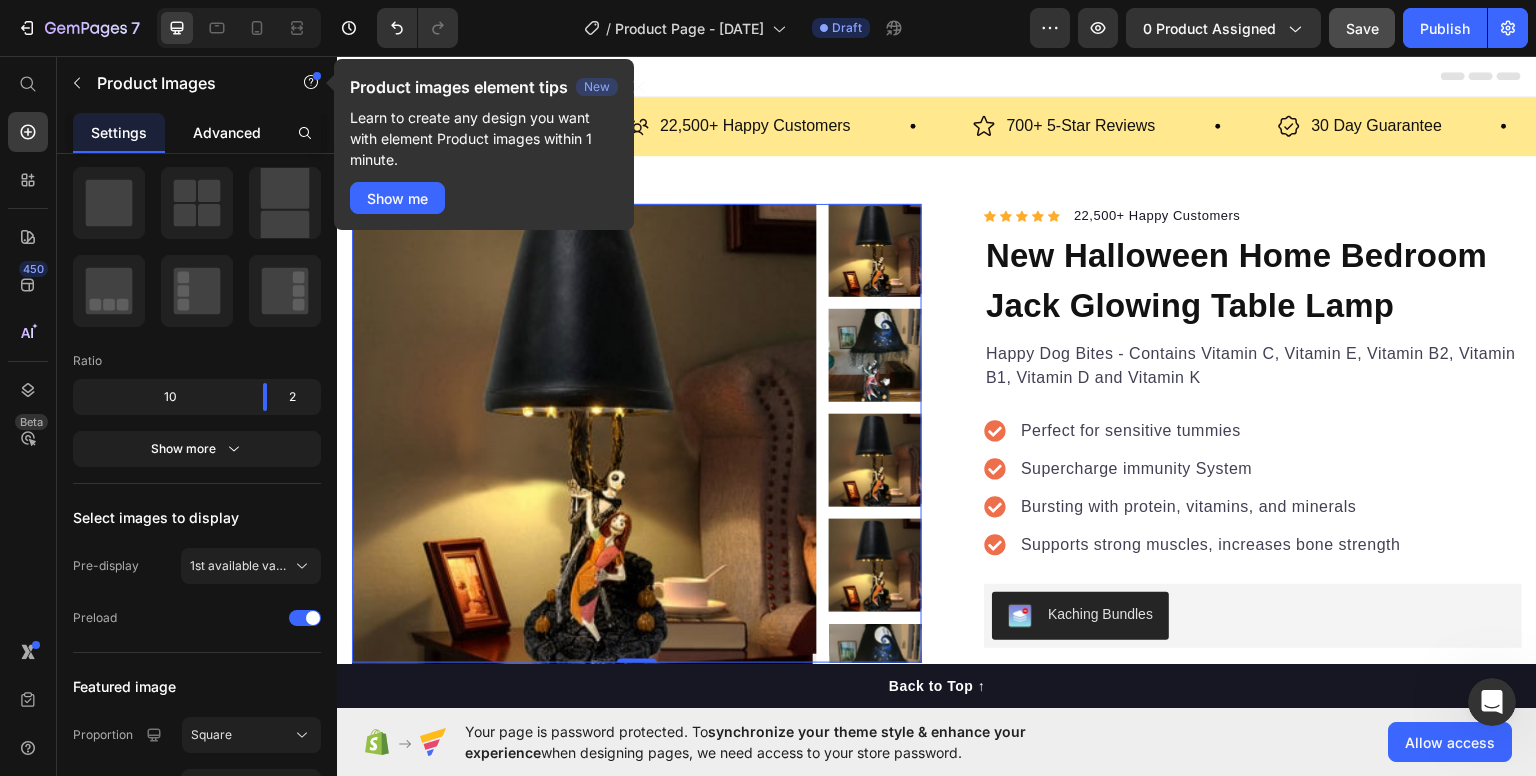 click on "Advanced" at bounding box center [227, 132] 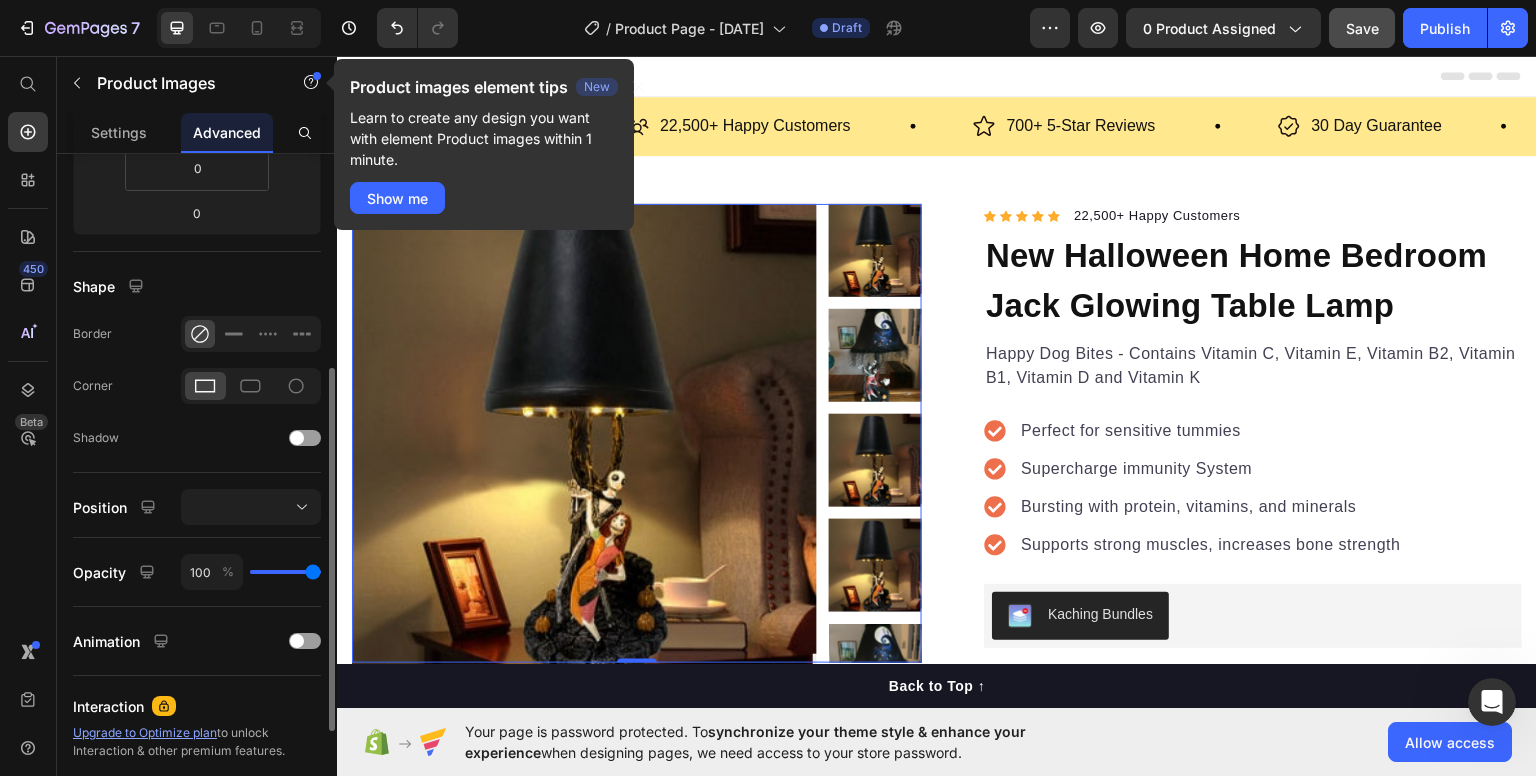 scroll, scrollTop: 100, scrollLeft: 0, axis: vertical 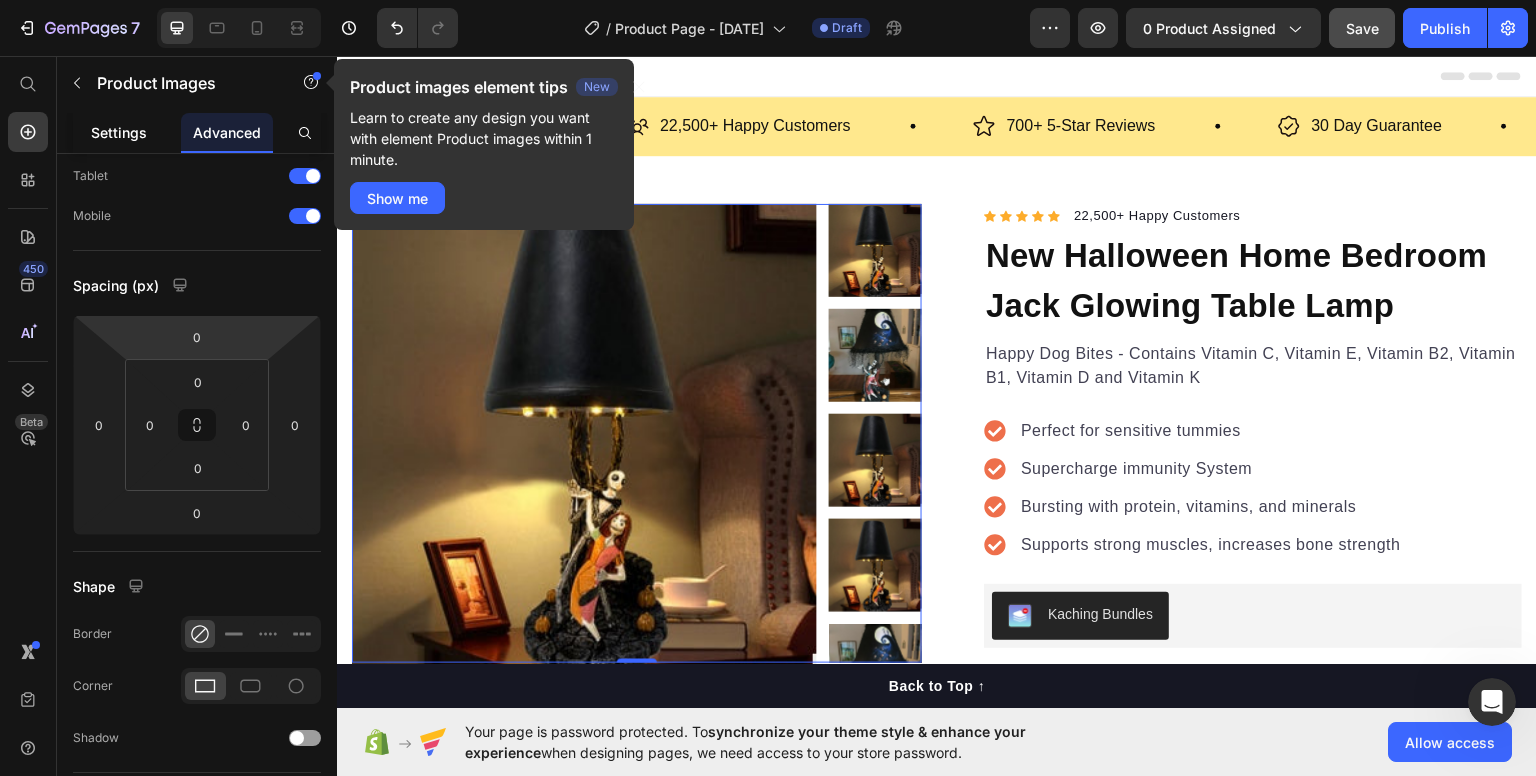 click on "Settings" at bounding box center (119, 132) 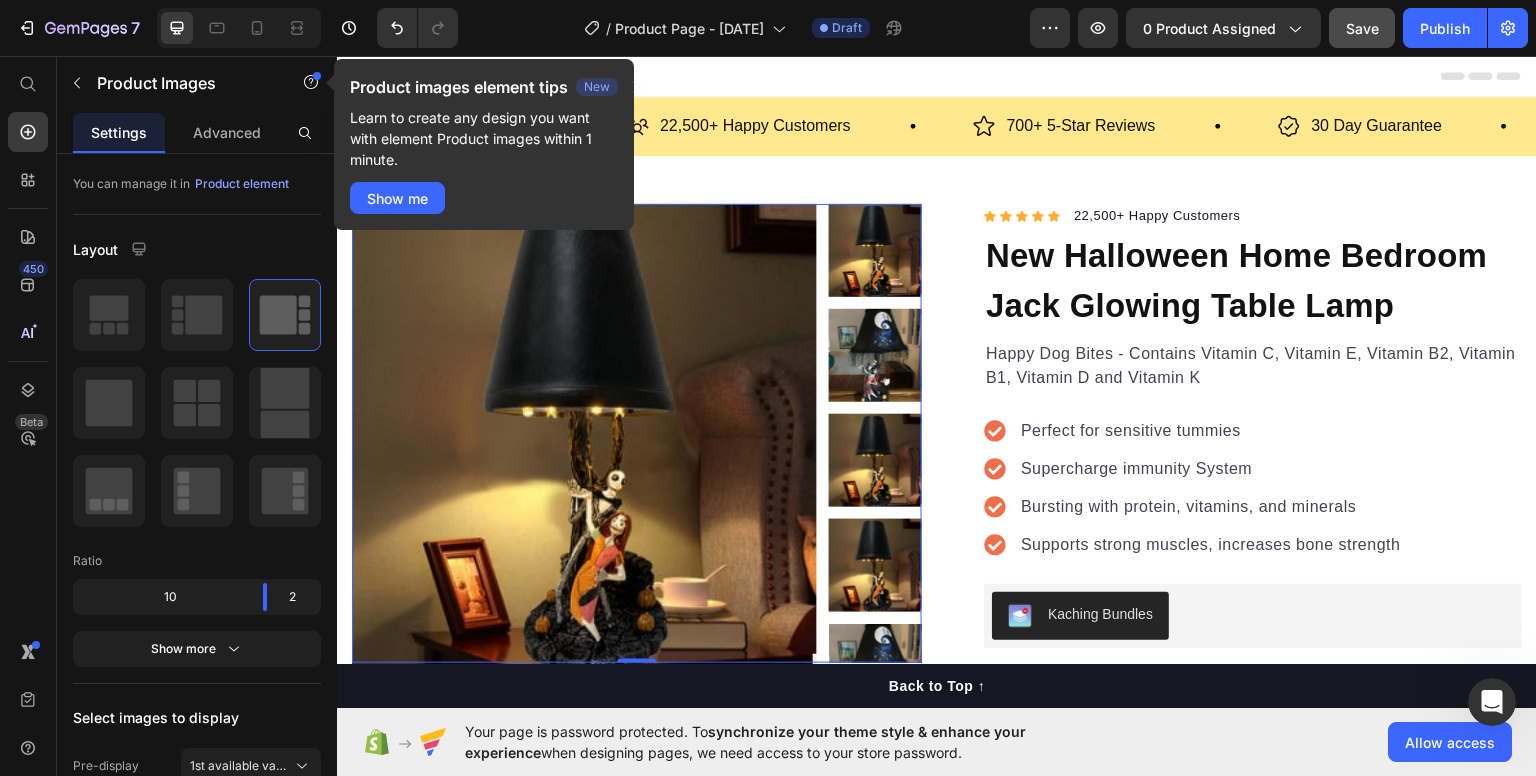 scroll, scrollTop: 0, scrollLeft: 0, axis: both 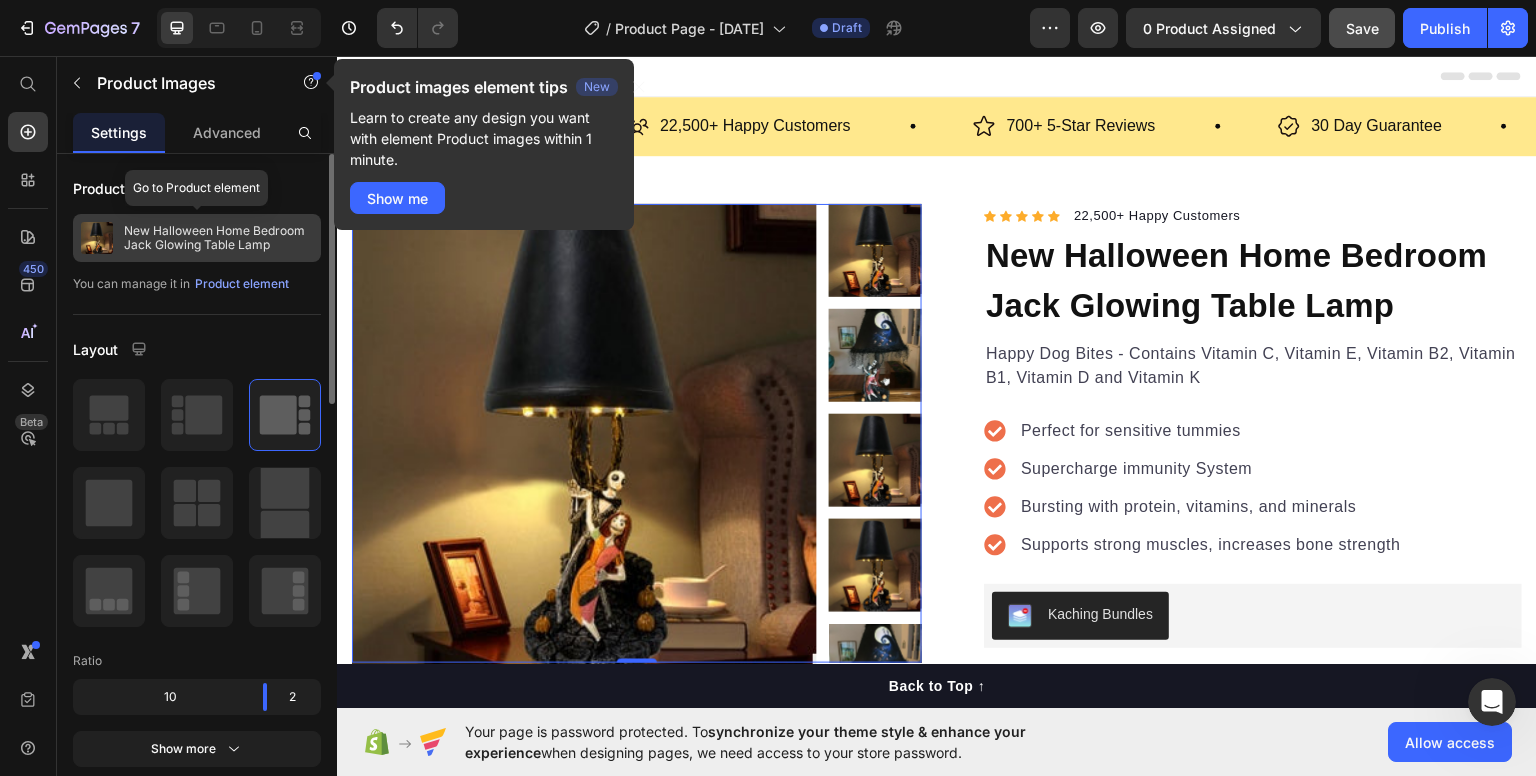 click at bounding box center [97, 238] 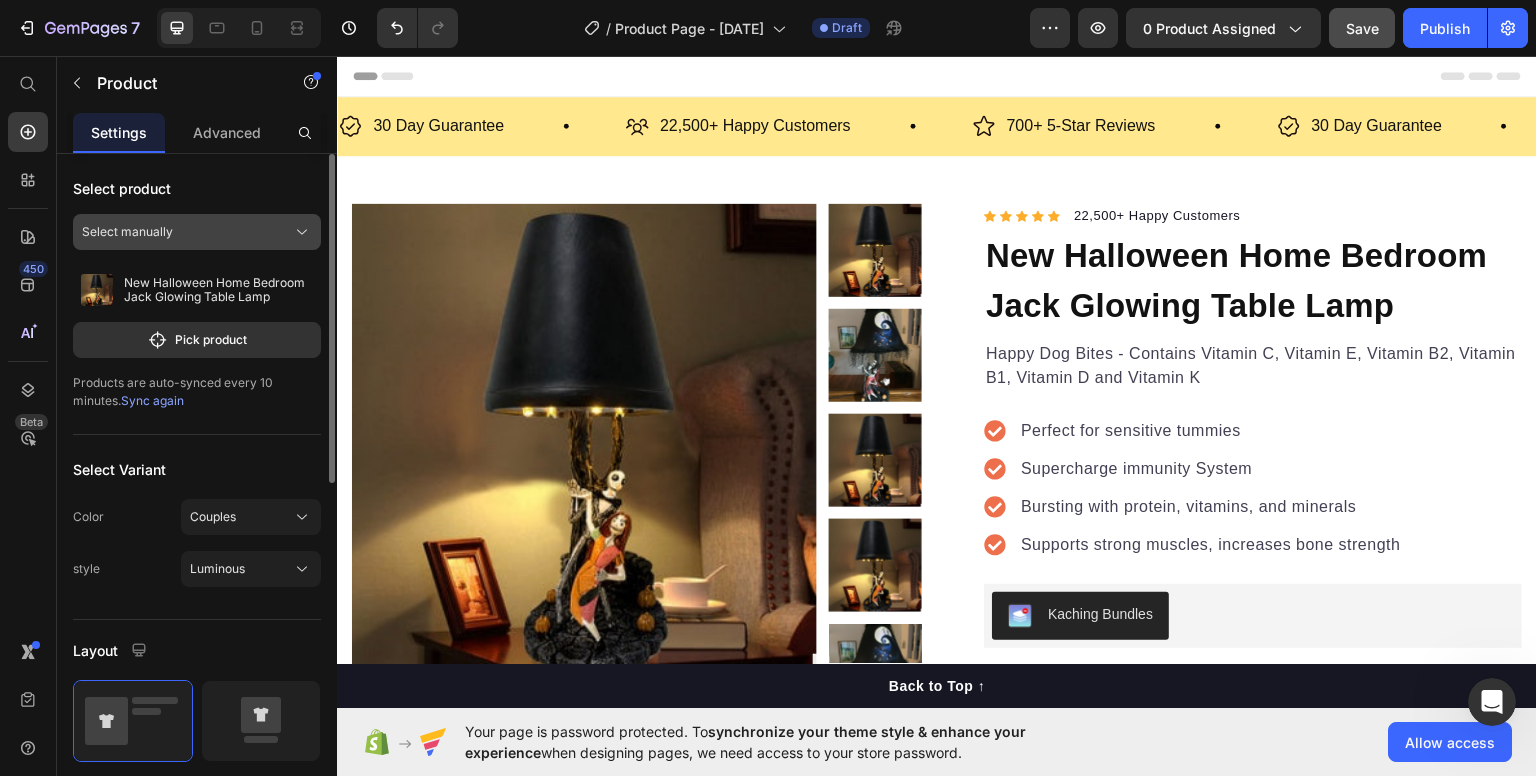 click 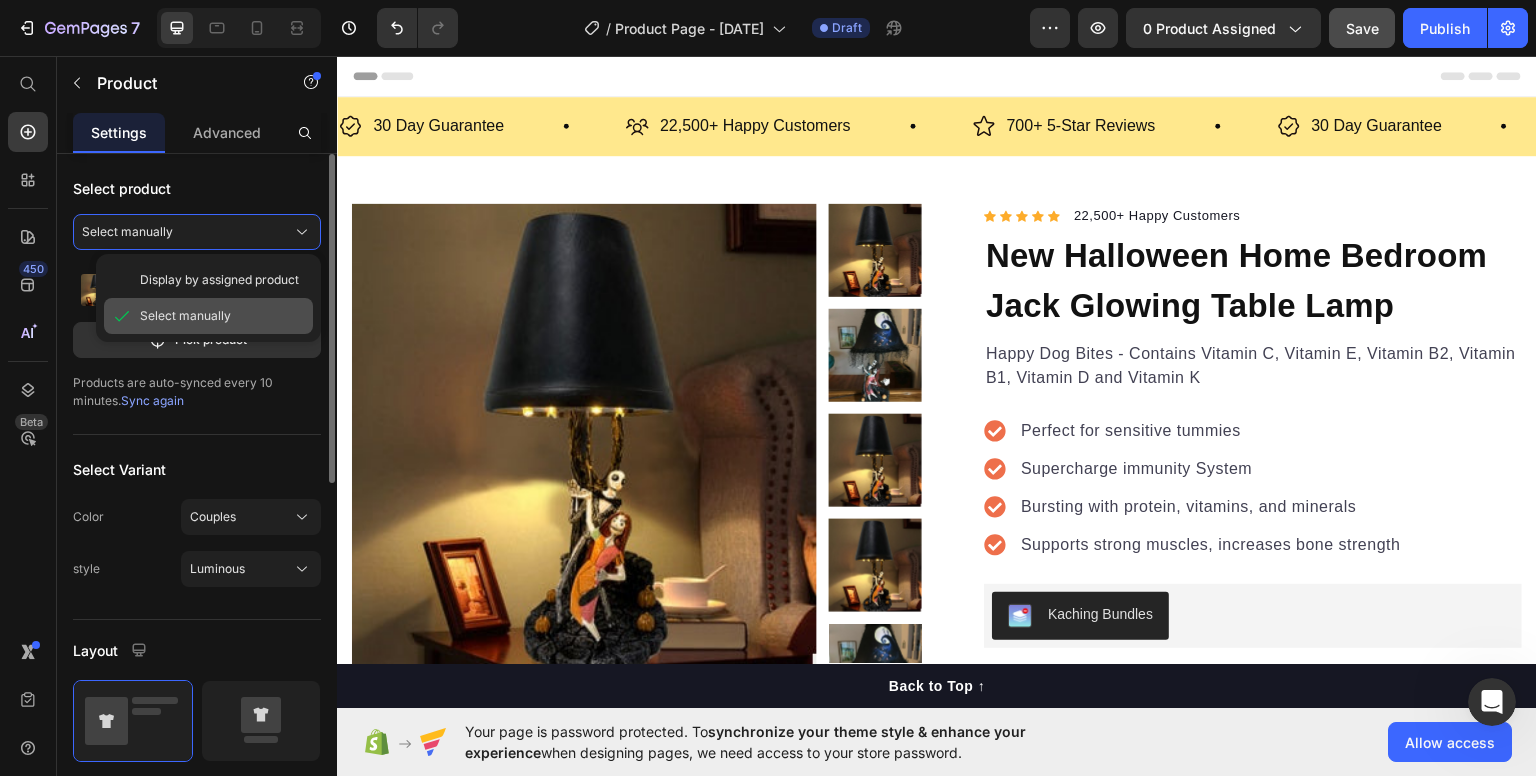 scroll, scrollTop: 100, scrollLeft: 0, axis: vertical 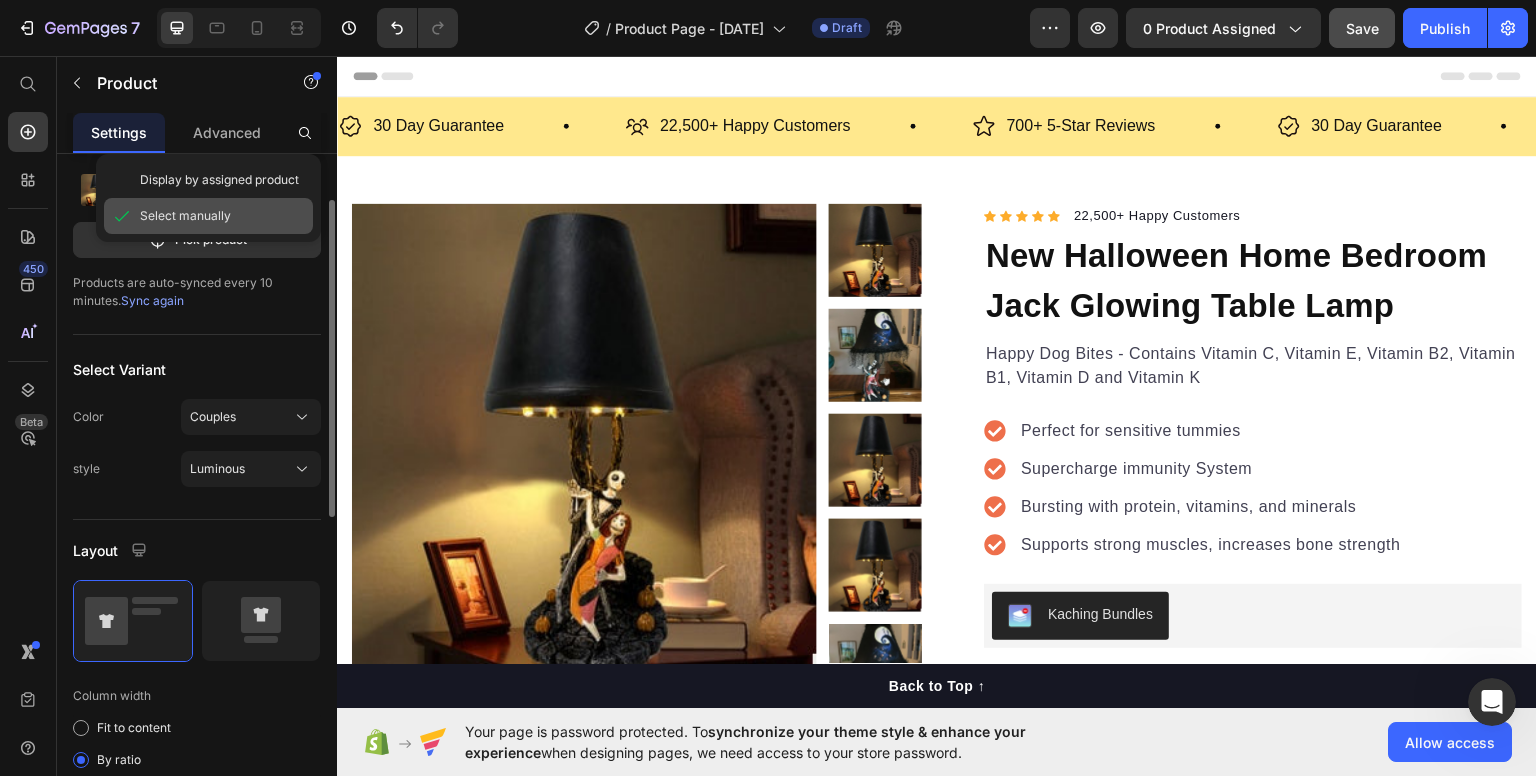click on "Select manually" at bounding box center (185, 216) 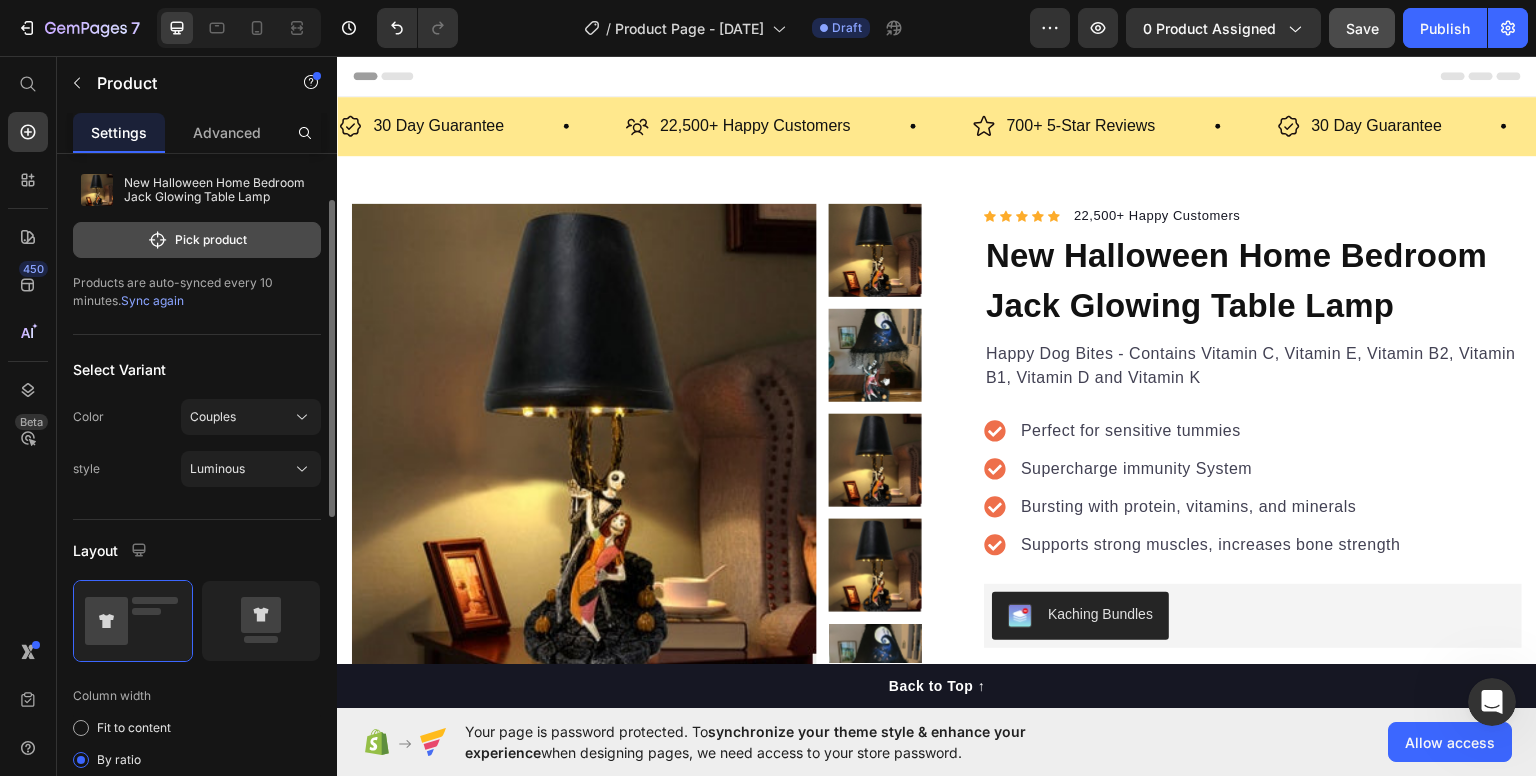 click on "Pick product" at bounding box center (197, 240) 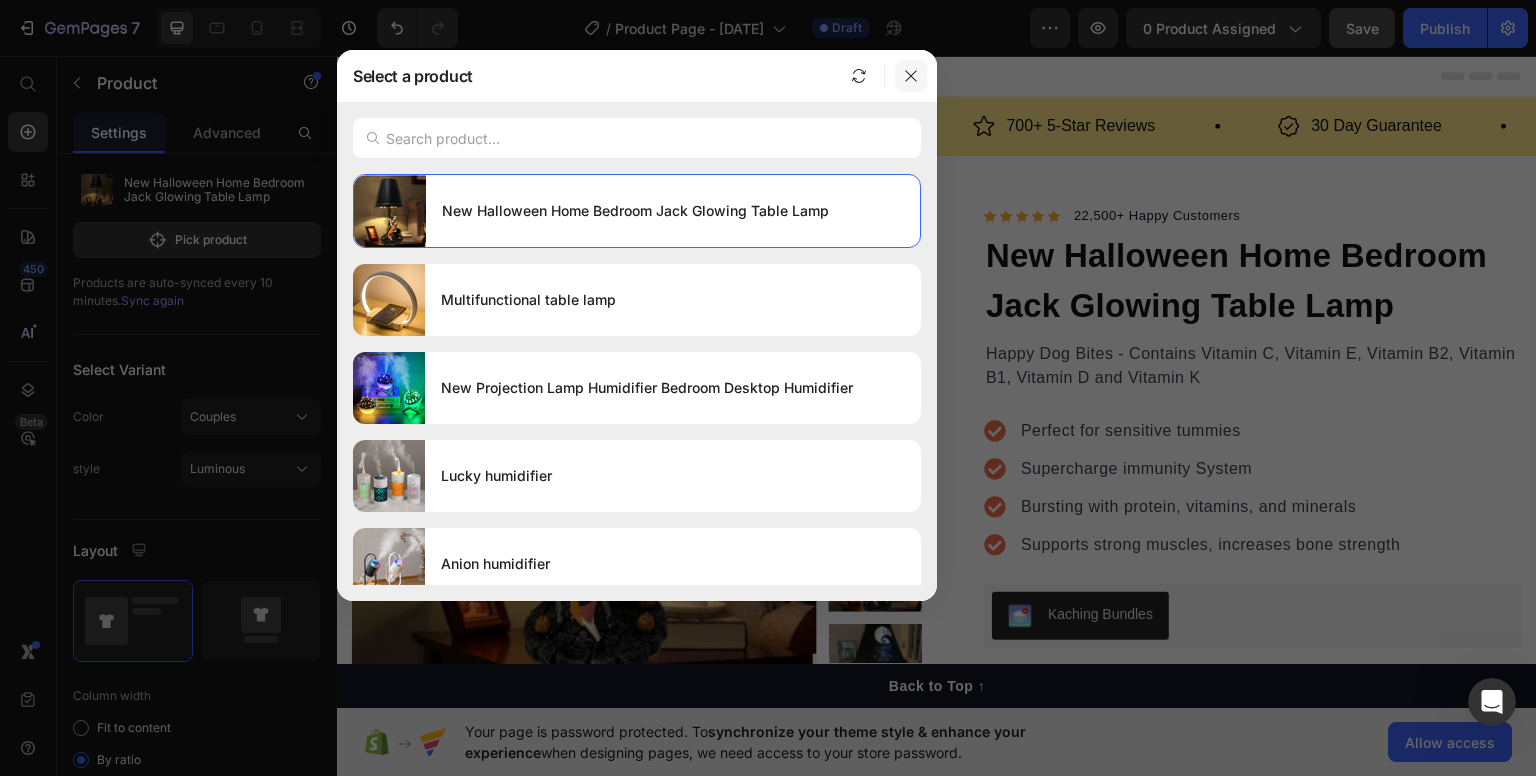 click 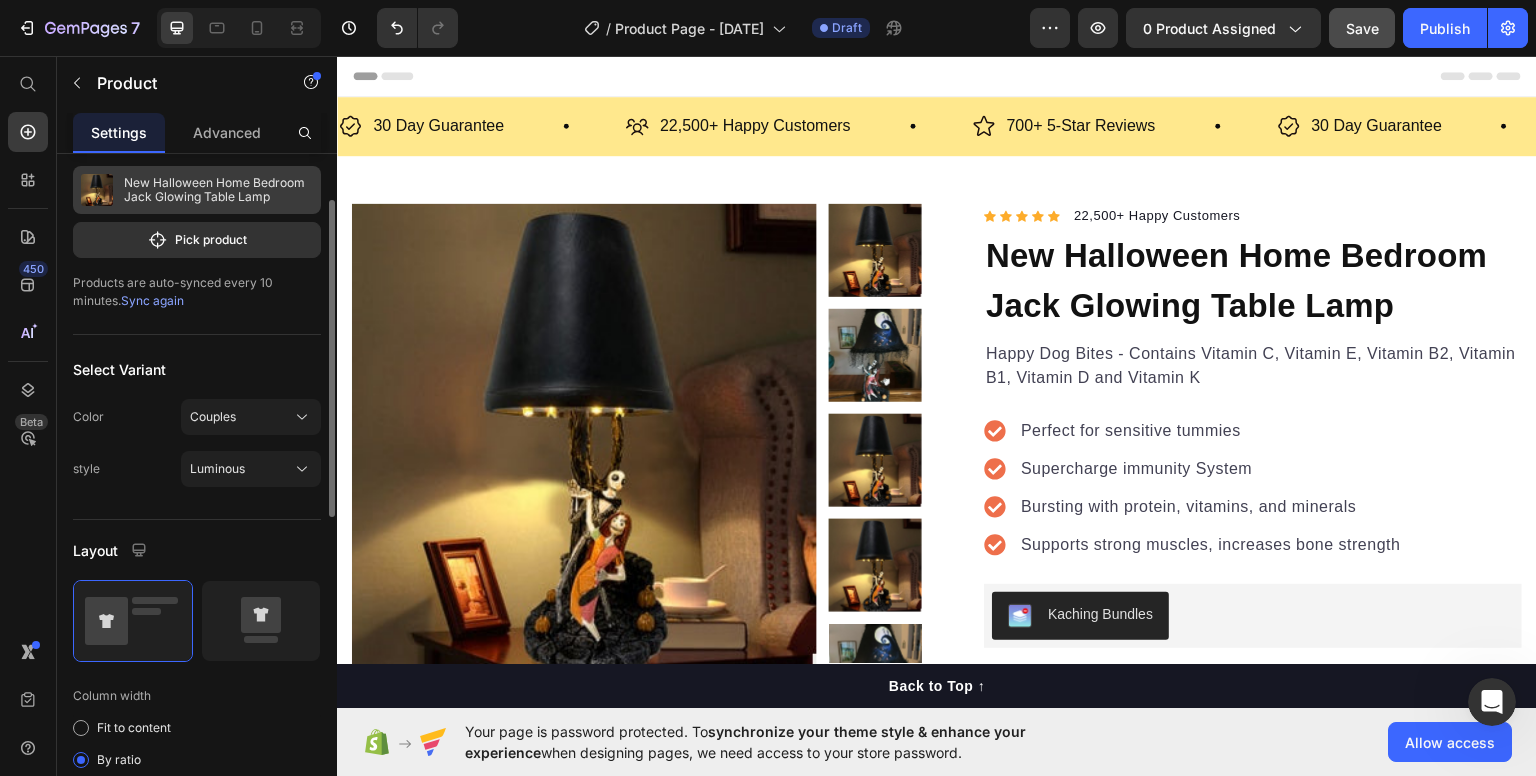 click on "New Halloween Home Bedroom Jack Glowing Table Lamp" at bounding box center [197, 190] 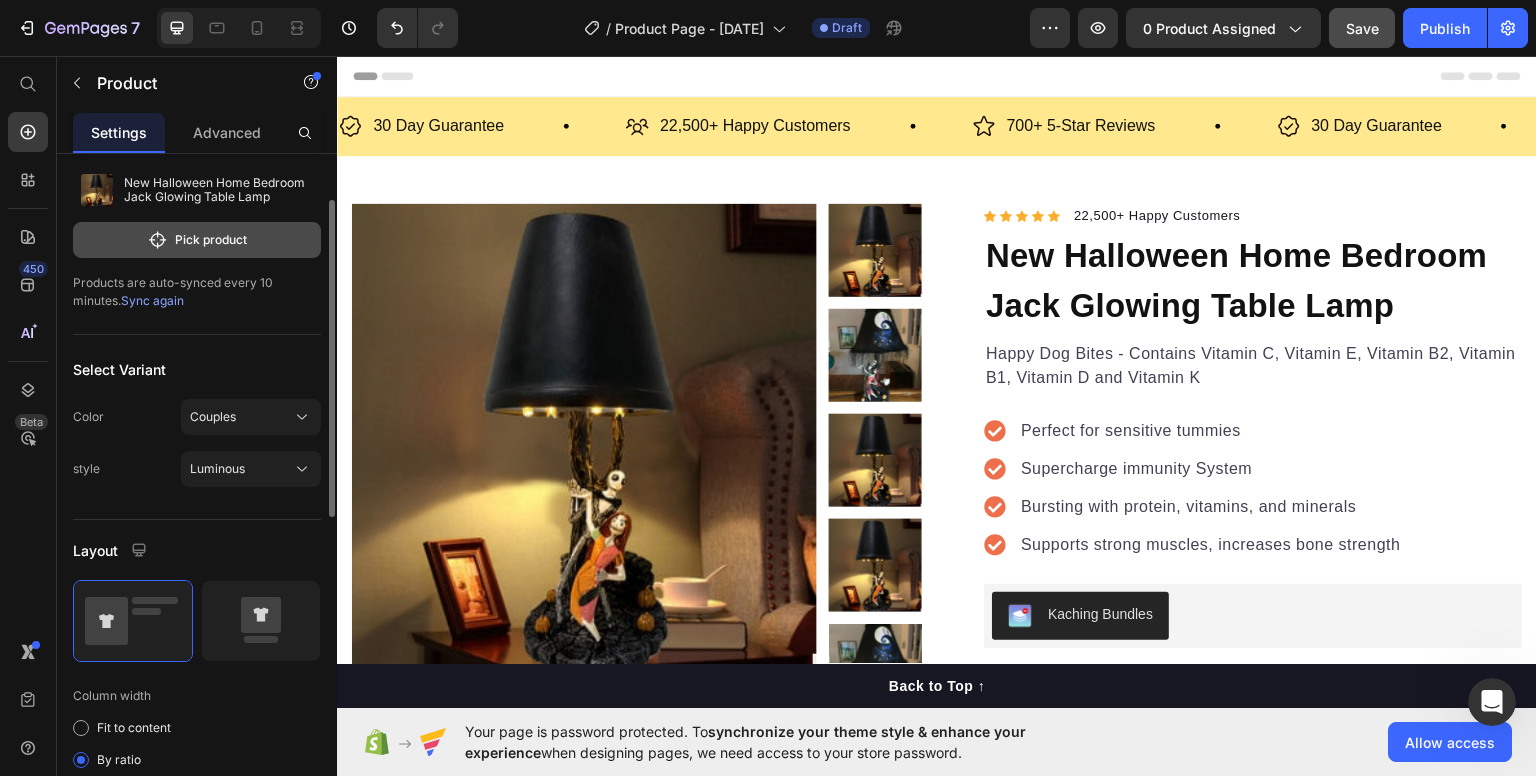 click 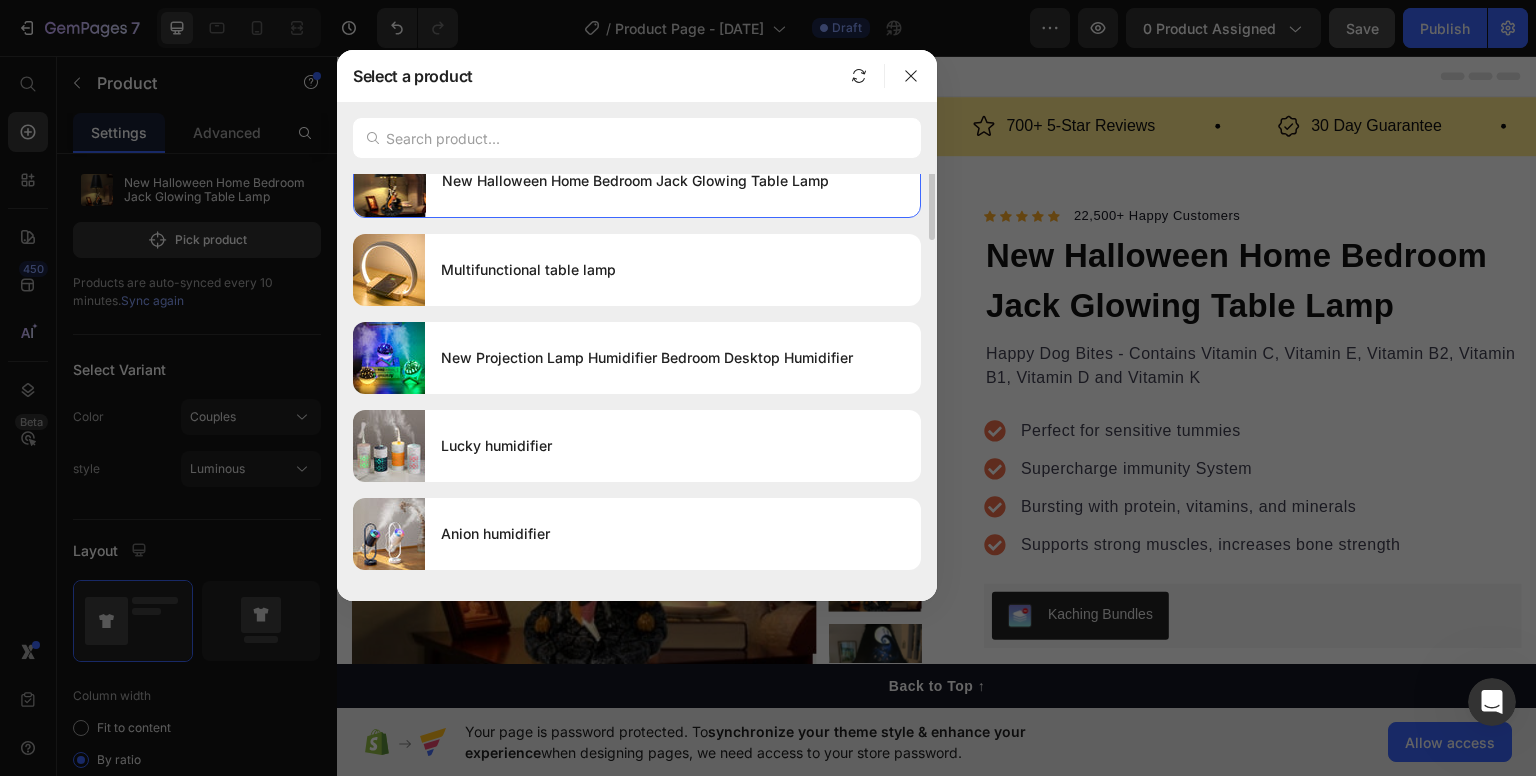 scroll, scrollTop: 0, scrollLeft: 0, axis: both 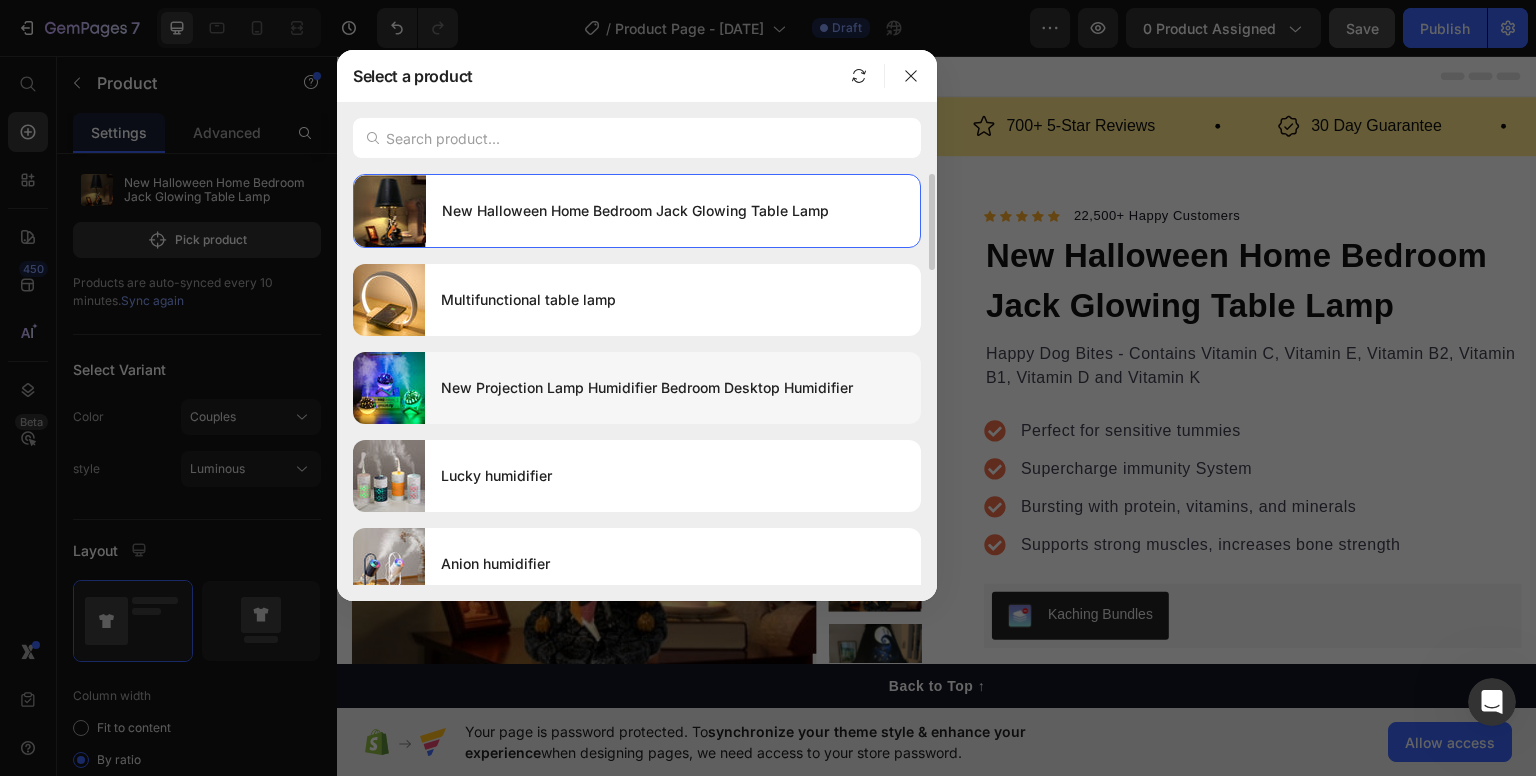 click at bounding box center [389, 388] 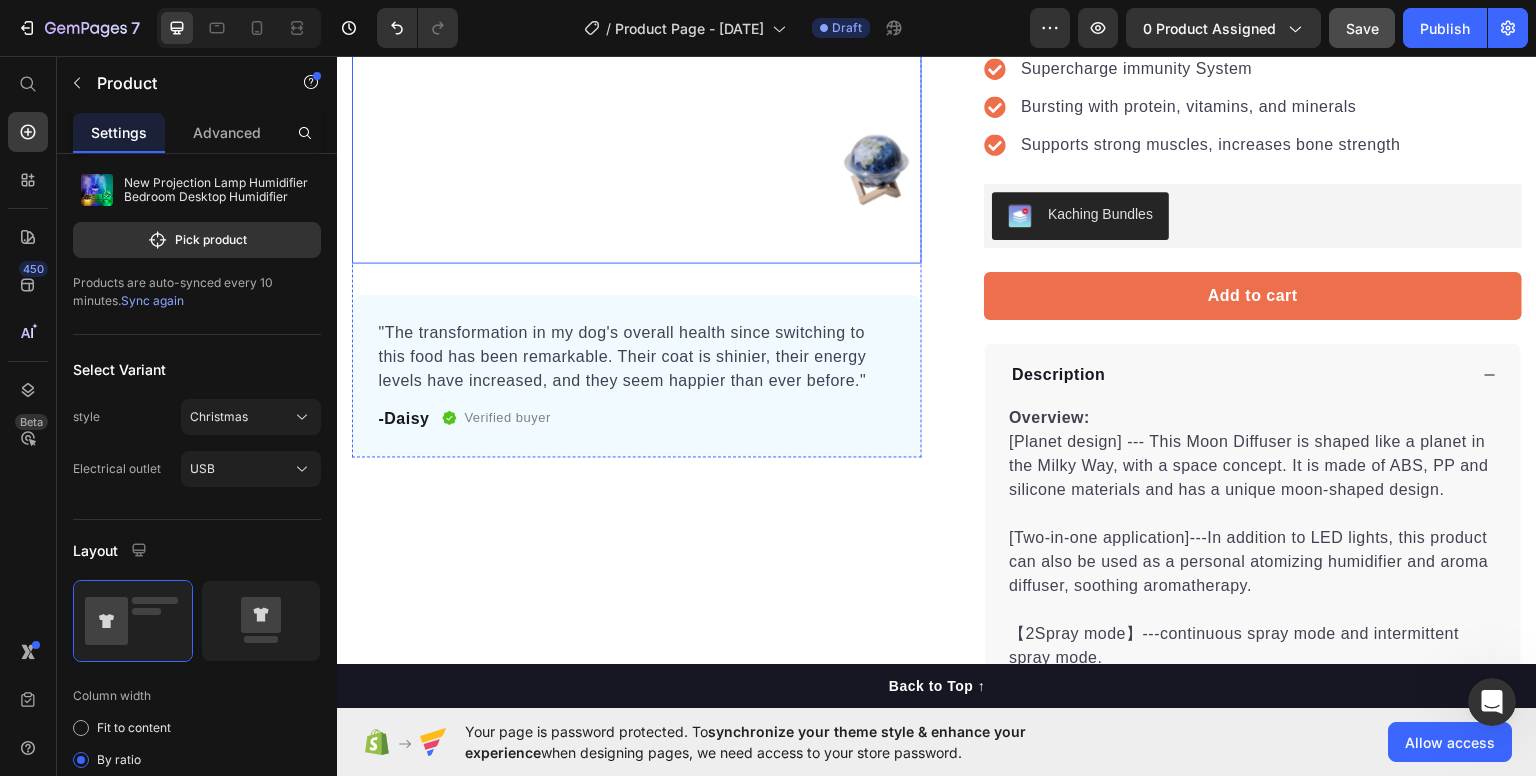 scroll, scrollTop: 100, scrollLeft: 0, axis: vertical 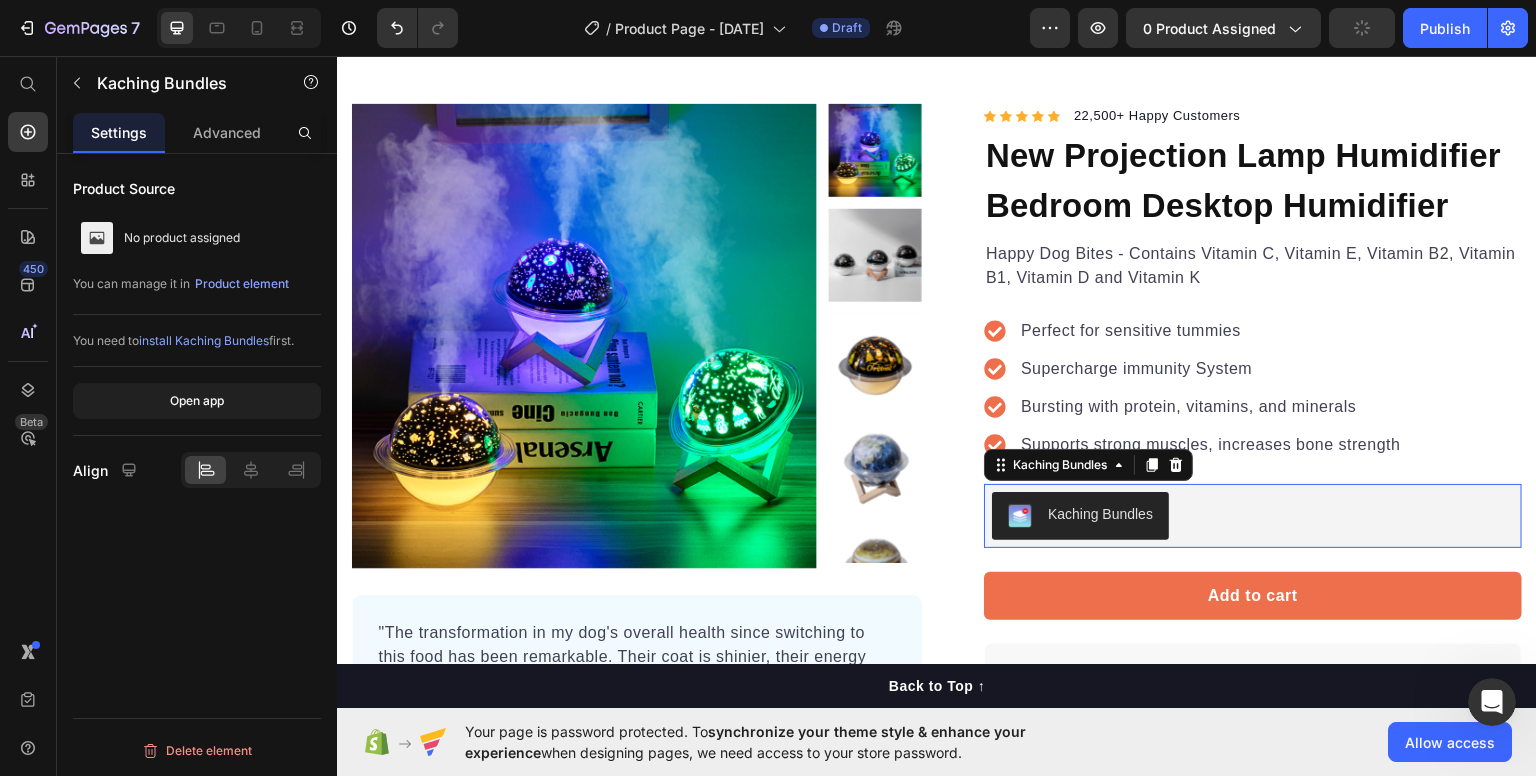 click on "Kaching Bundles" at bounding box center [1100, 513] 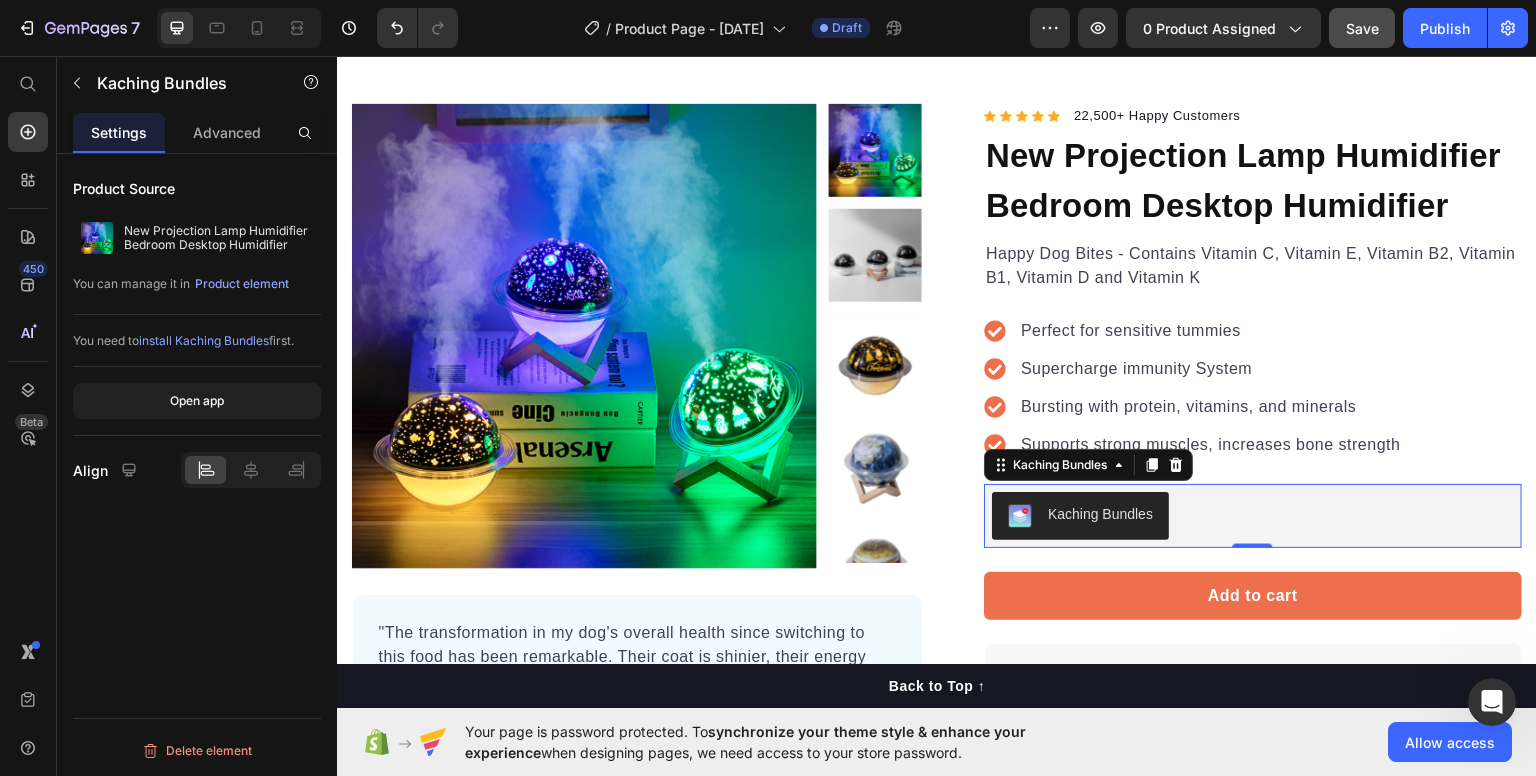 click on "Product Source" at bounding box center (124, 188) 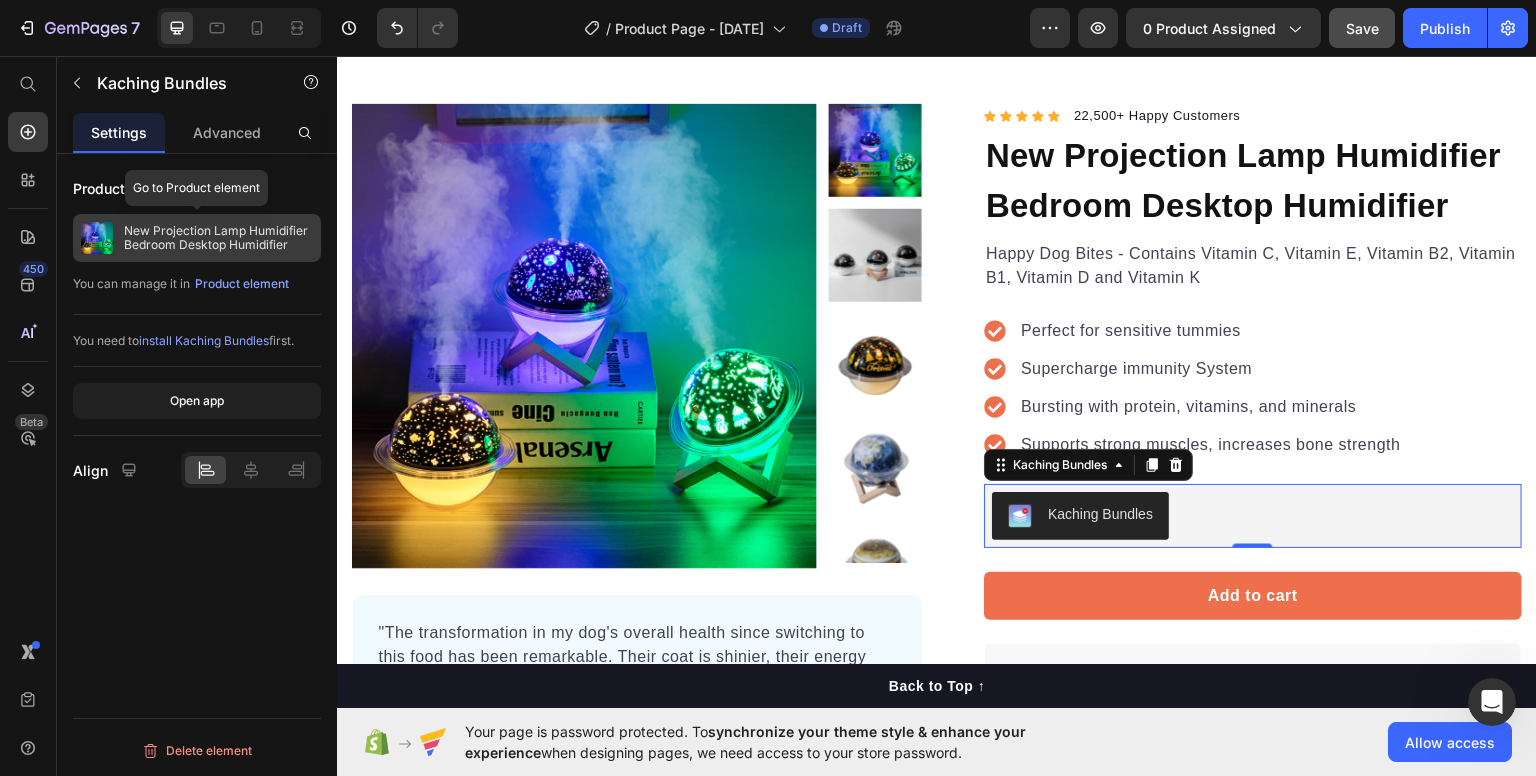 click at bounding box center (97, 238) 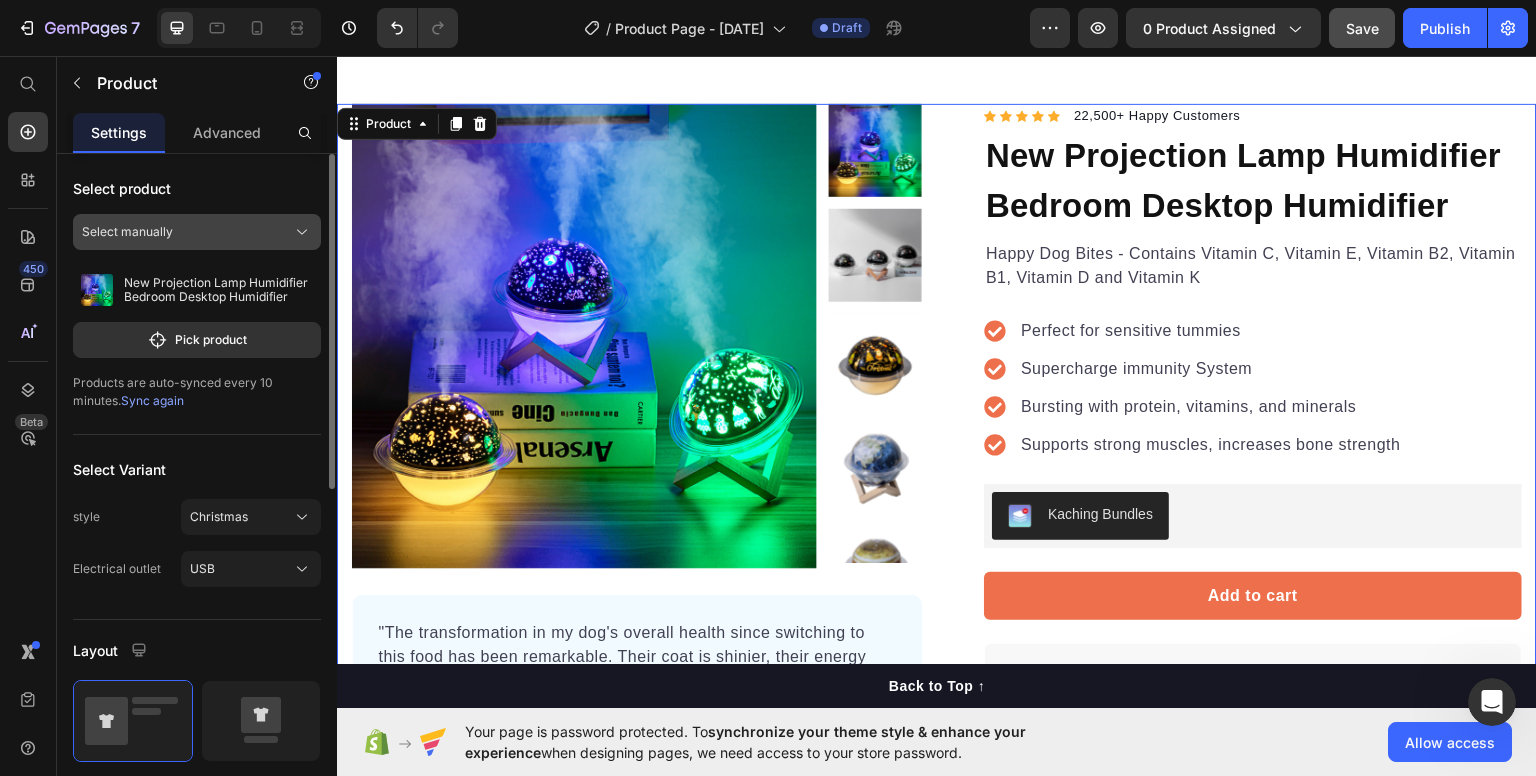 click 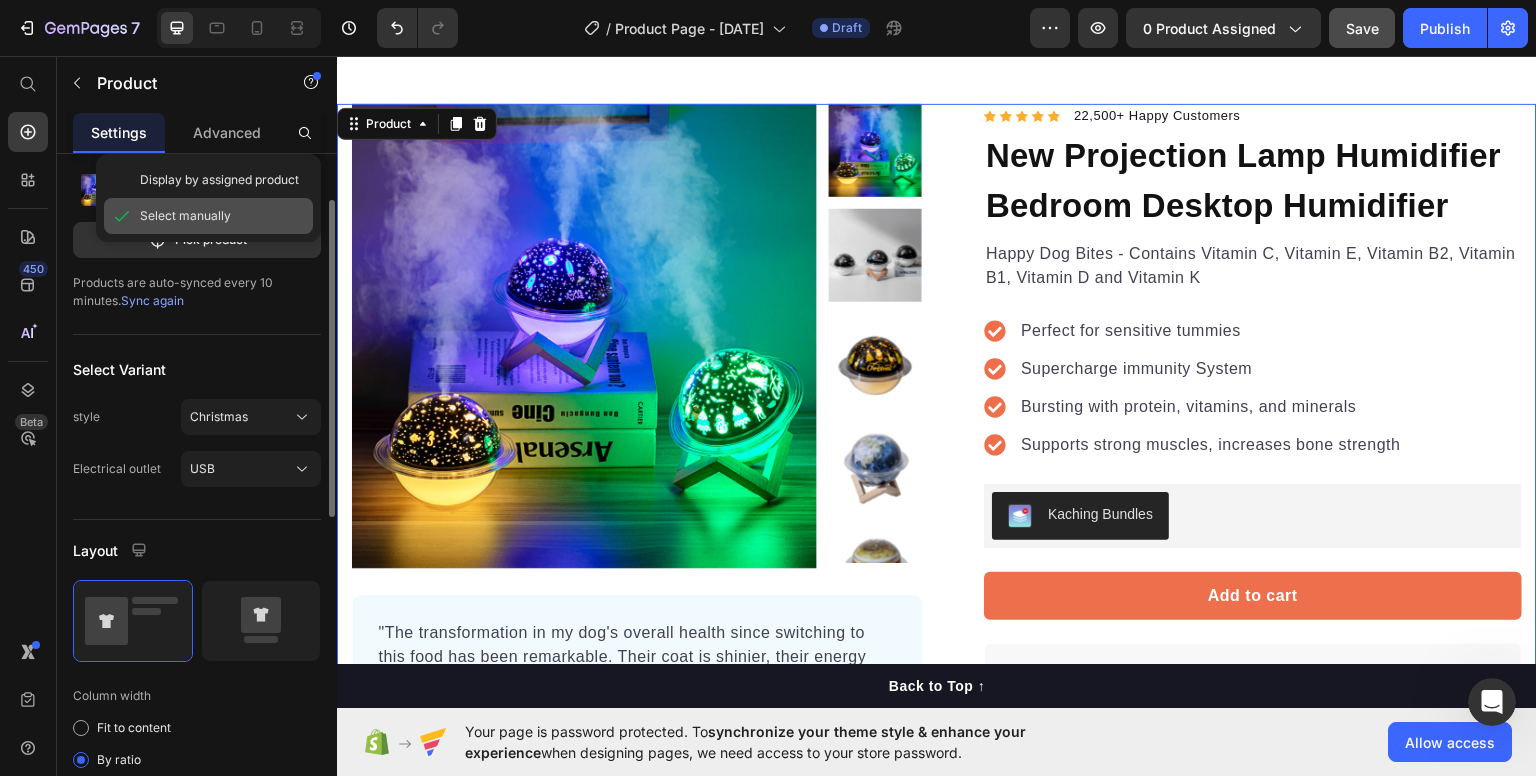 scroll, scrollTop: 0, scrollLeft: 0, axis: both 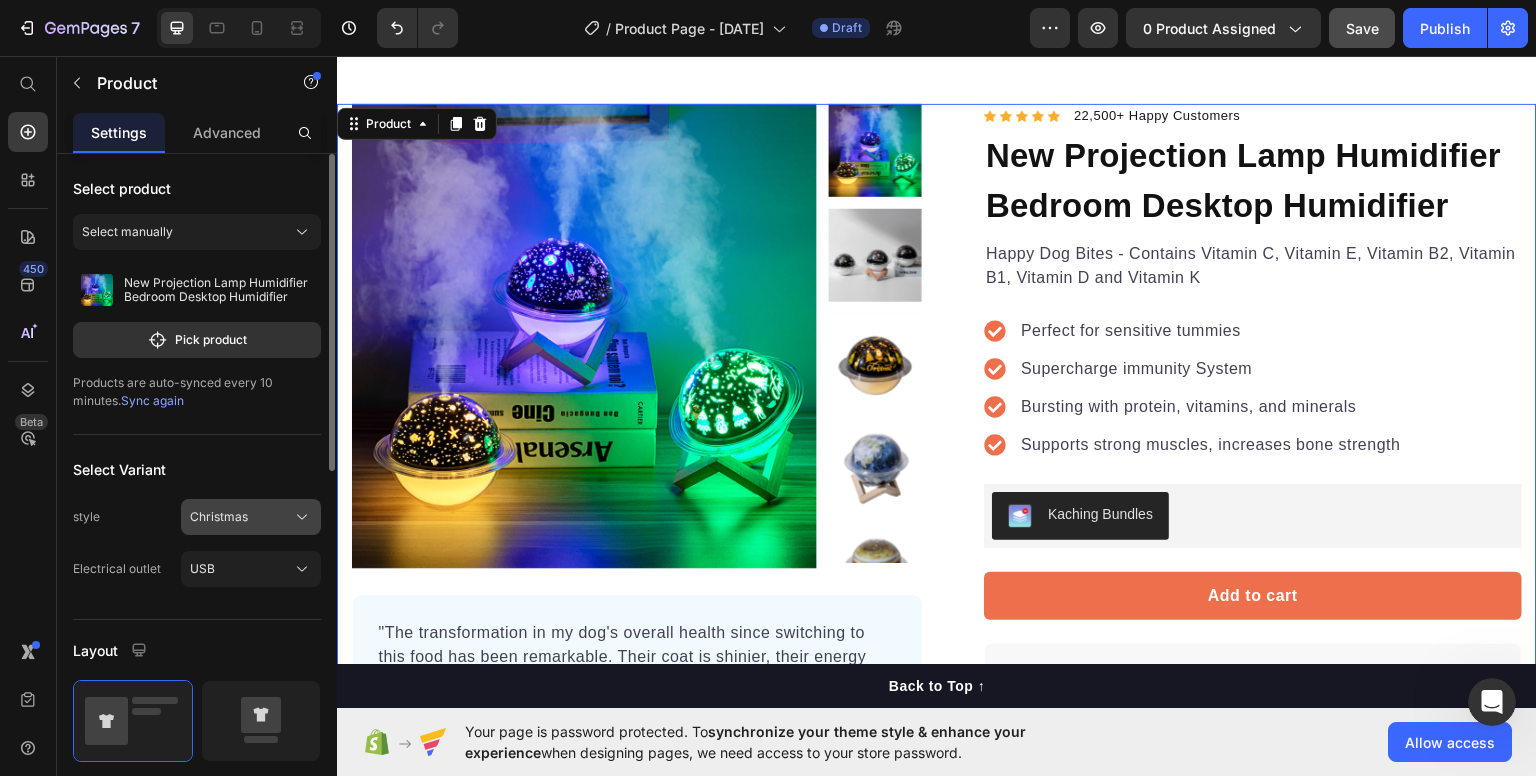 click 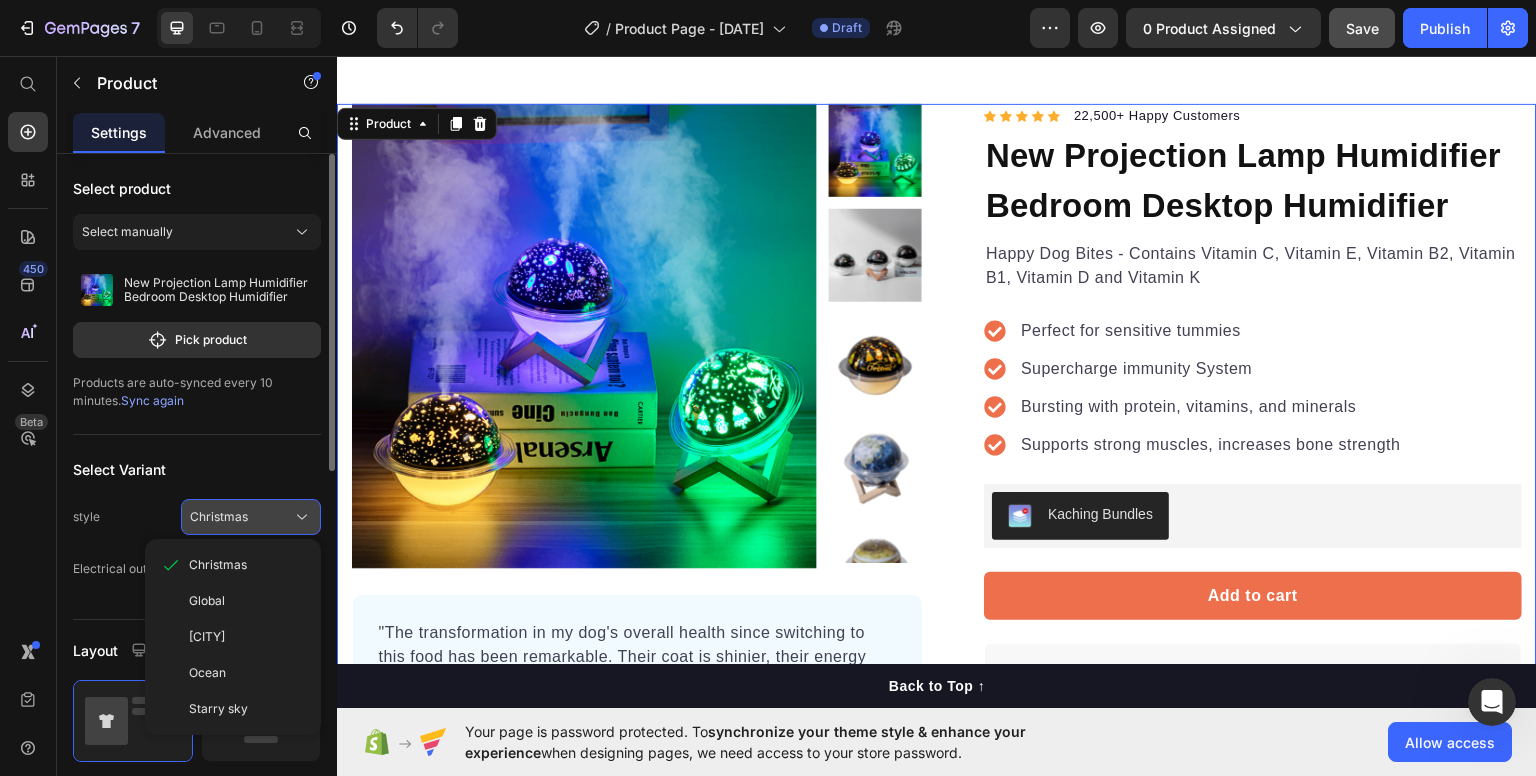 click 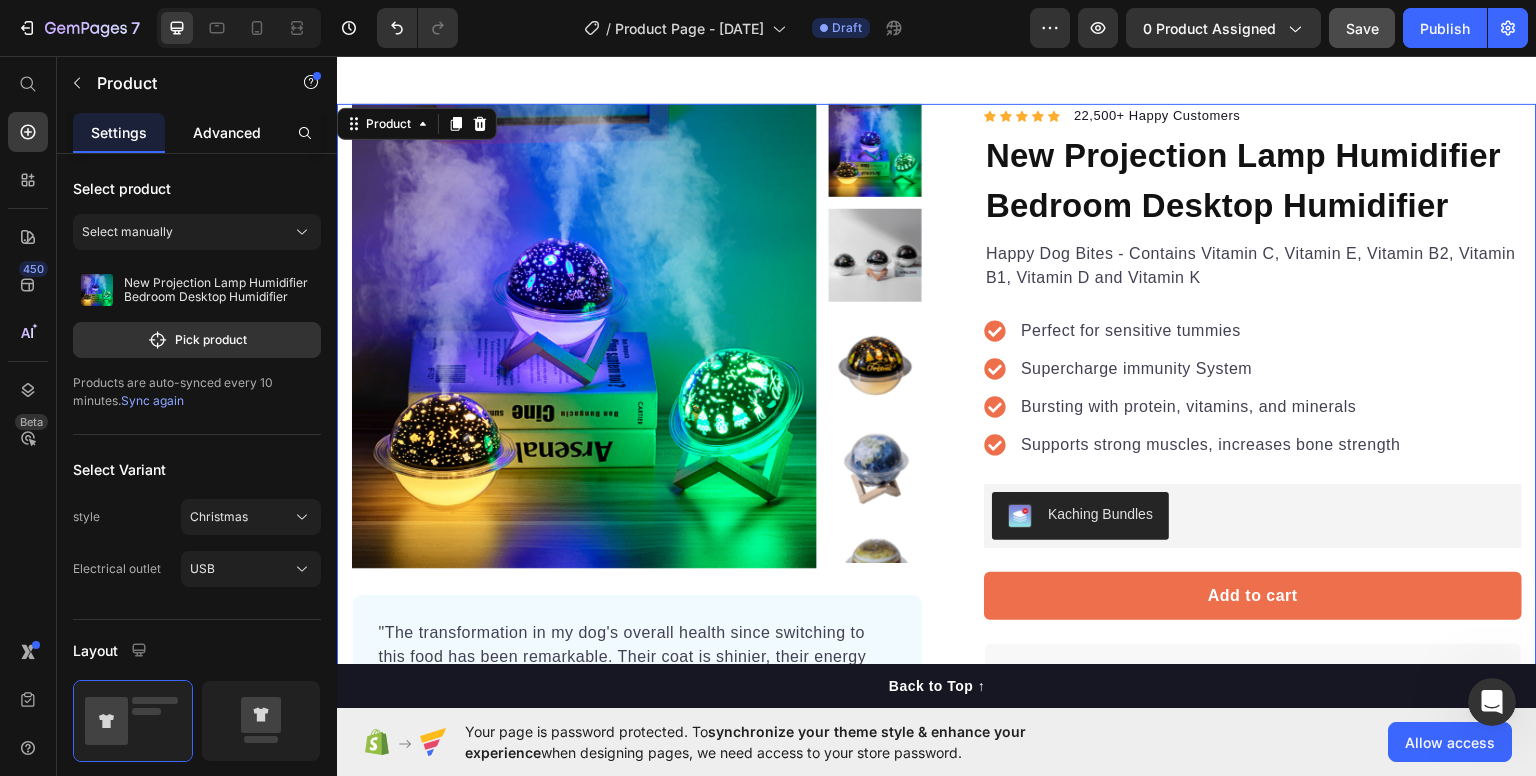 click on "Advanced" at bounding box center (227, 132) 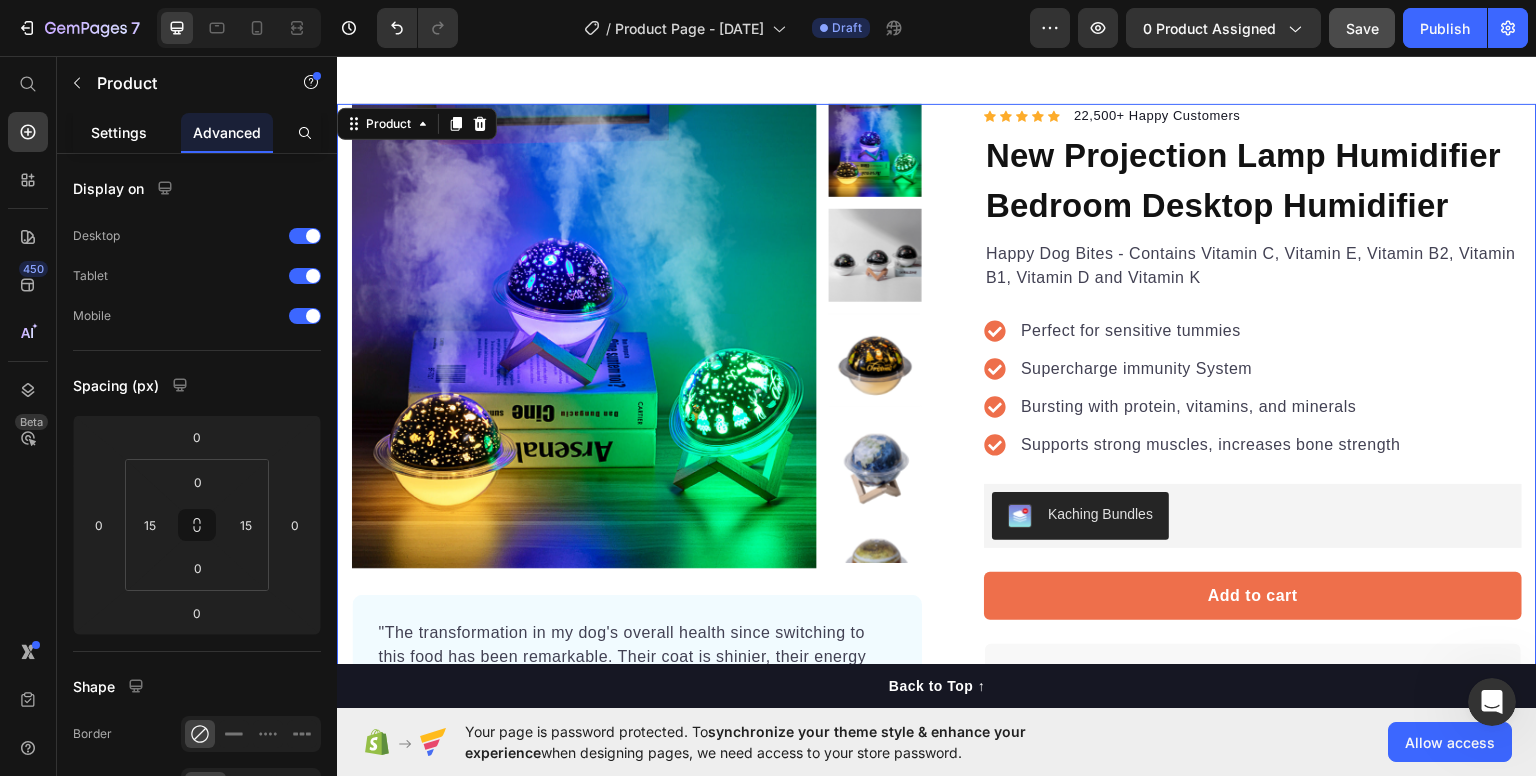 click on "Settings" at bounding box center [119, 132] 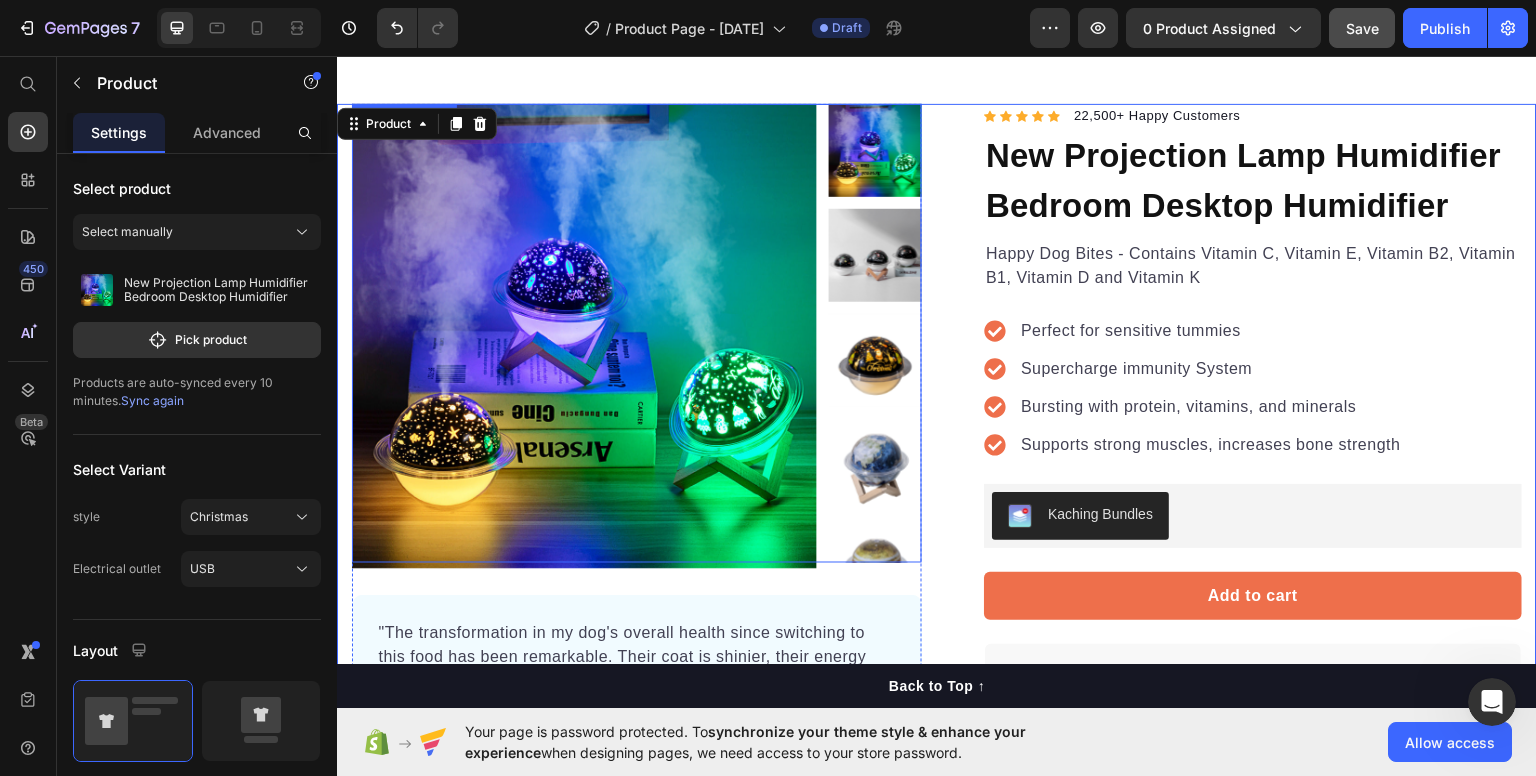 click at bounding box center (584, 335) 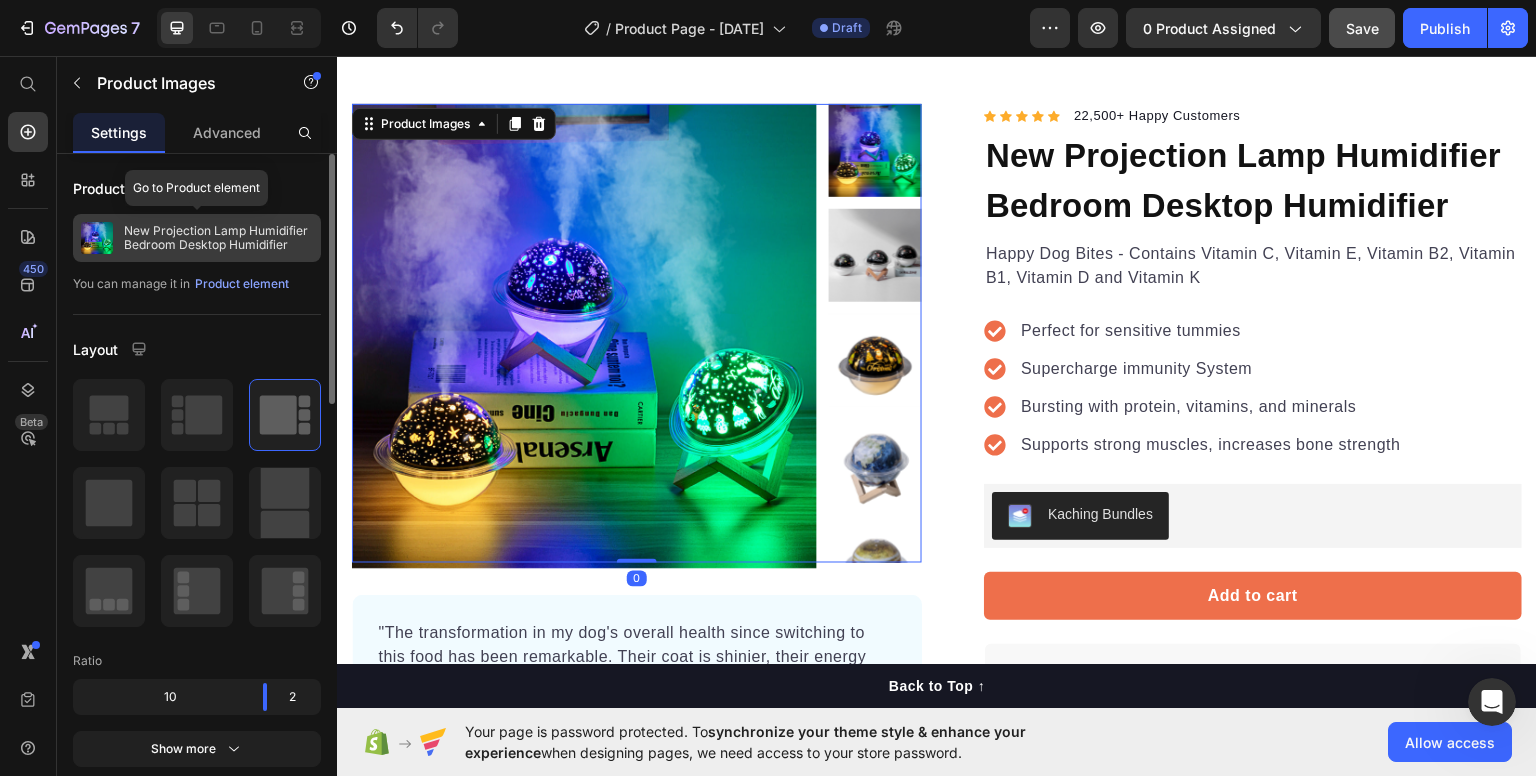 click on "New Projection Lamp Humidifier Bedroom Desktop Humidifier" at bounding box center [218, 238] 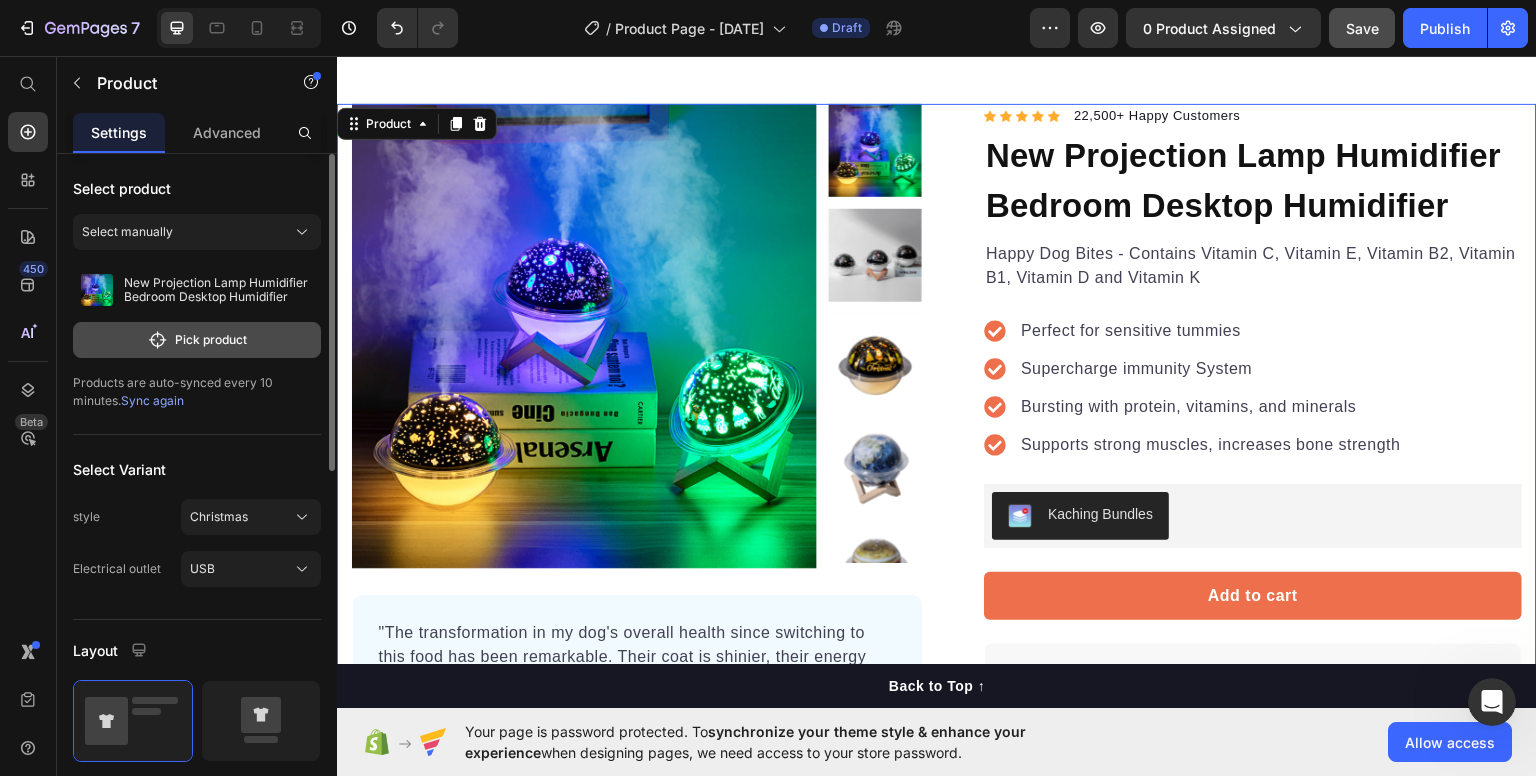 click on "Pick product" at bounding box center [197, 340] 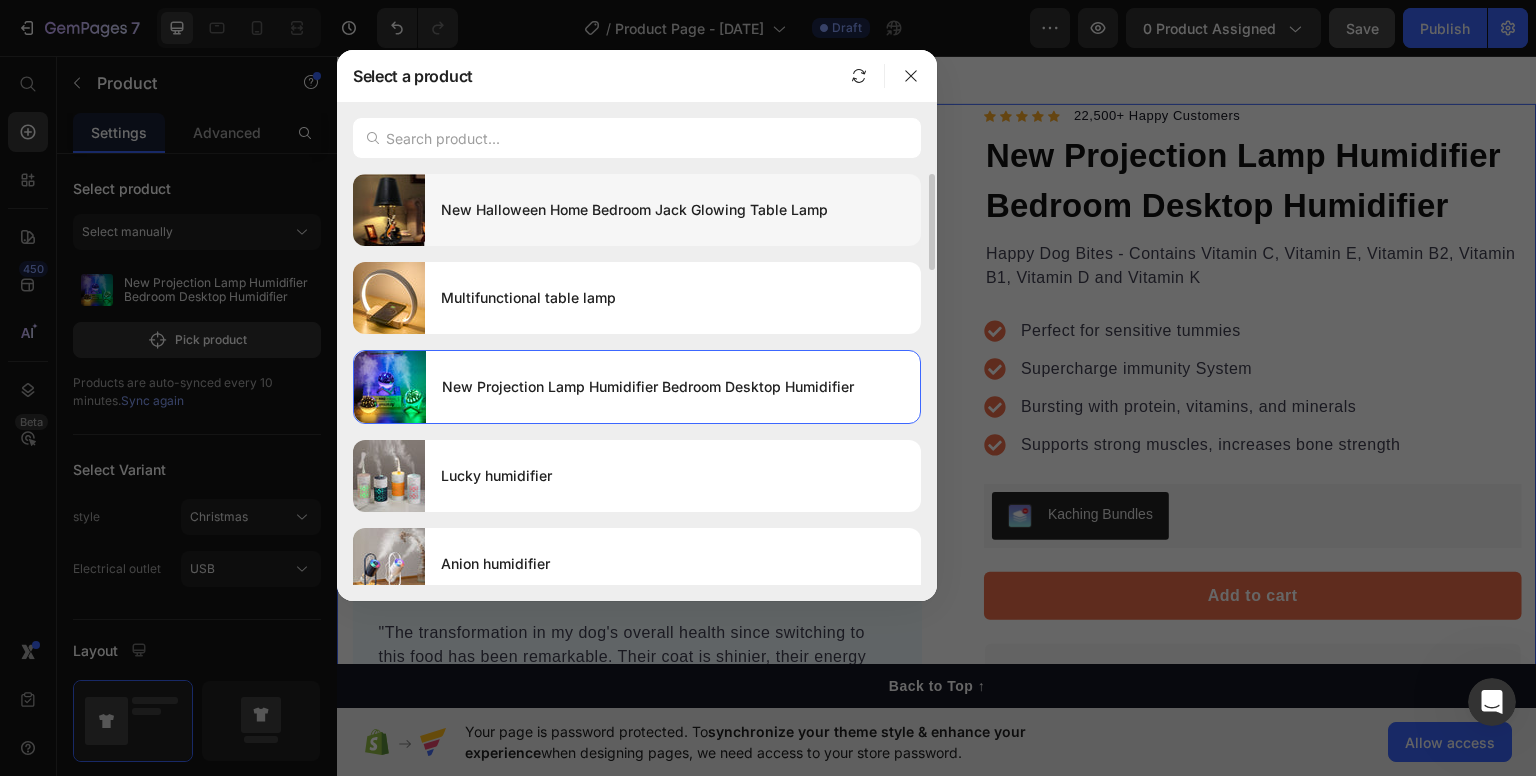 click at bounding box center [389, 210] 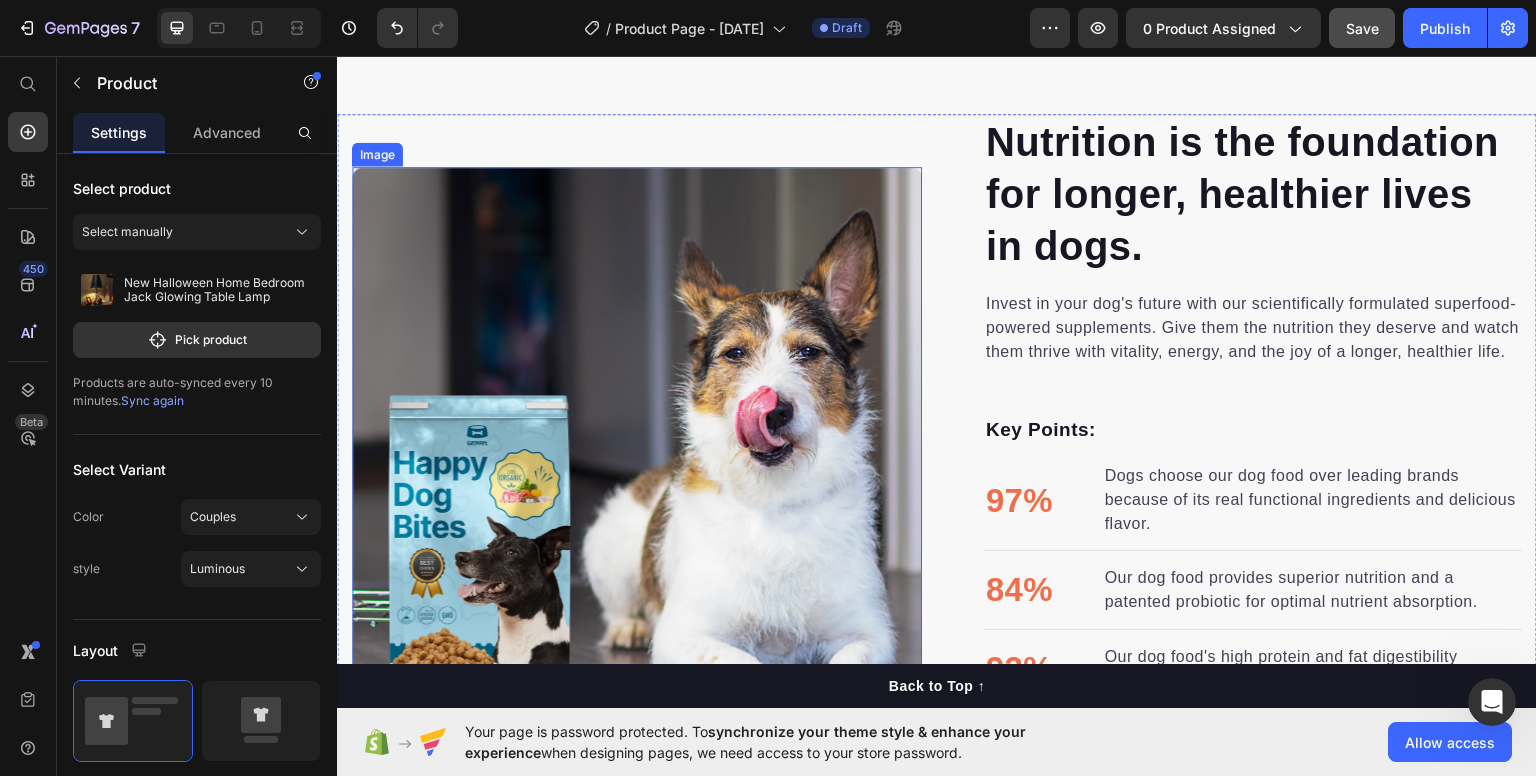 scroll, scrollTop: 1600, scrollLeft: 0, axis: vertical 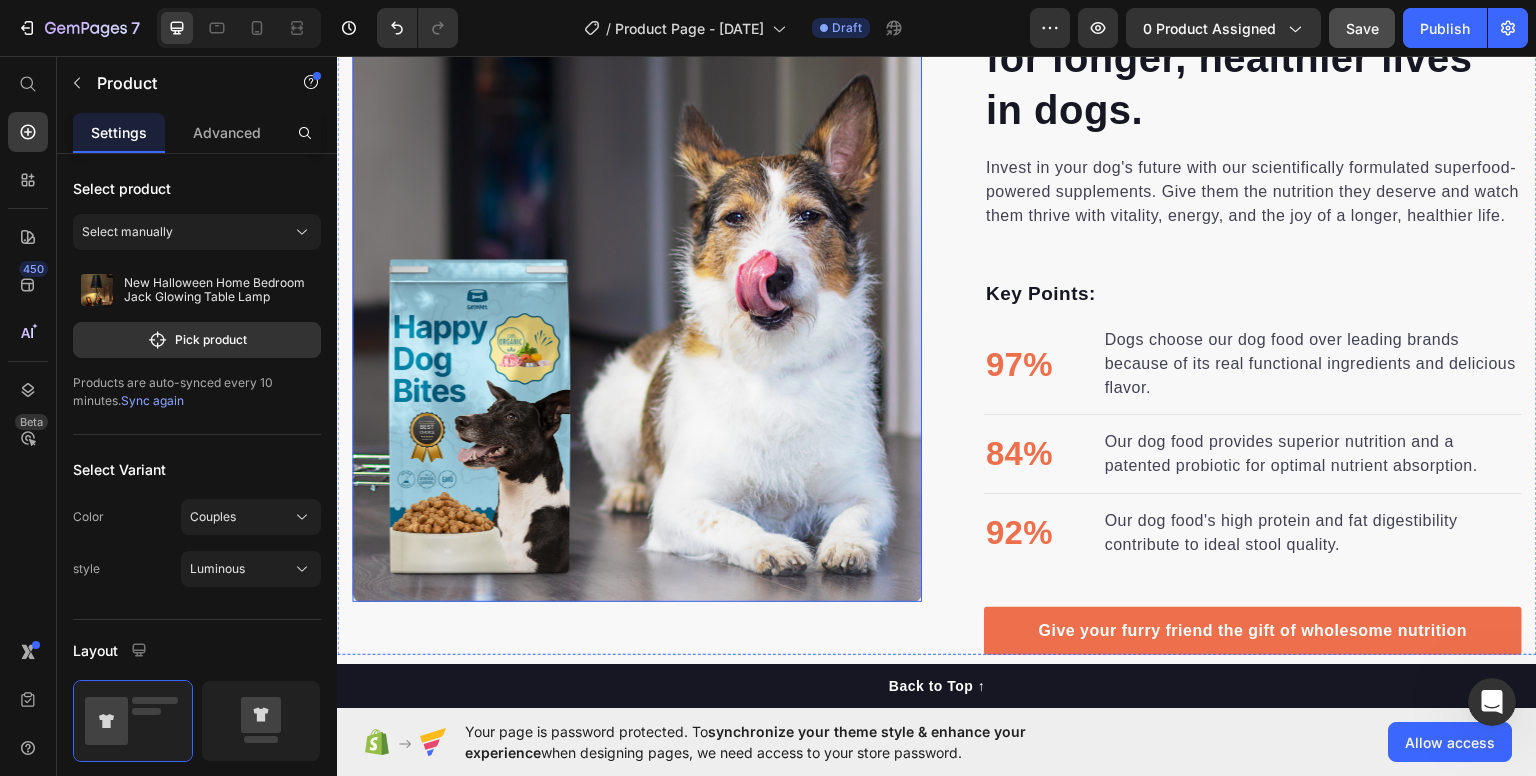 click at bounding box center (637, 315) 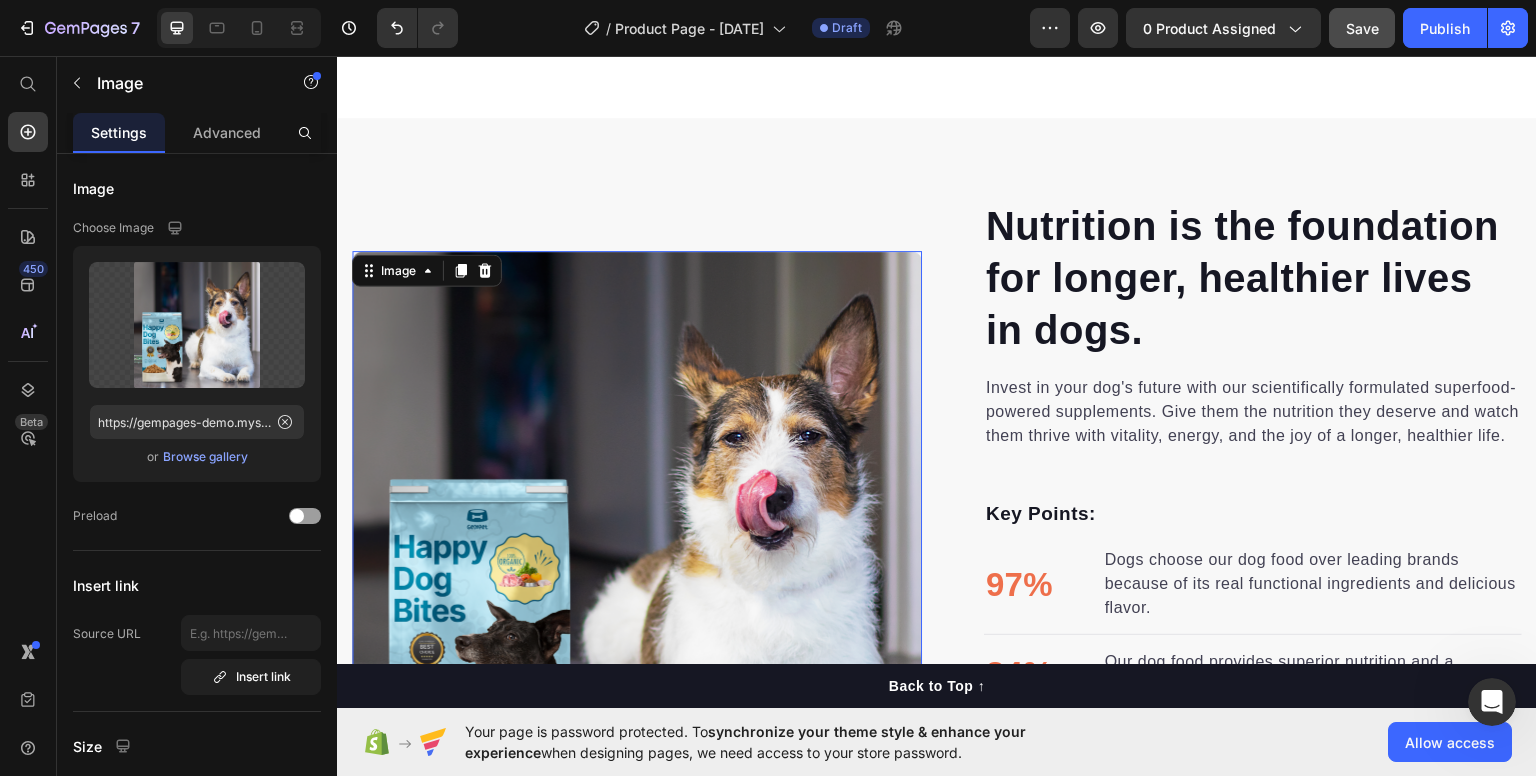 scroll, scrollTop: 1400, scrollLeft: 0, axis: vertical 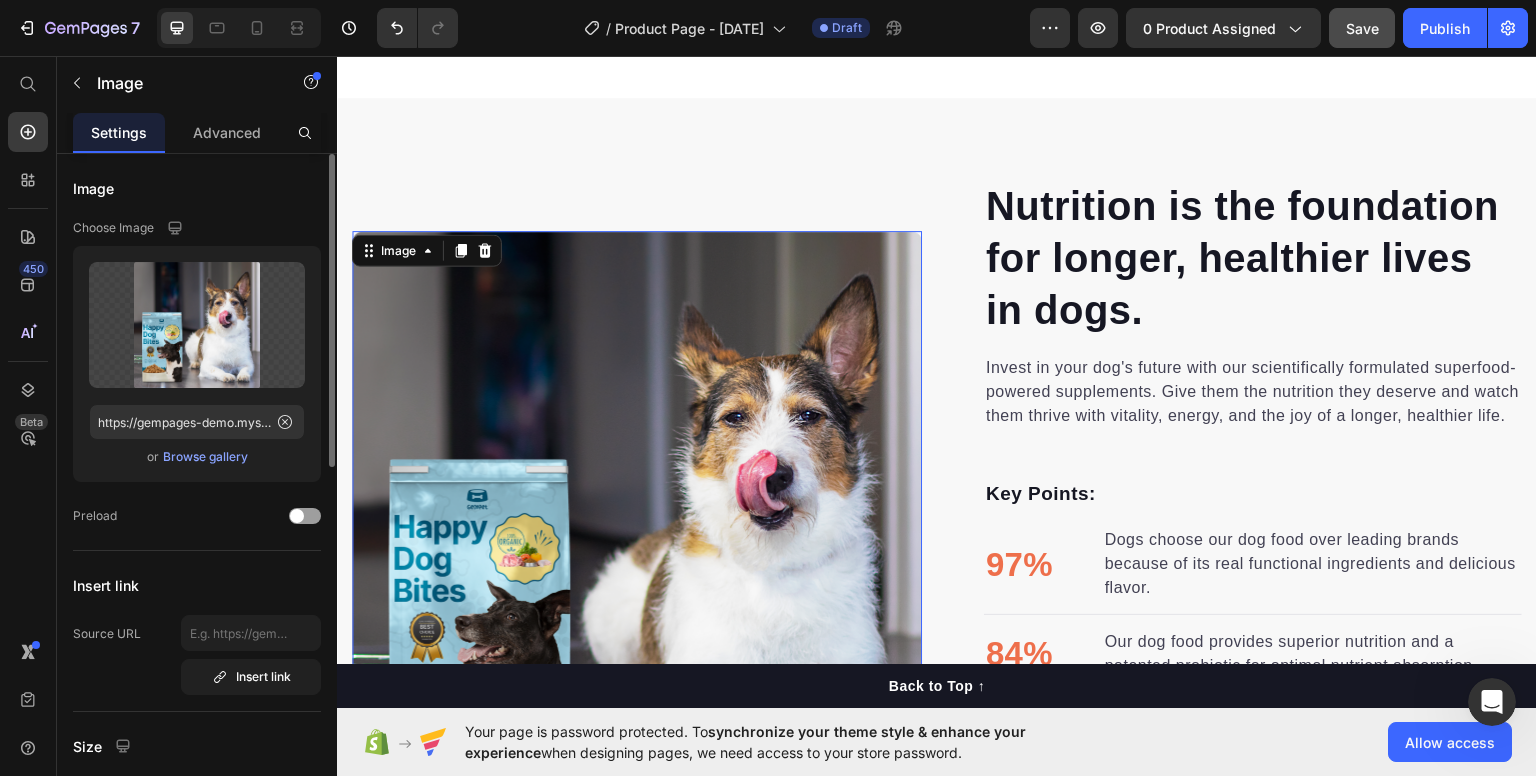 click on "Browse gallery" at bounding box center (205, 457) 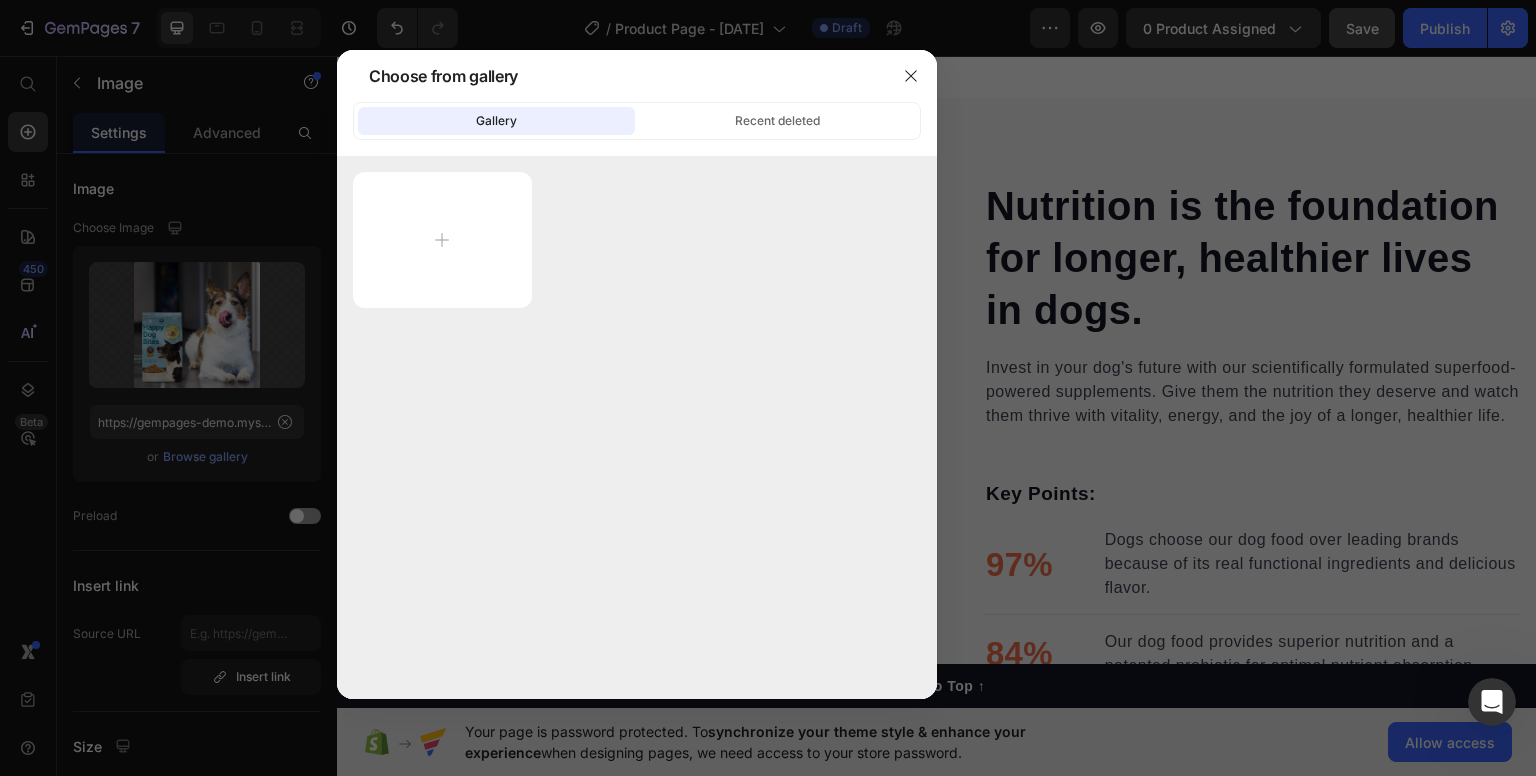 click at bounding box center [768, 388] 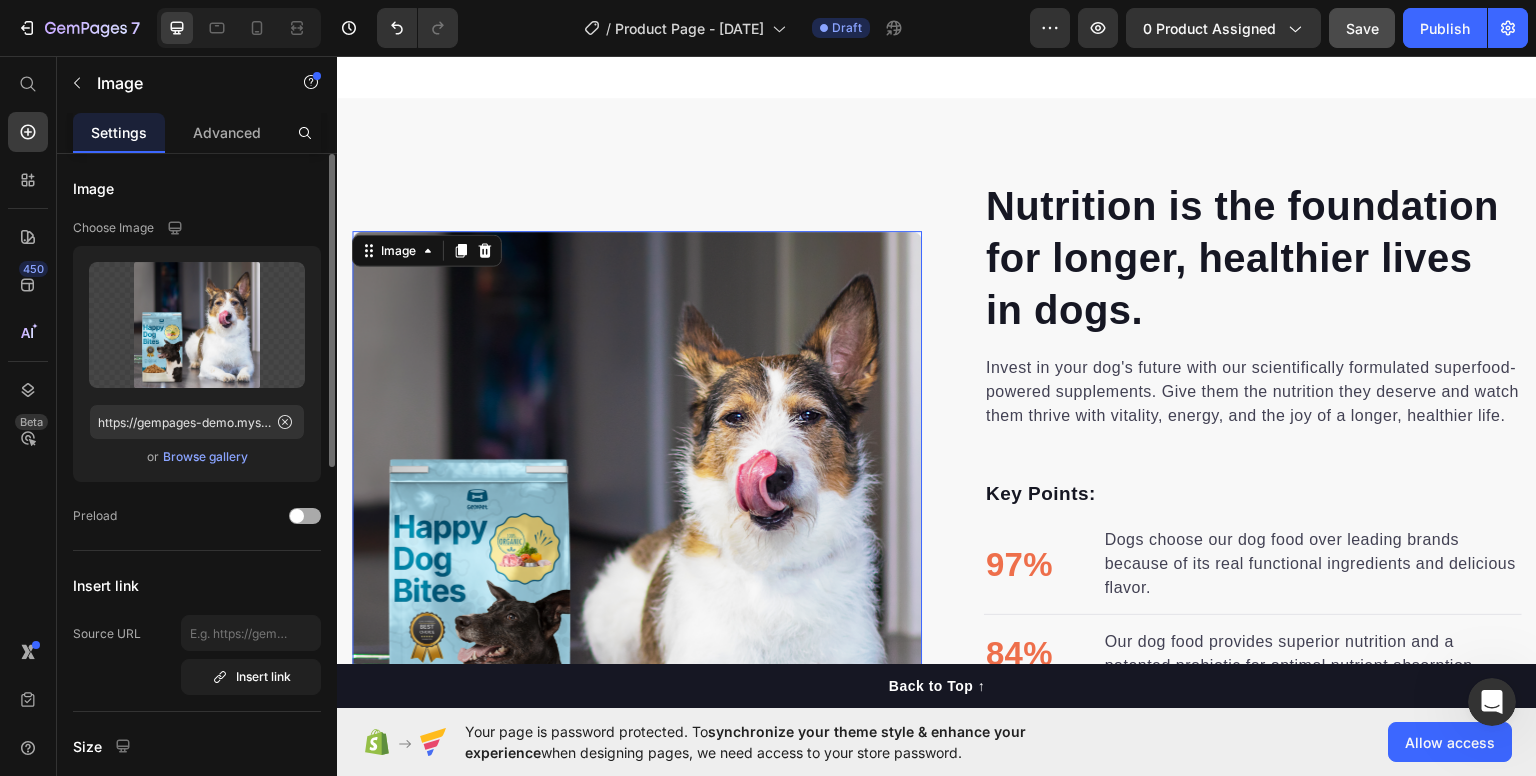 drag, startPoint x: 296, startPoint y: 520, endPoint x: 312, endPoint y: 519, distance: 16.03122 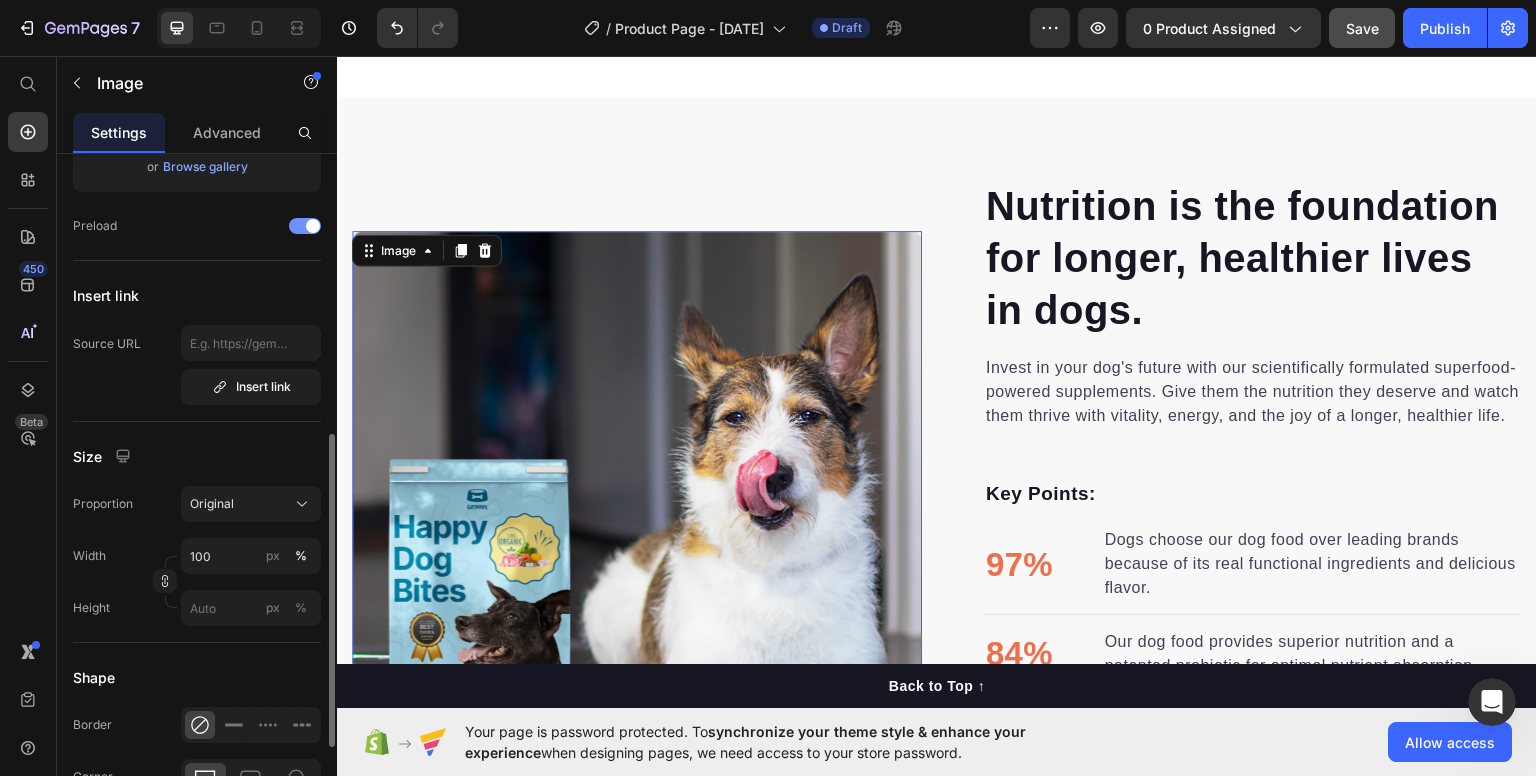 scroll, scrollTop: 0, scrollLeft: 0, axis: both 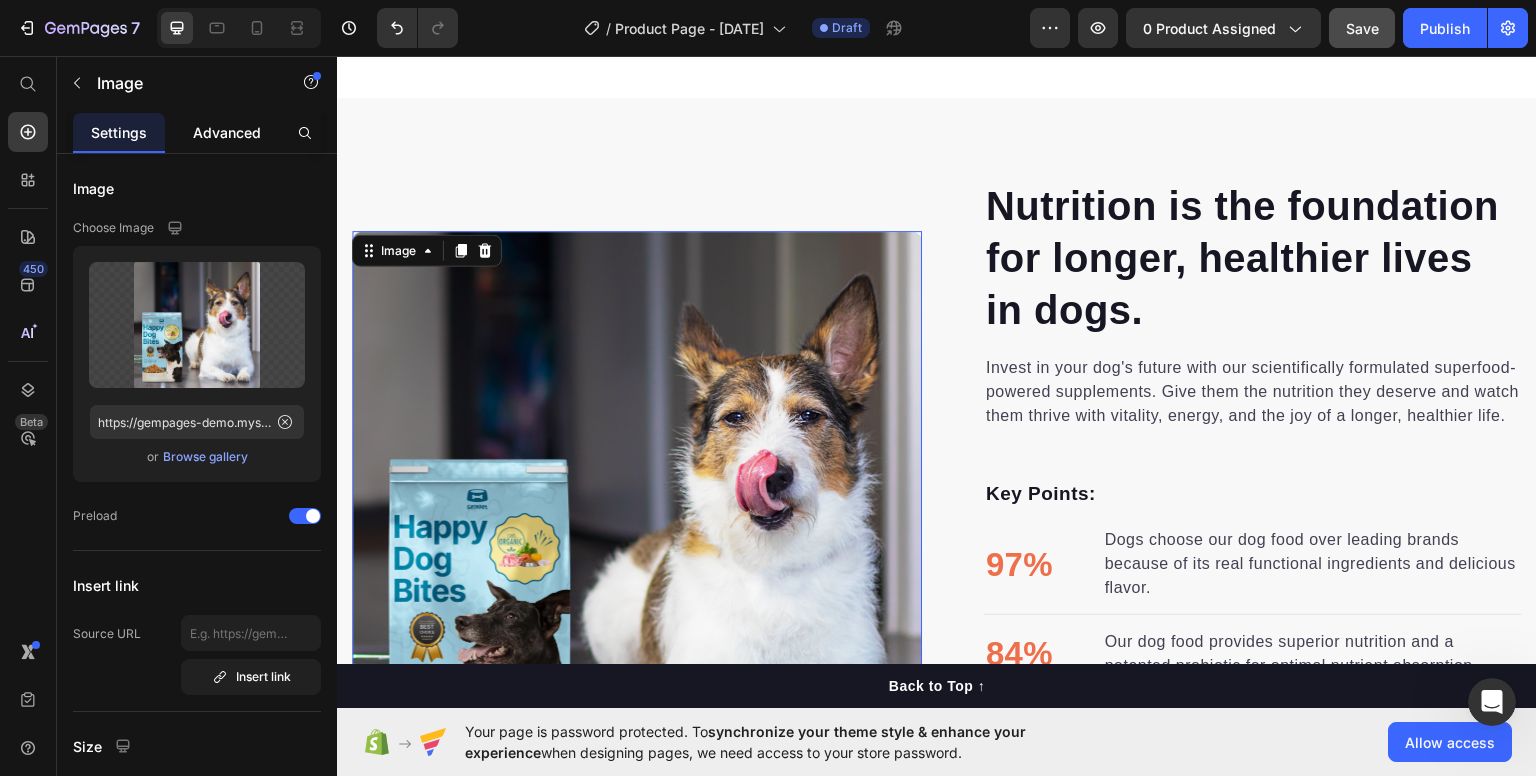 click on "Advanced" at bounding box center (227, 132) 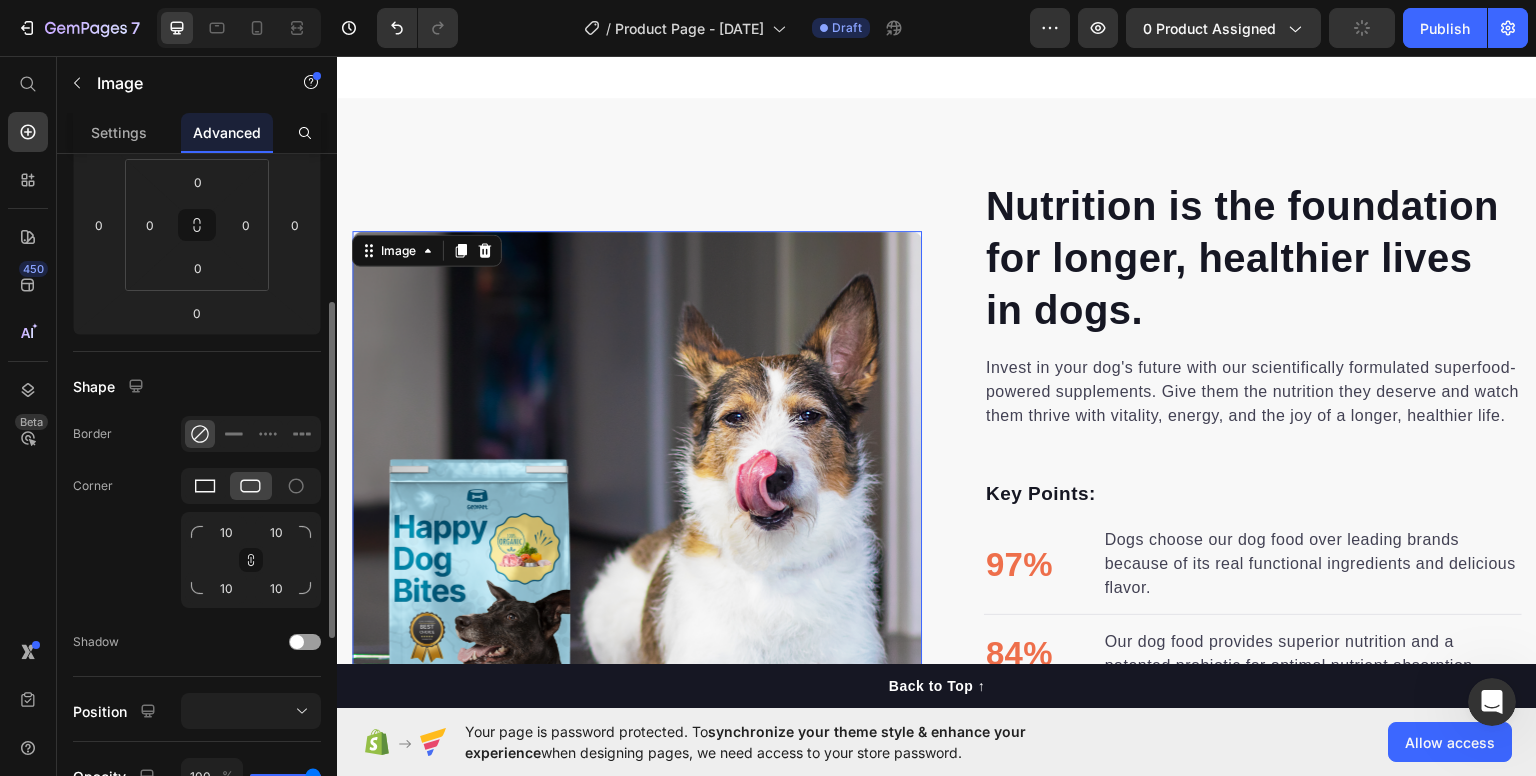 scroll, scrollTop: 692, scrollLeft: 0, axis: vertical 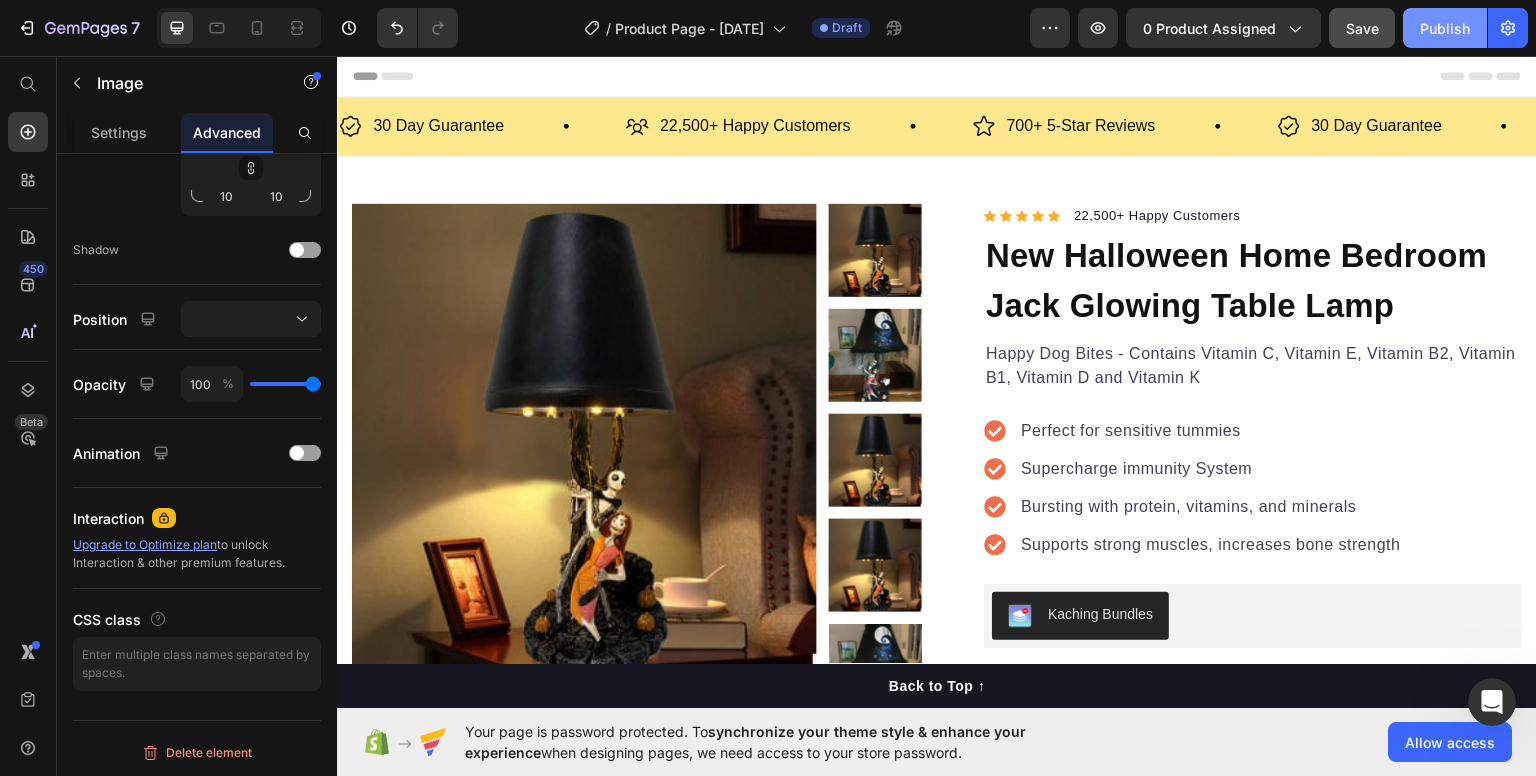 click on "Publish" at bounding box center [1445, 28] 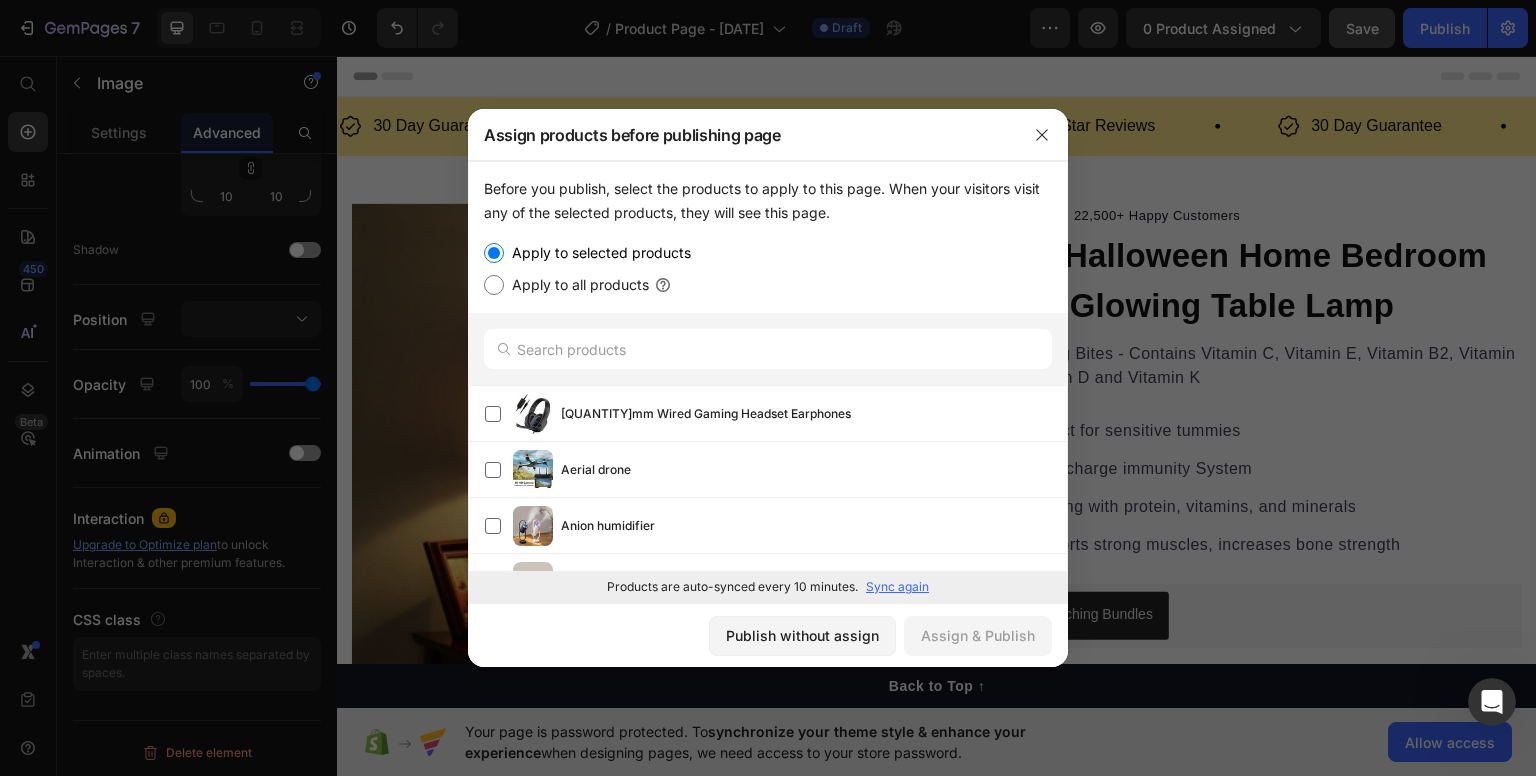 click on "Apply to all products" at bounding box center [494, 285] 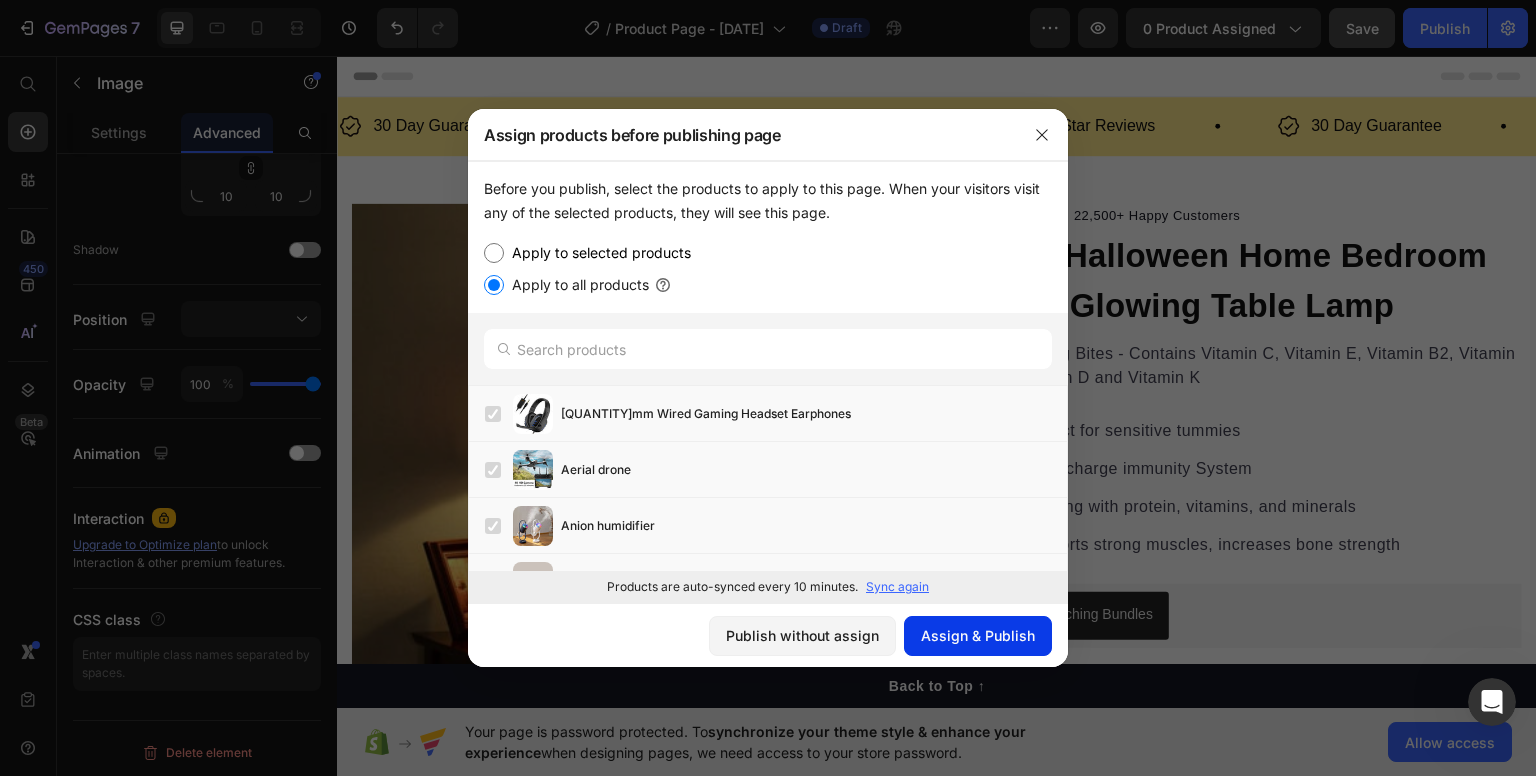 click on "Assign & Publish" at bounding box center (978, 635) 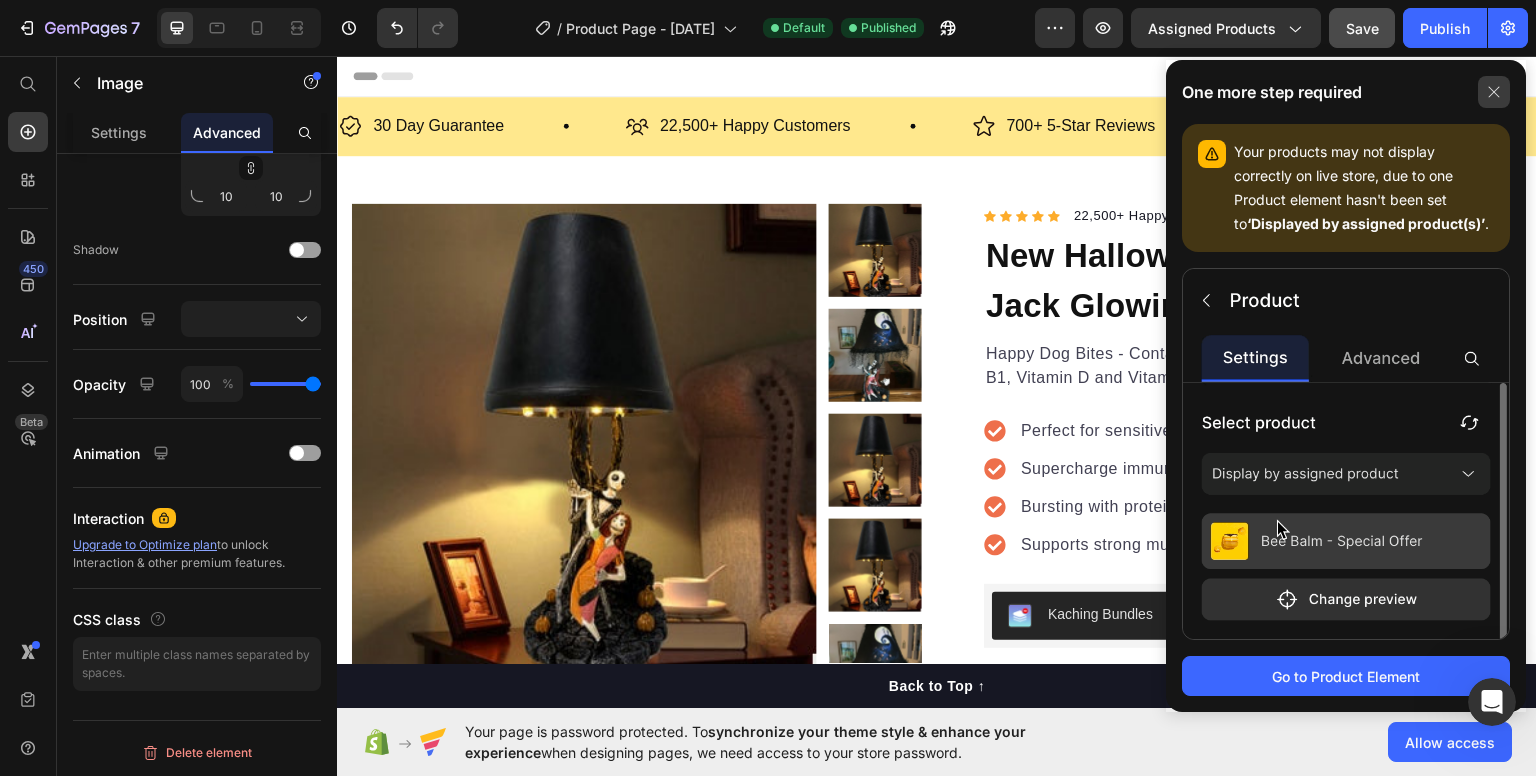 click 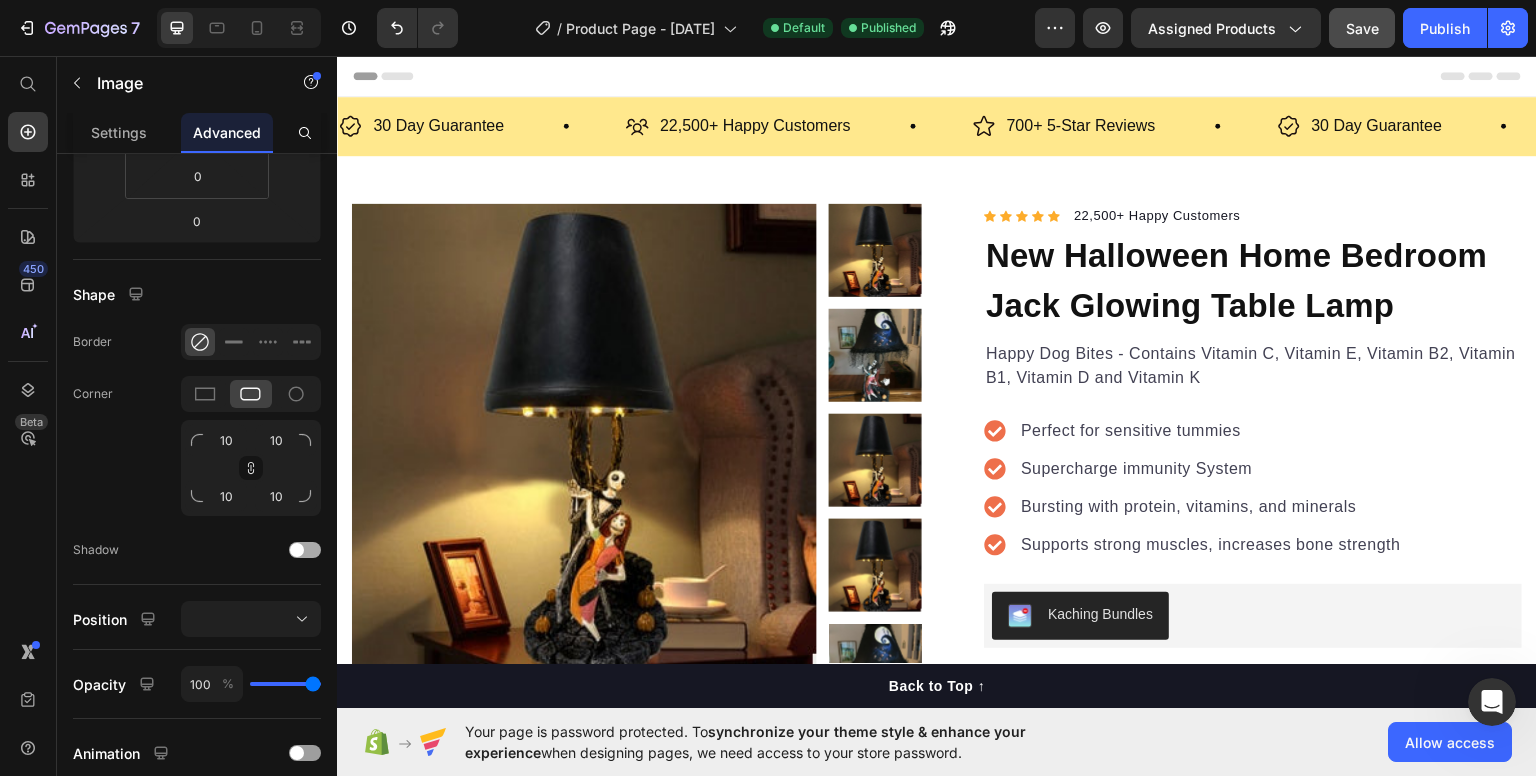 scroll, scrollTop: 0, scrollLeft: 0, axis: both 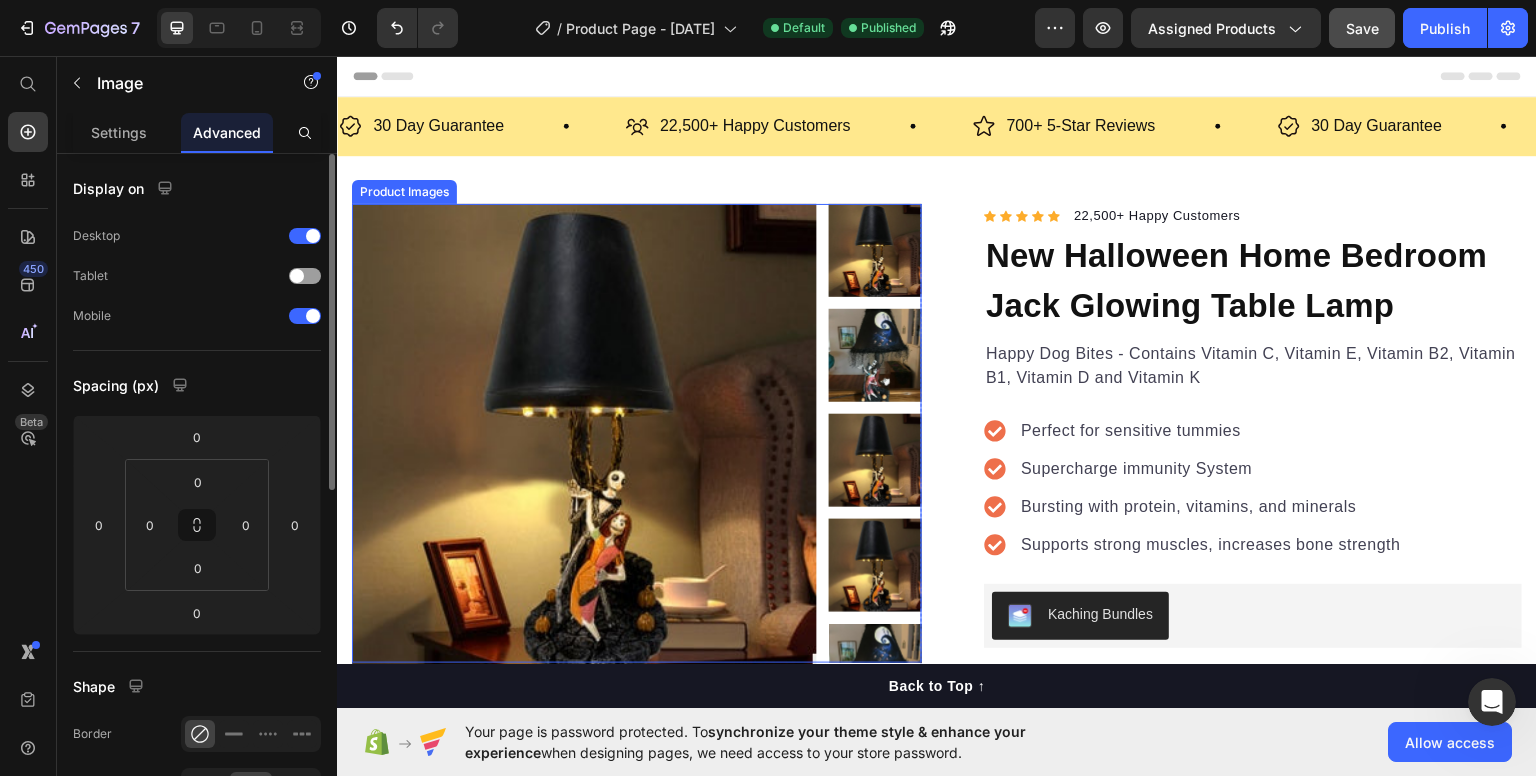 click at bounding box center [584, 435] 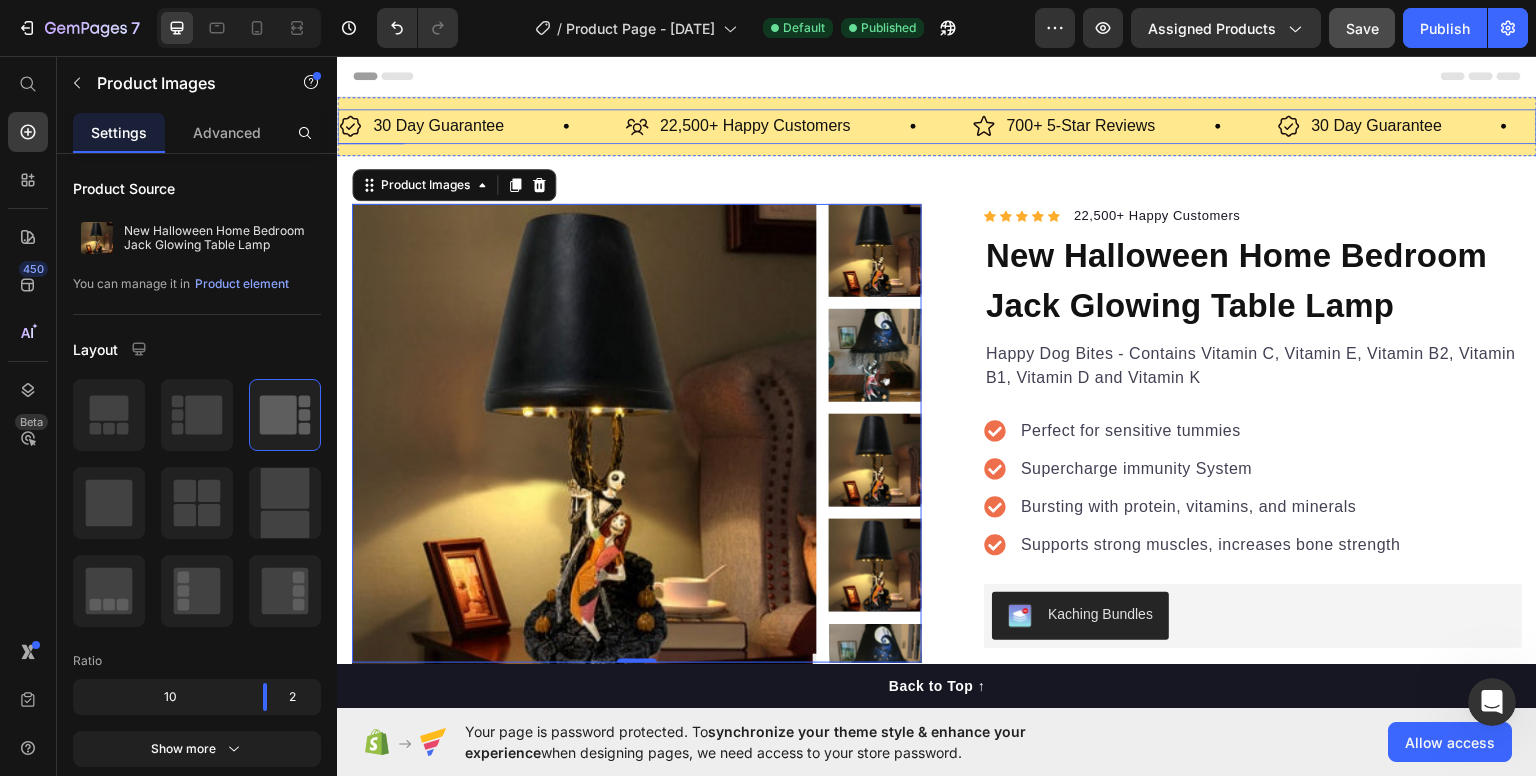 click on "30 Day Guarantee Item List" at bounding box center (481, 125) 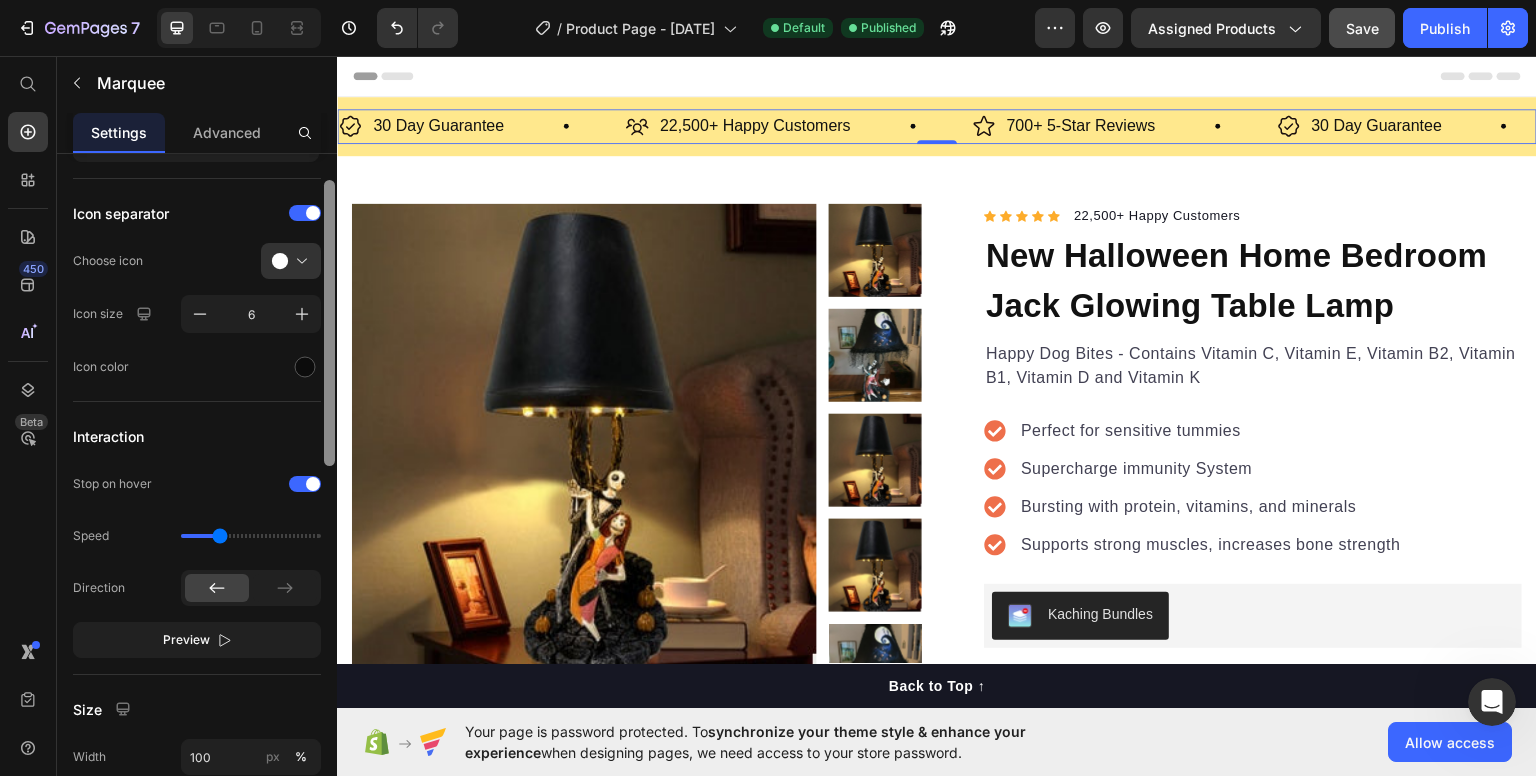 scroll, scrollTop: 200, scrollLeft: 0, axis: vertical 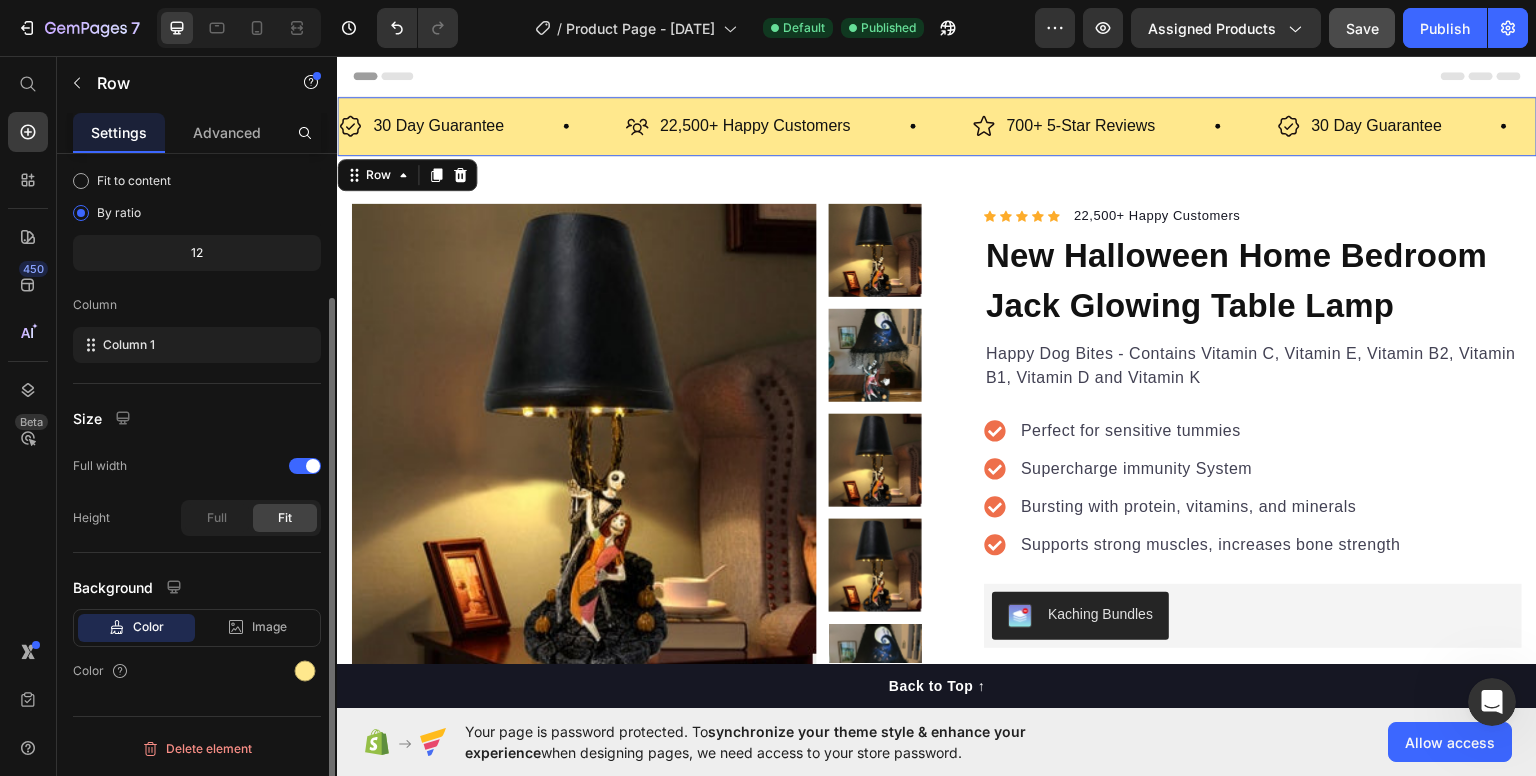 click on "30 Day Guarantee Item List
22,500+ Happy Customers Item List
700+ 5-Star Reviews Item List
30 Day Guarantee Item List
22,500+ Happy Customers Item List
700+ 5-Star Reviews Item List
30 Day Guarantee Item List
22,500+ Happy Customers Item List
700+ 5-Star Reviews Item List
30 Day Guarantee Item List
22,500+ Happy Customers Item List
700+ 5-Star Reviews Item List
30 Day Guarantee Item List
22,500+ Happy Customers Item List
700+ 5-Star Reviews Item List
30 Day Guarantee Item List
Item List Row" at bounding box center [937, 125] 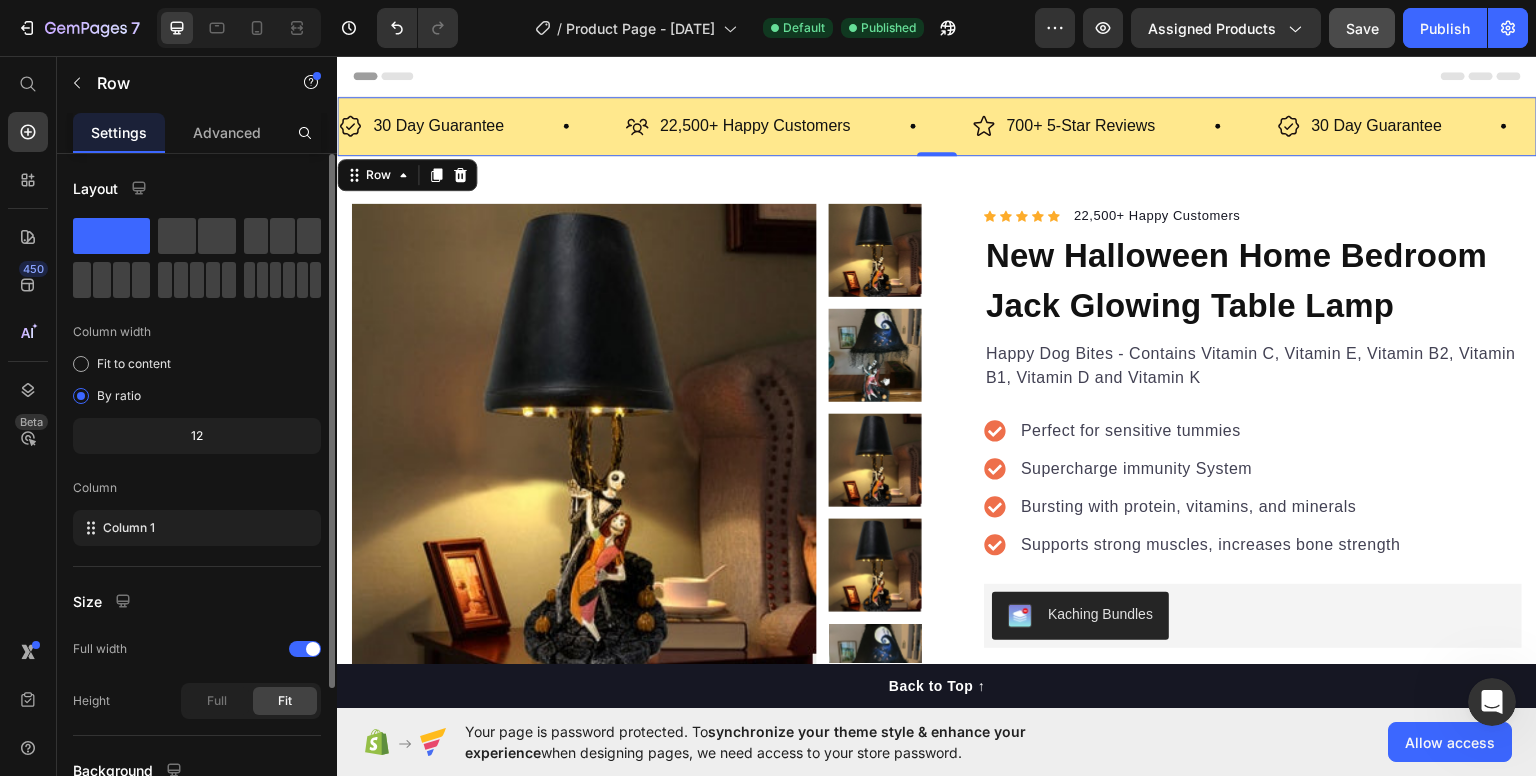 scroll, scrollTop: 179, scrollLeft: 0, axis: vertical 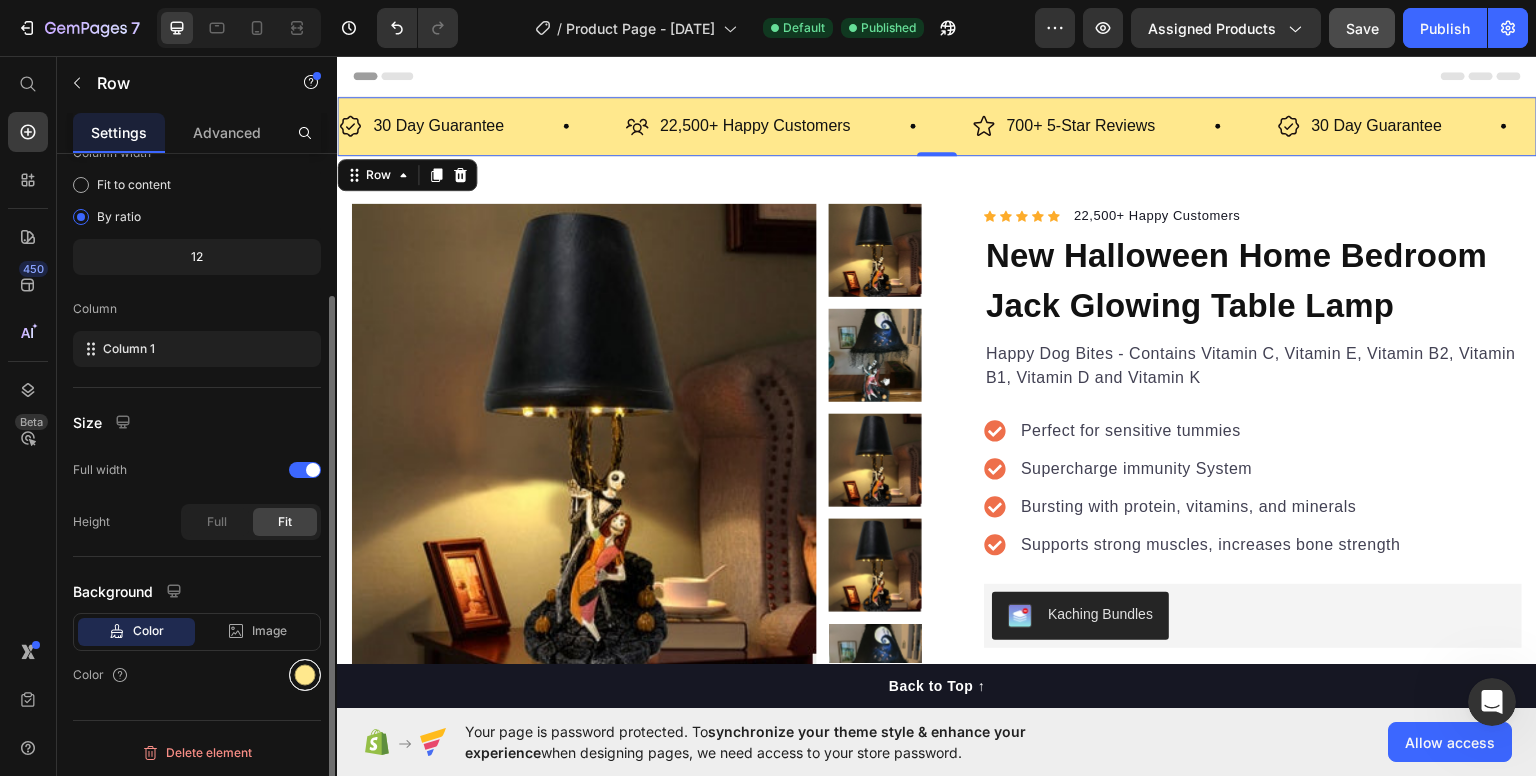 click at bounding box center [305, 675] 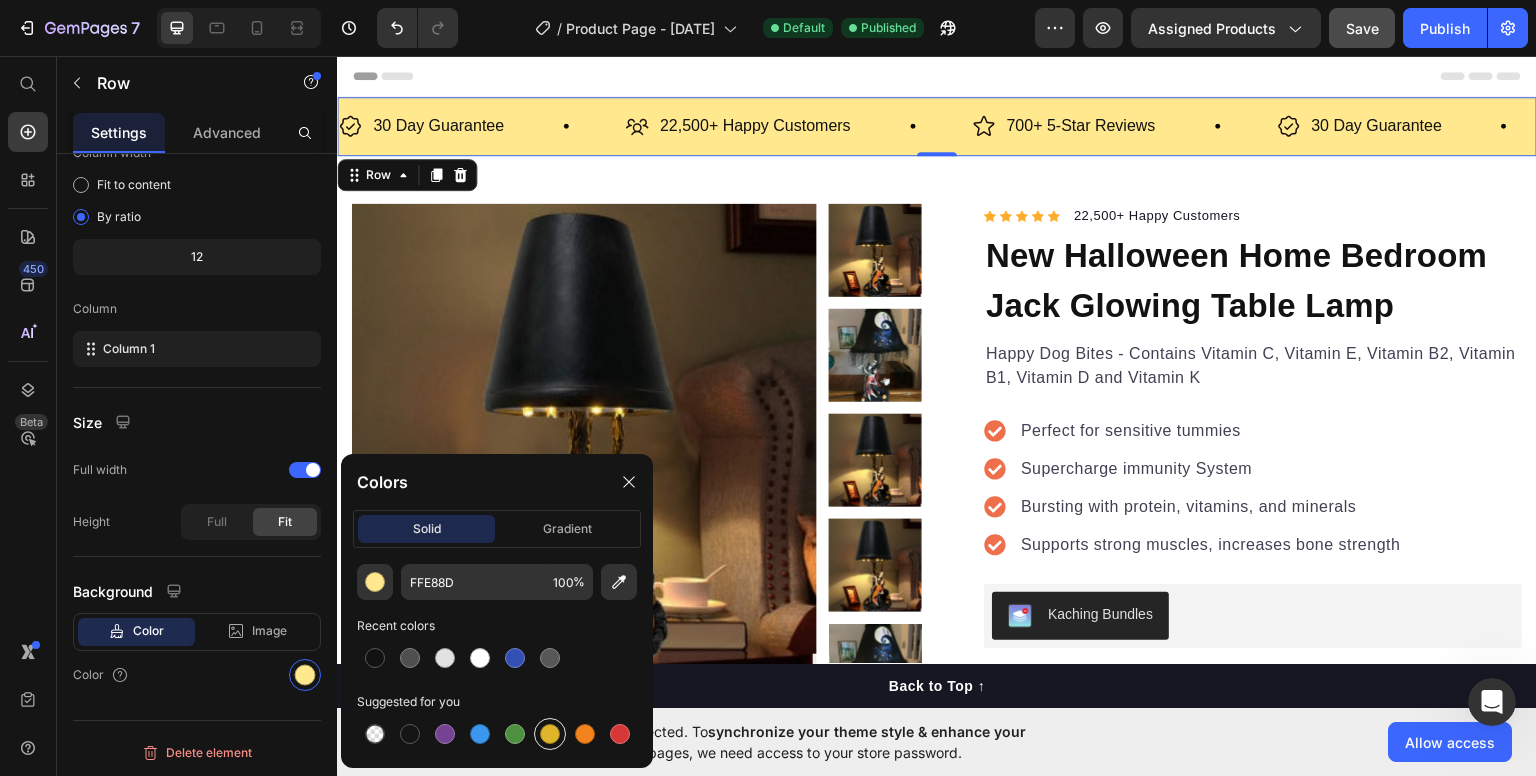 click at bounding box center [550, 734] 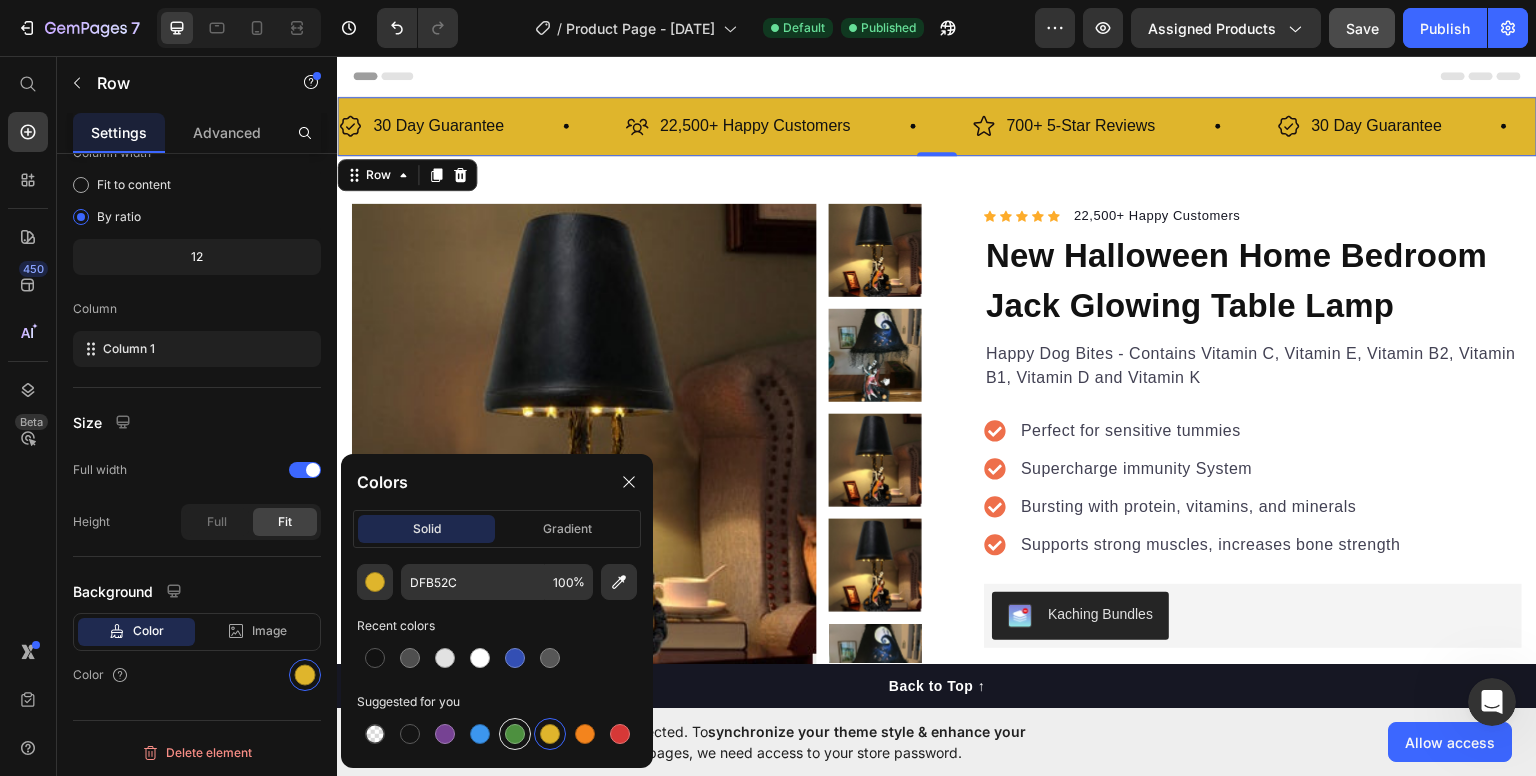 click at bounding box center [515, 734] 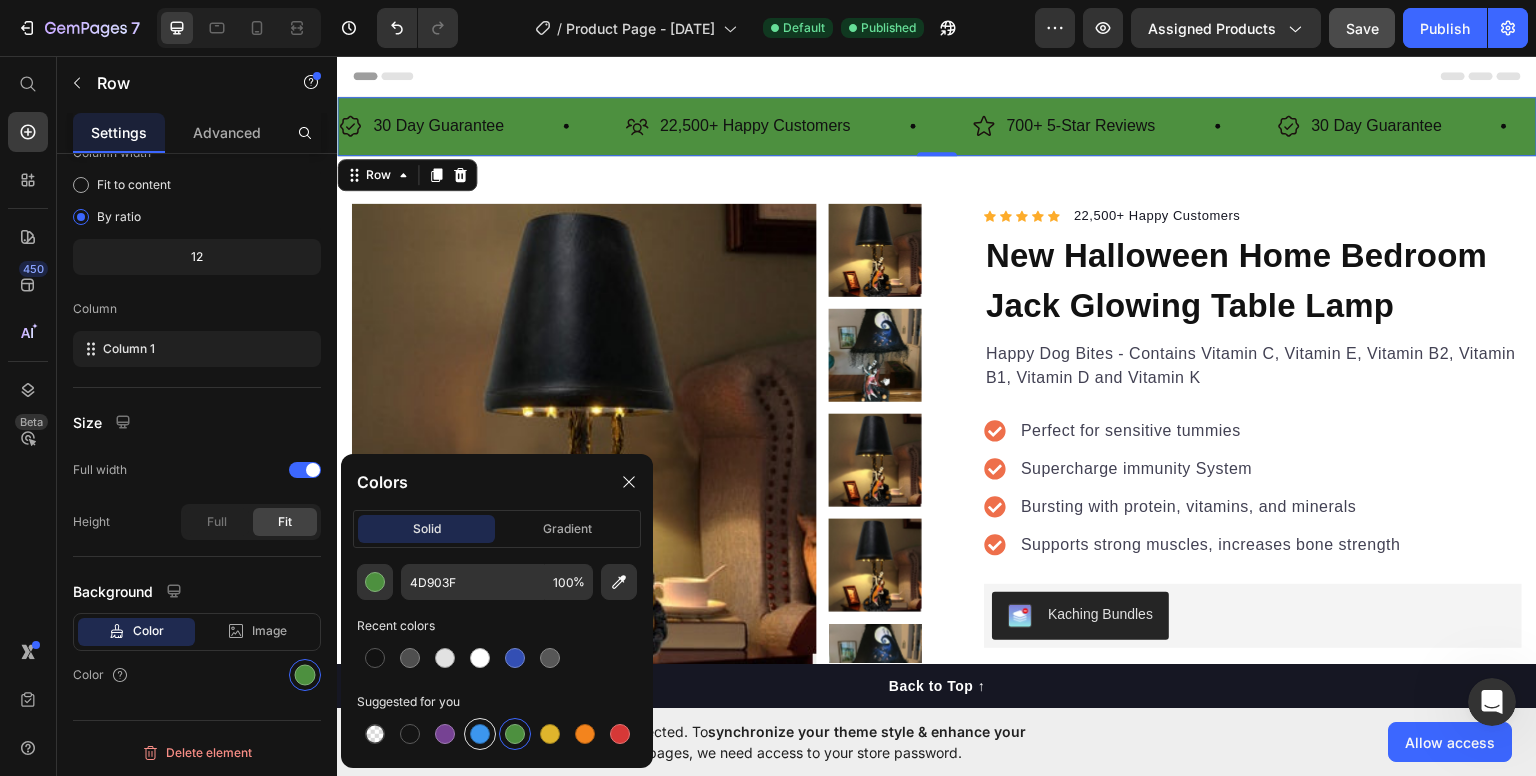 click at bounding box center [480, 734] 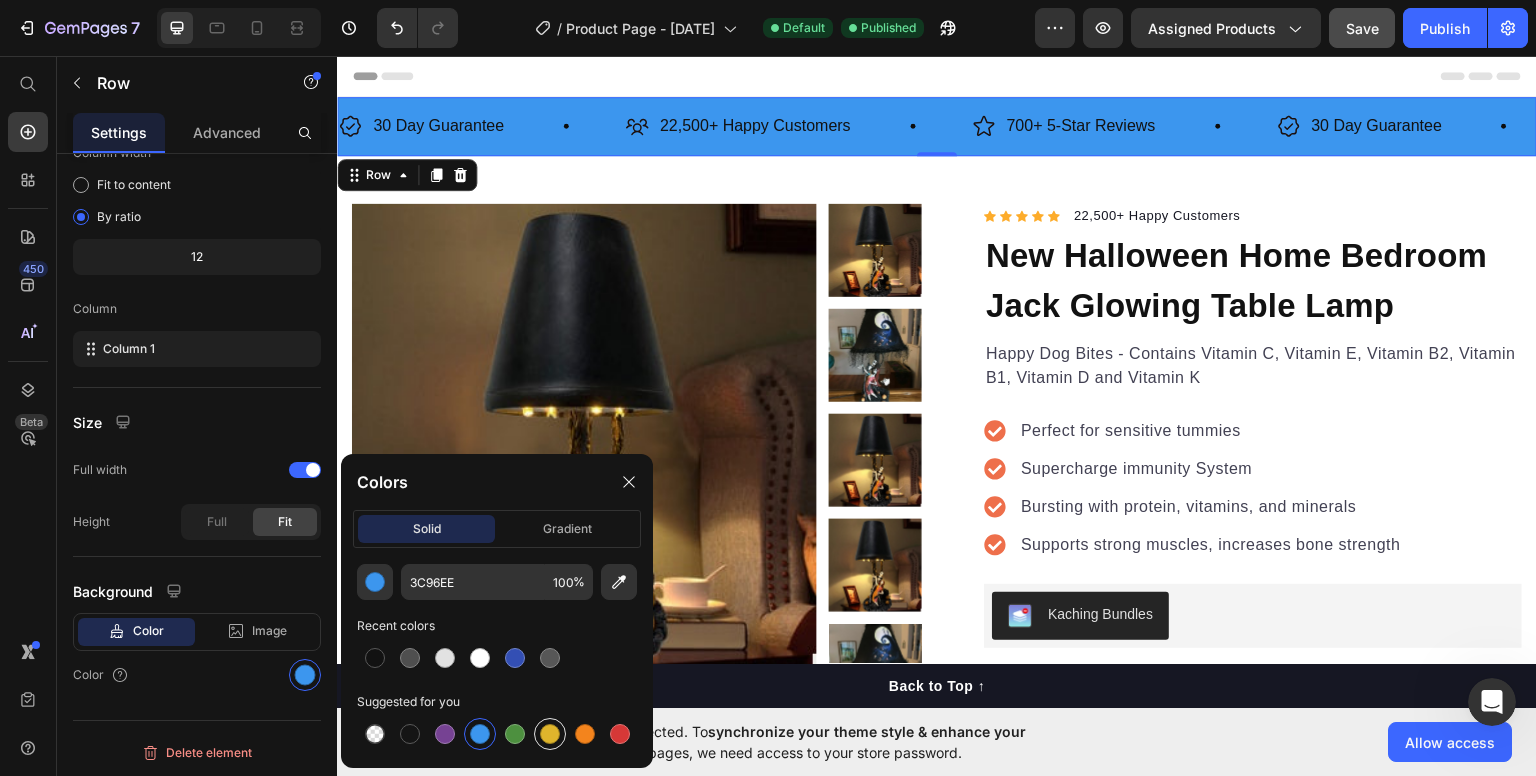 click at bounding box center [550, 734] 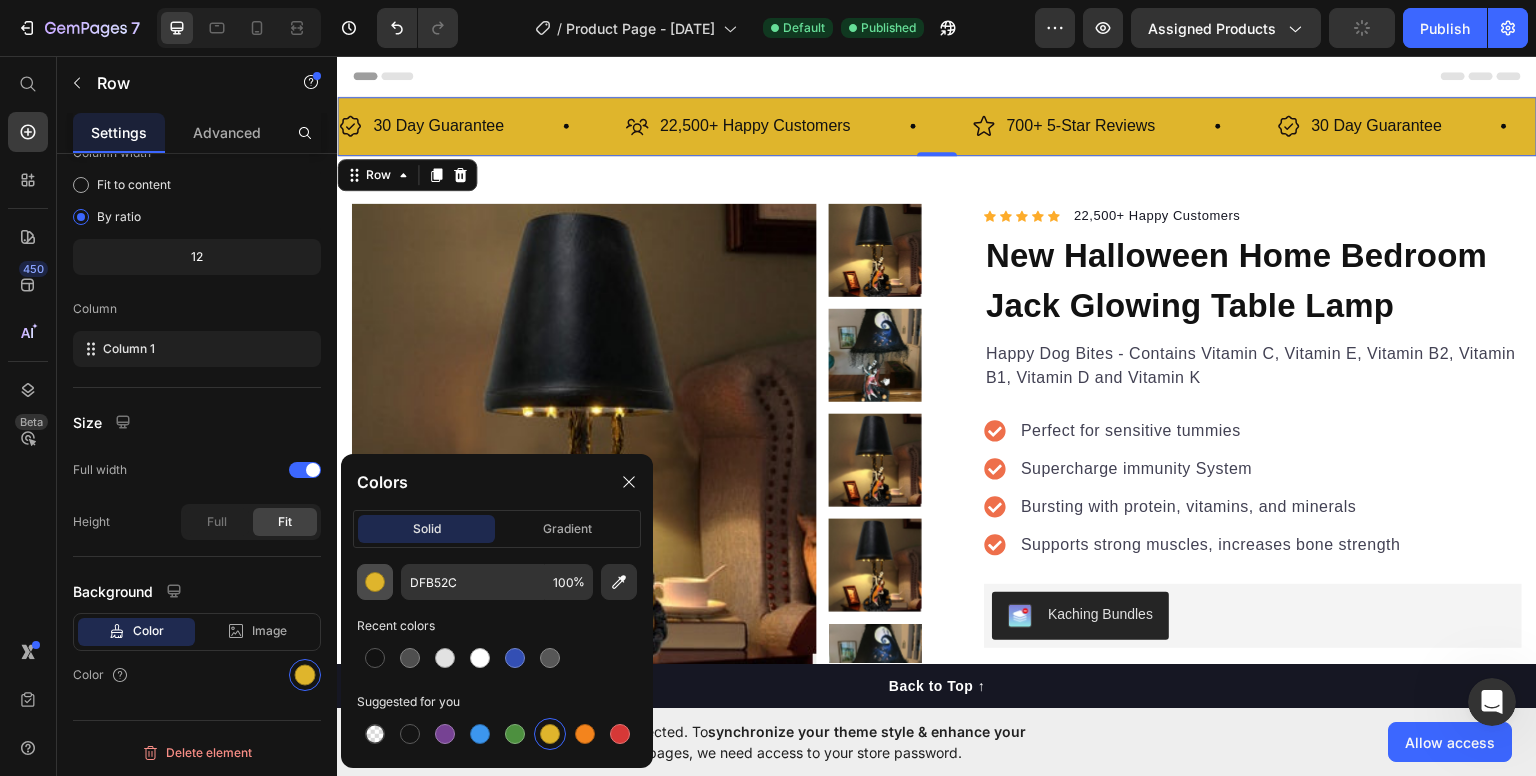 click at bounding box center (375, 582) 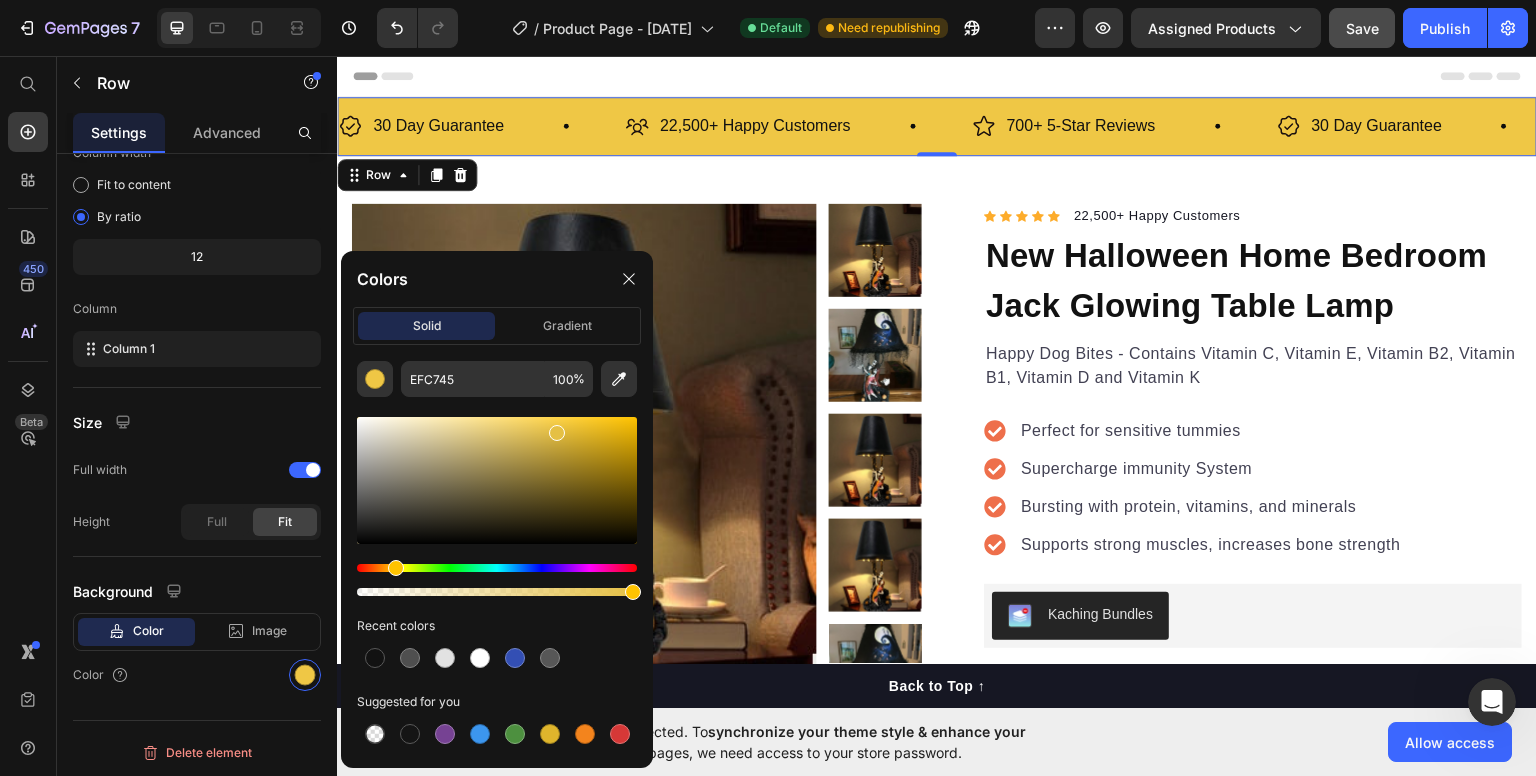 type on "[PRODUCT_CODE]" 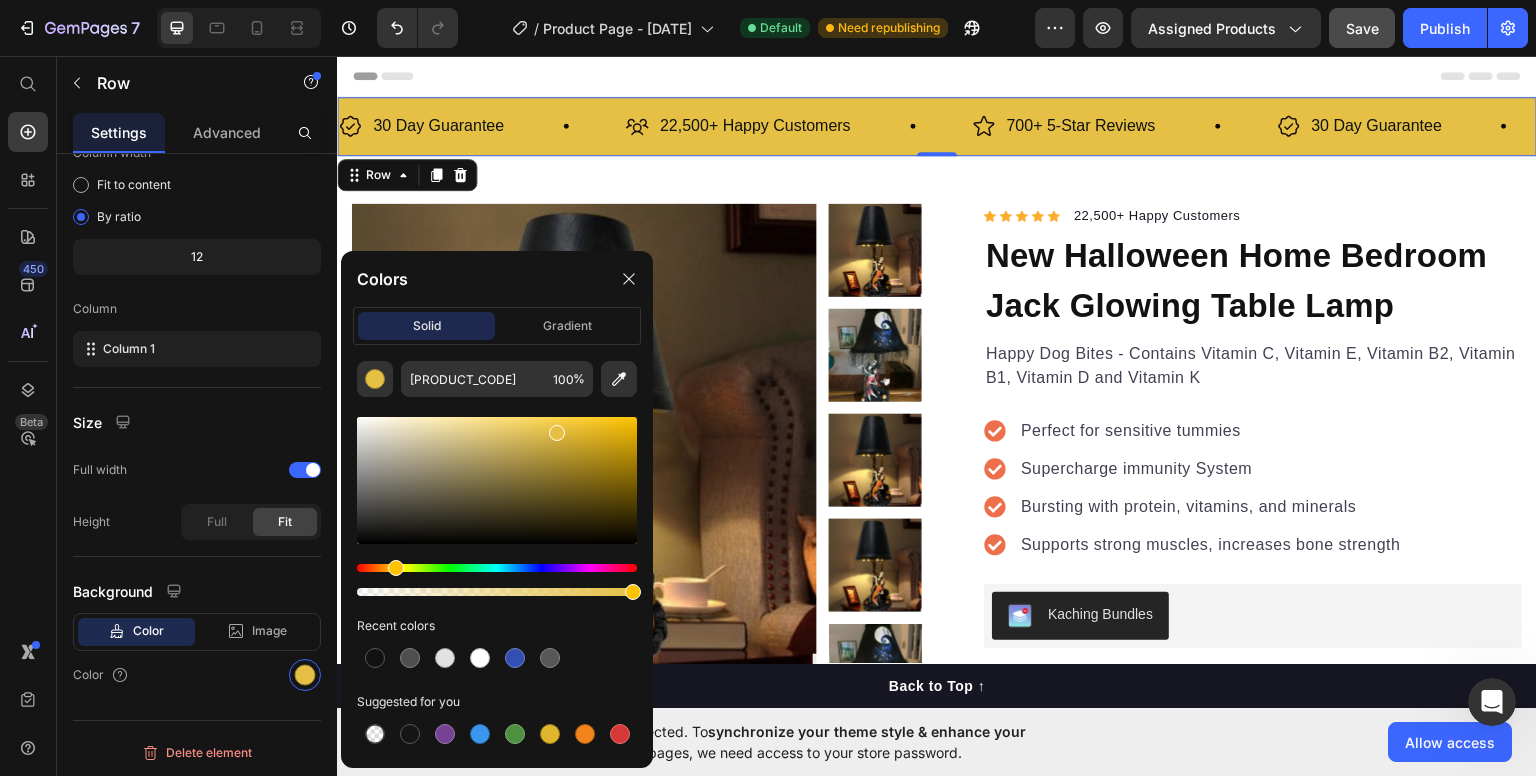 drag, startPoint x: 589, startPoint y: 436, endPoint x: 554, endPoint y: 429, distance: 35.69314 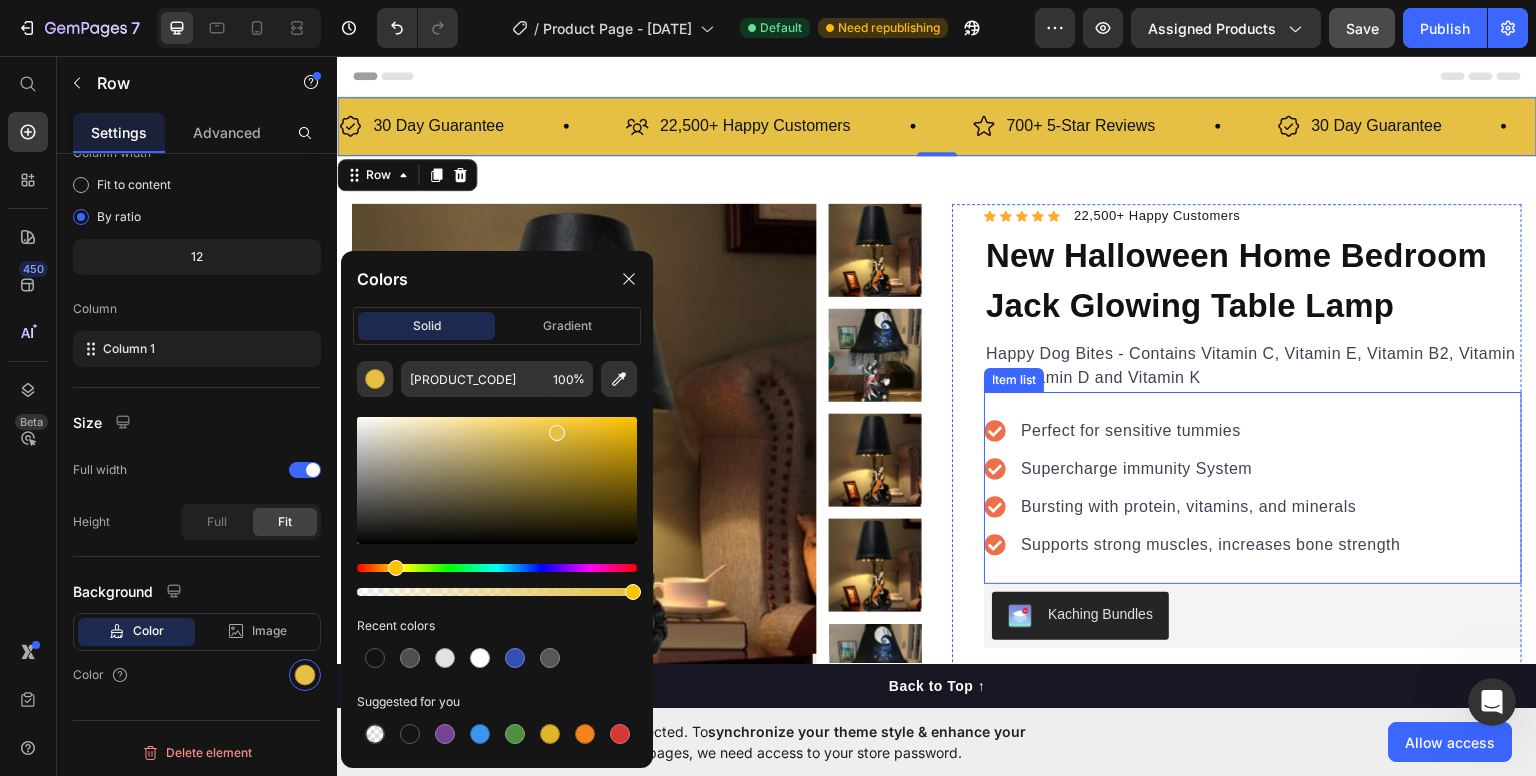 click on "Perfect for sensitive tummies Supercharge immunity System Bursting with protein, vitamins, and minerals Supports strong muscles, increases bone strength" at bounding box center [1253, 487] 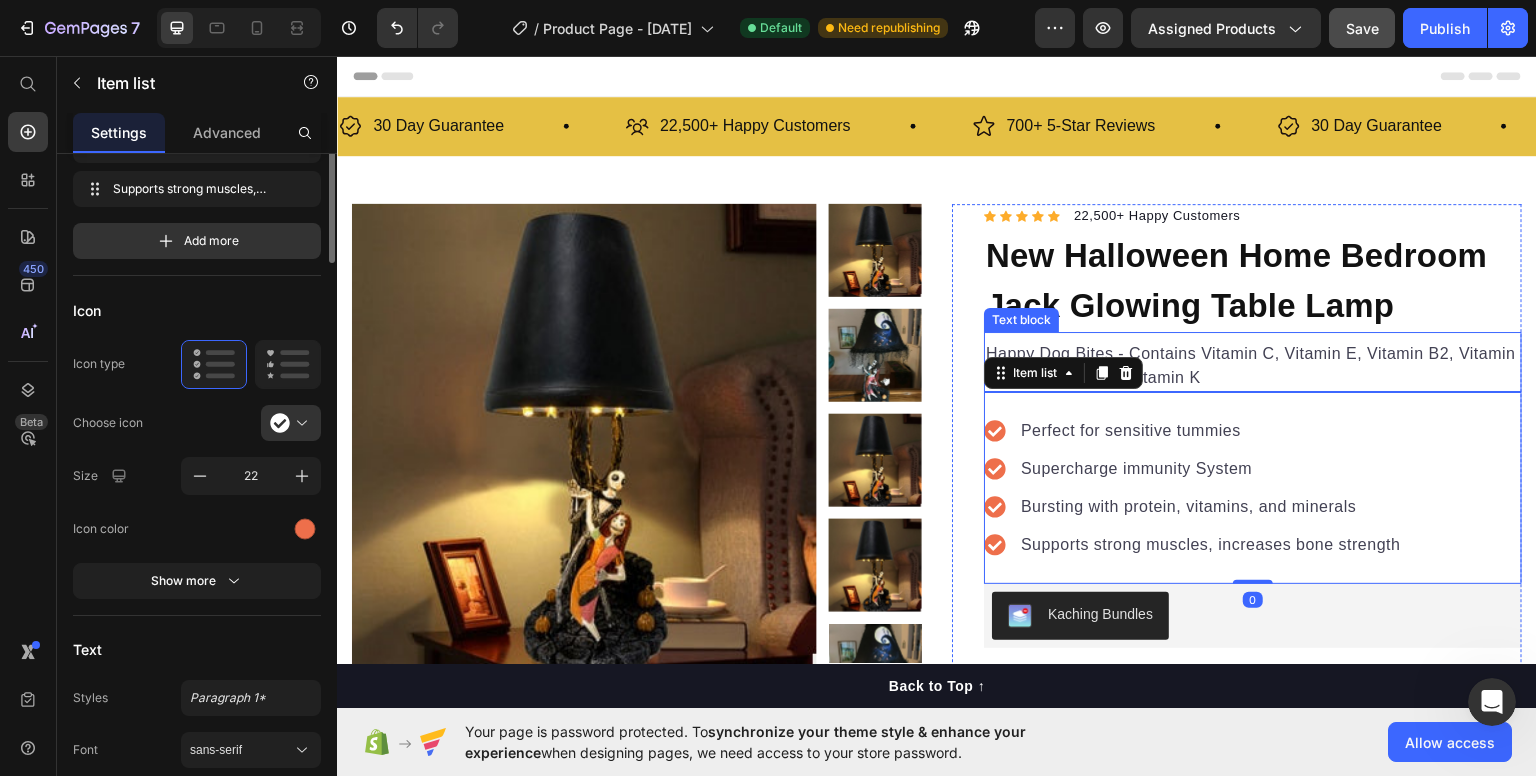 scroll, scrollTop: 0, scrollLeft: 0, axis: both 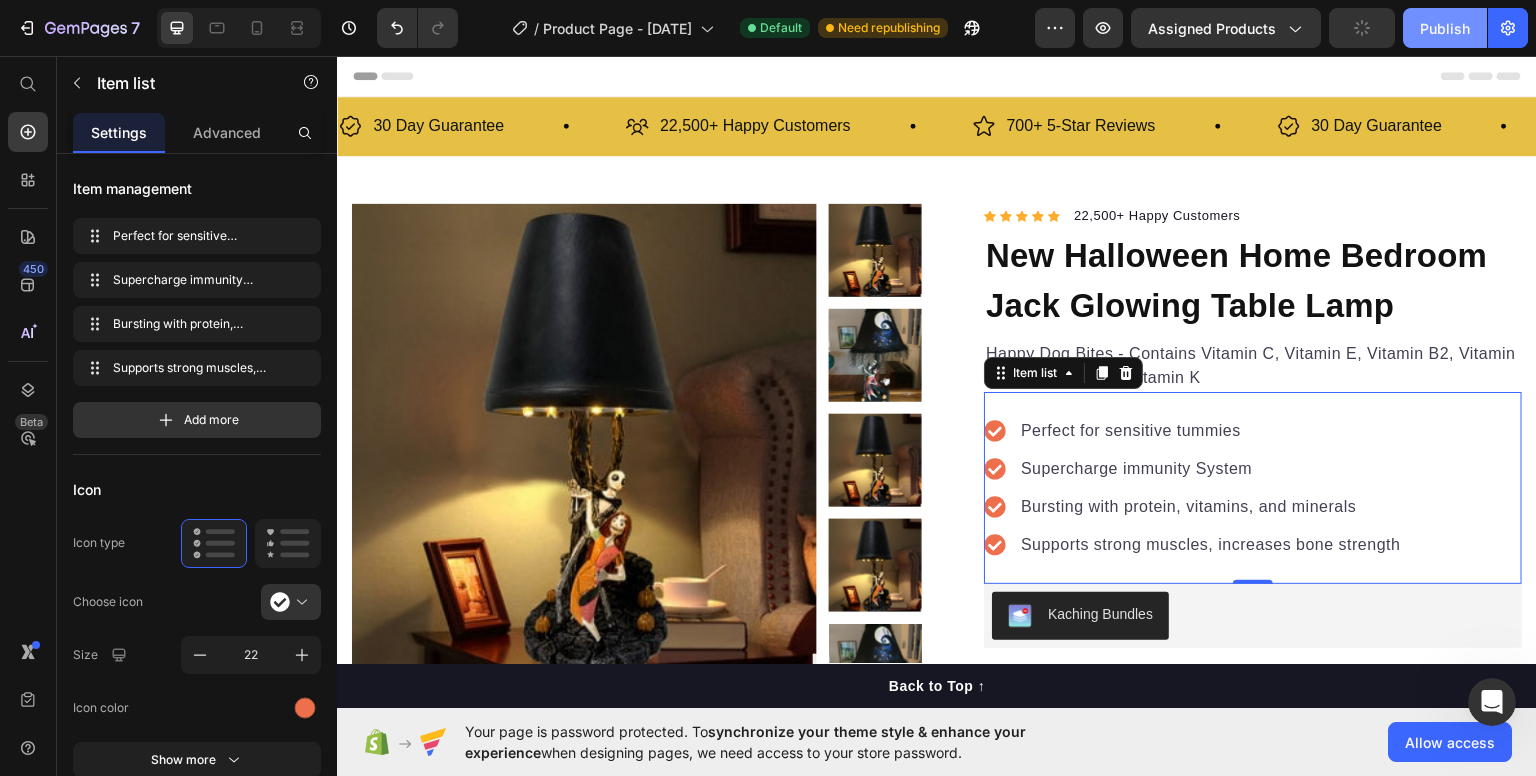 click on "Publish" at bounding box center (1445, 28) 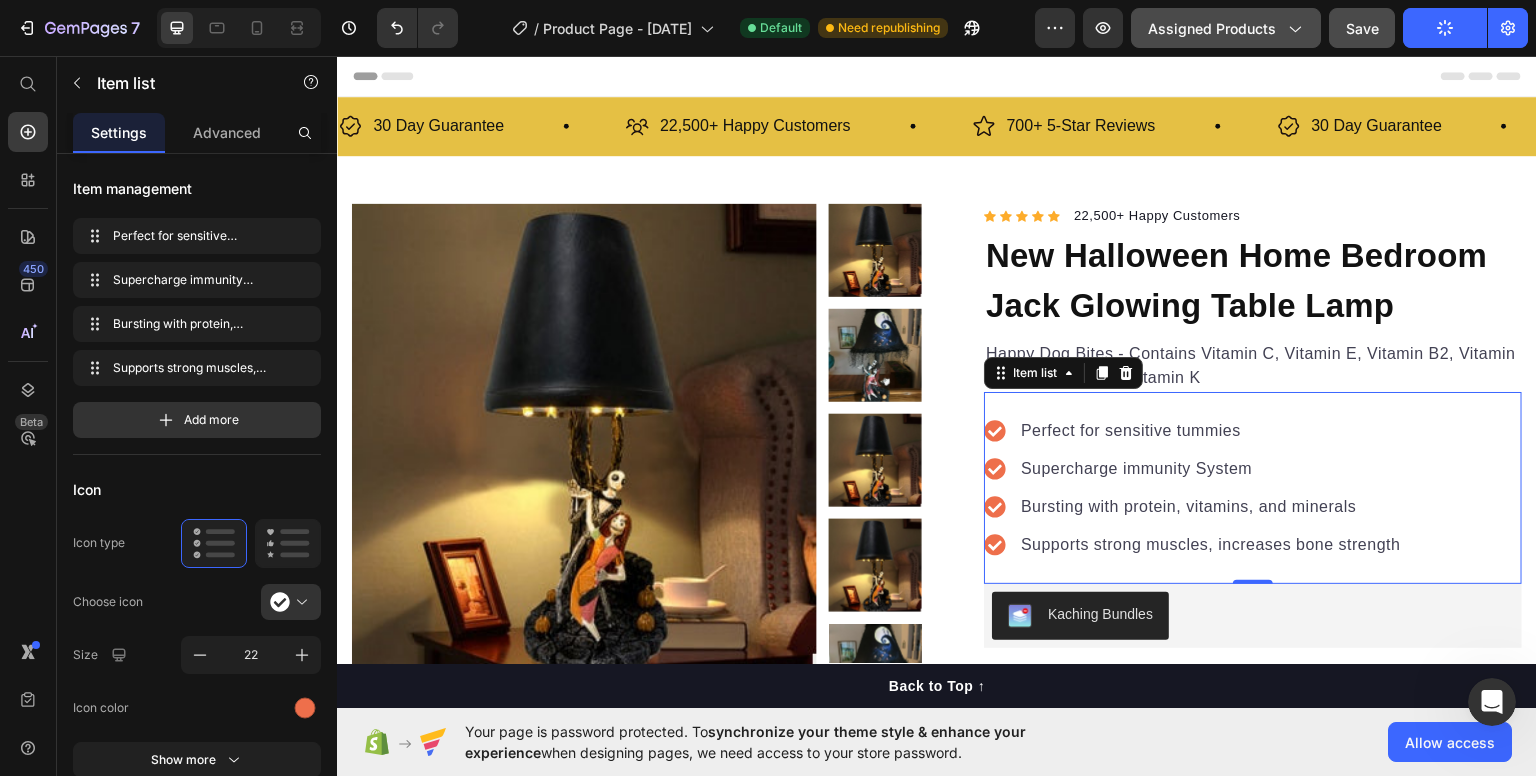click 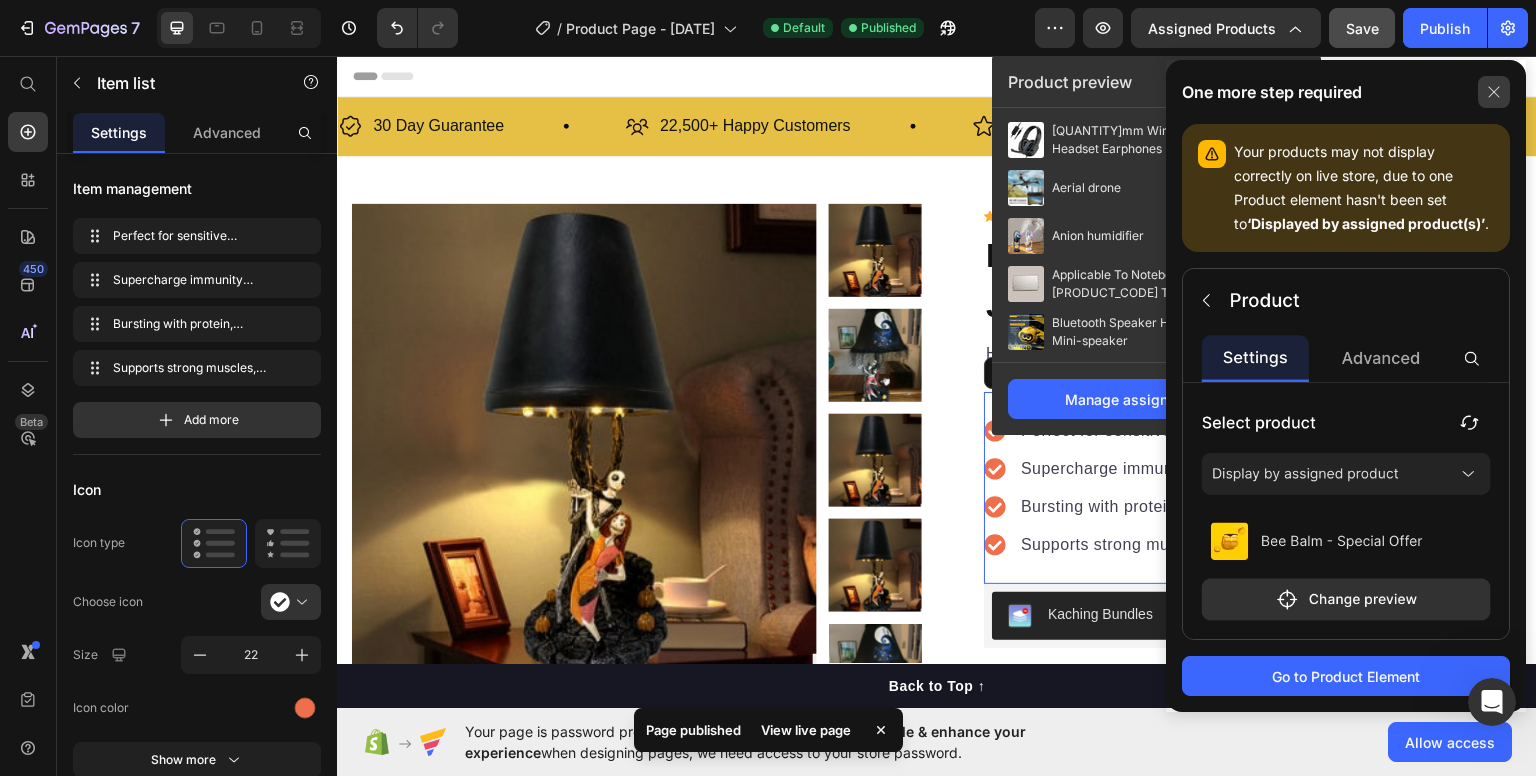 click 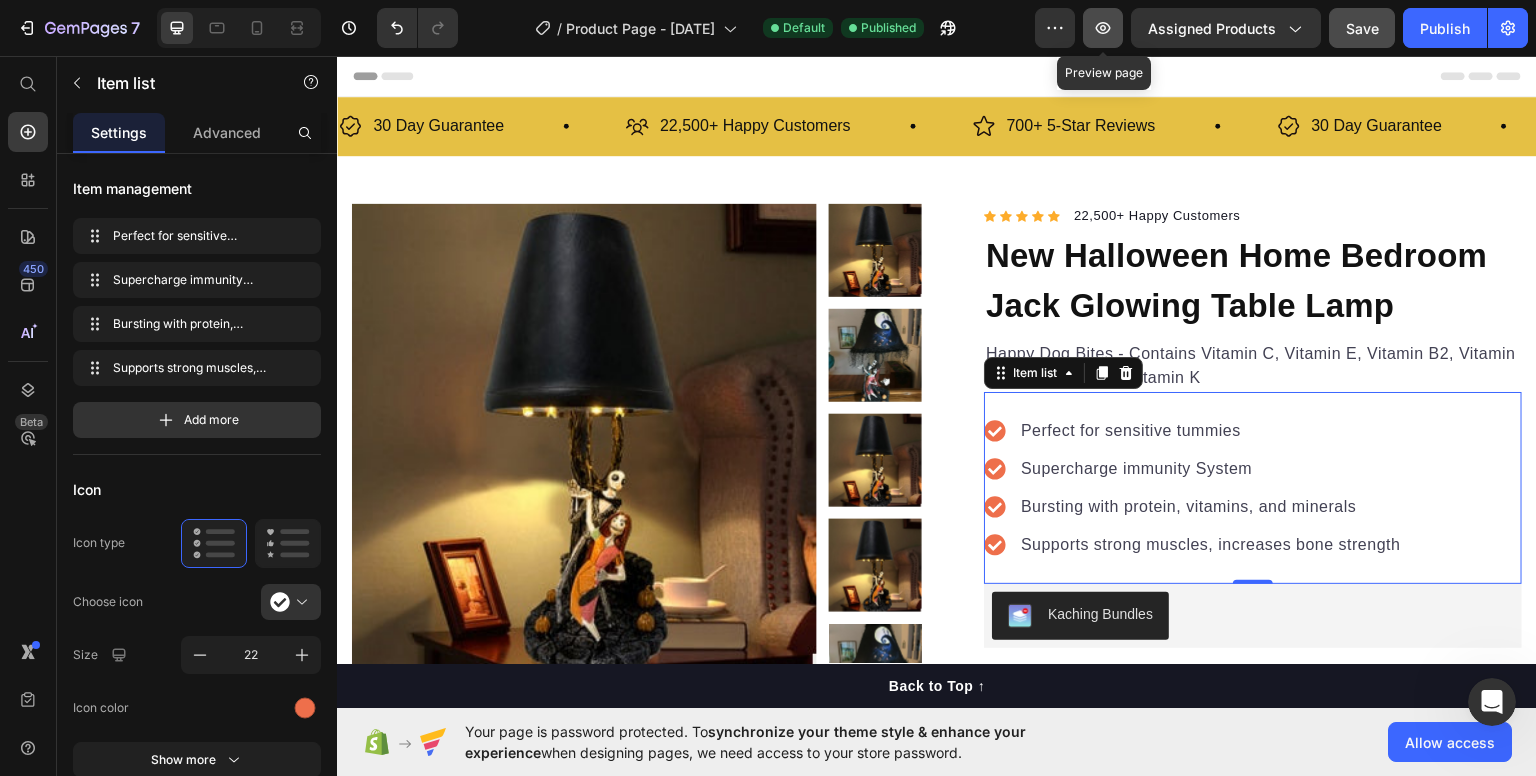 click 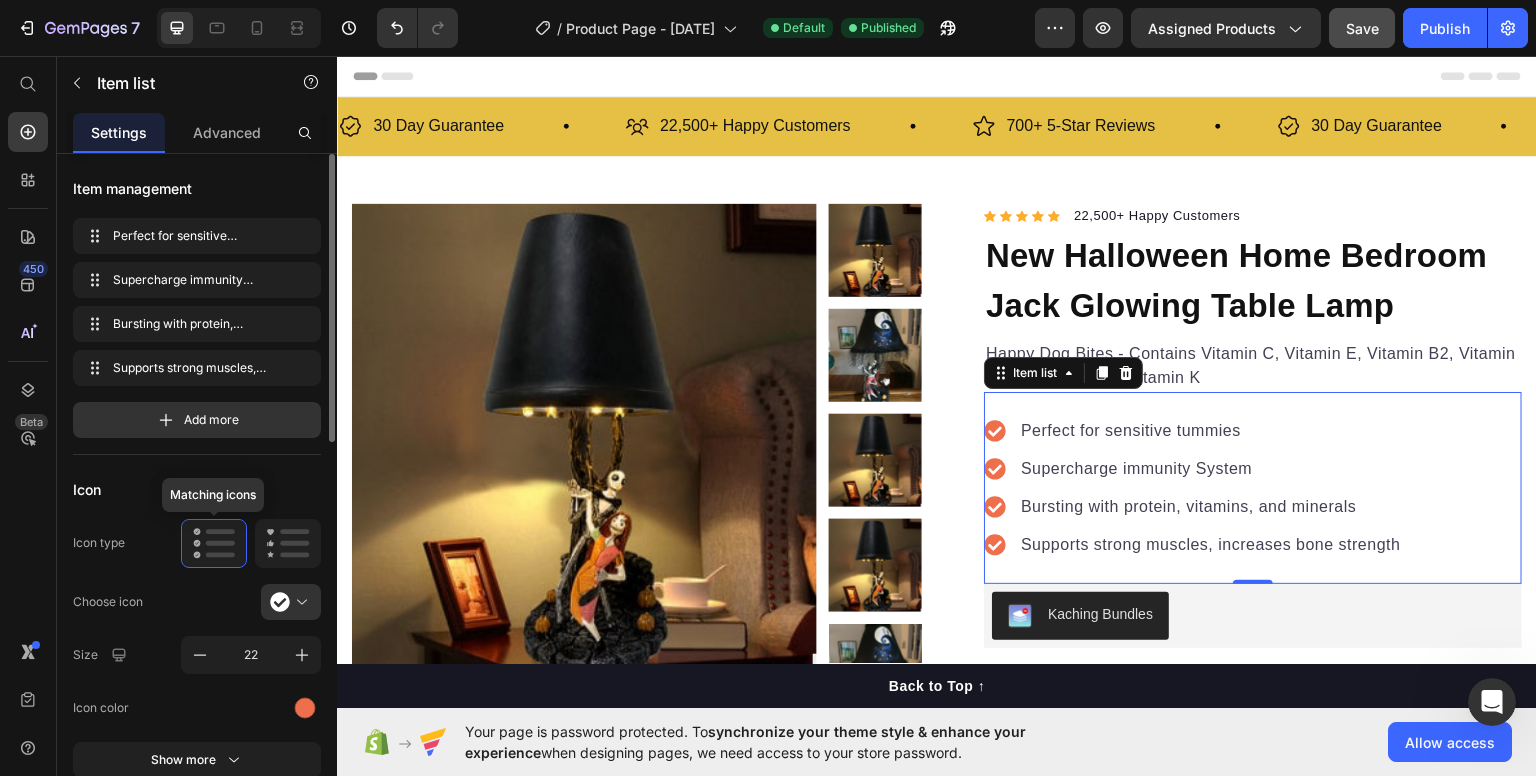 click 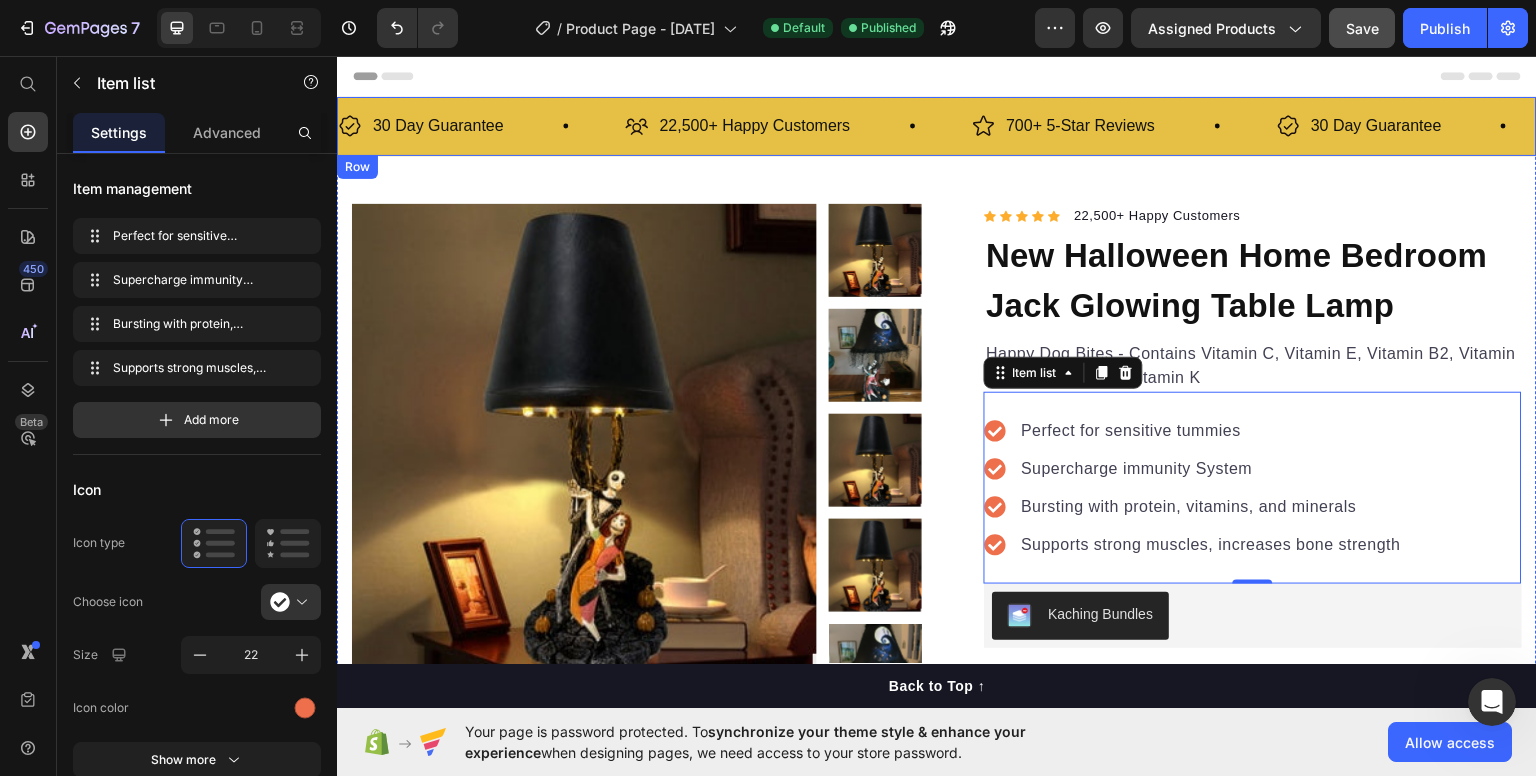 click on "30 Day Guarantee Item List
22,500+ Happy Customers Item List
700+ 5-Star Reviews Item List
30 Day Guarantee Item List
22,500+ Happy Customers Item List
700+ 5-Star Reviews Item List
30 Day Guarantee Item List
22,500+ Happy Customers Item List
700+ 5-Star Reviews Item List
30 Day Guarantee Item List
22,500+ Happy Customers Item List
700+ 5-Star Reviews Item List
30 Day Guarantee Item List
22,500+ Happy Customers Item List
700+ 5-Star Reviews Item List
30 Day Guarantee Item List
Item List Row" at bounding box center [937, 125] 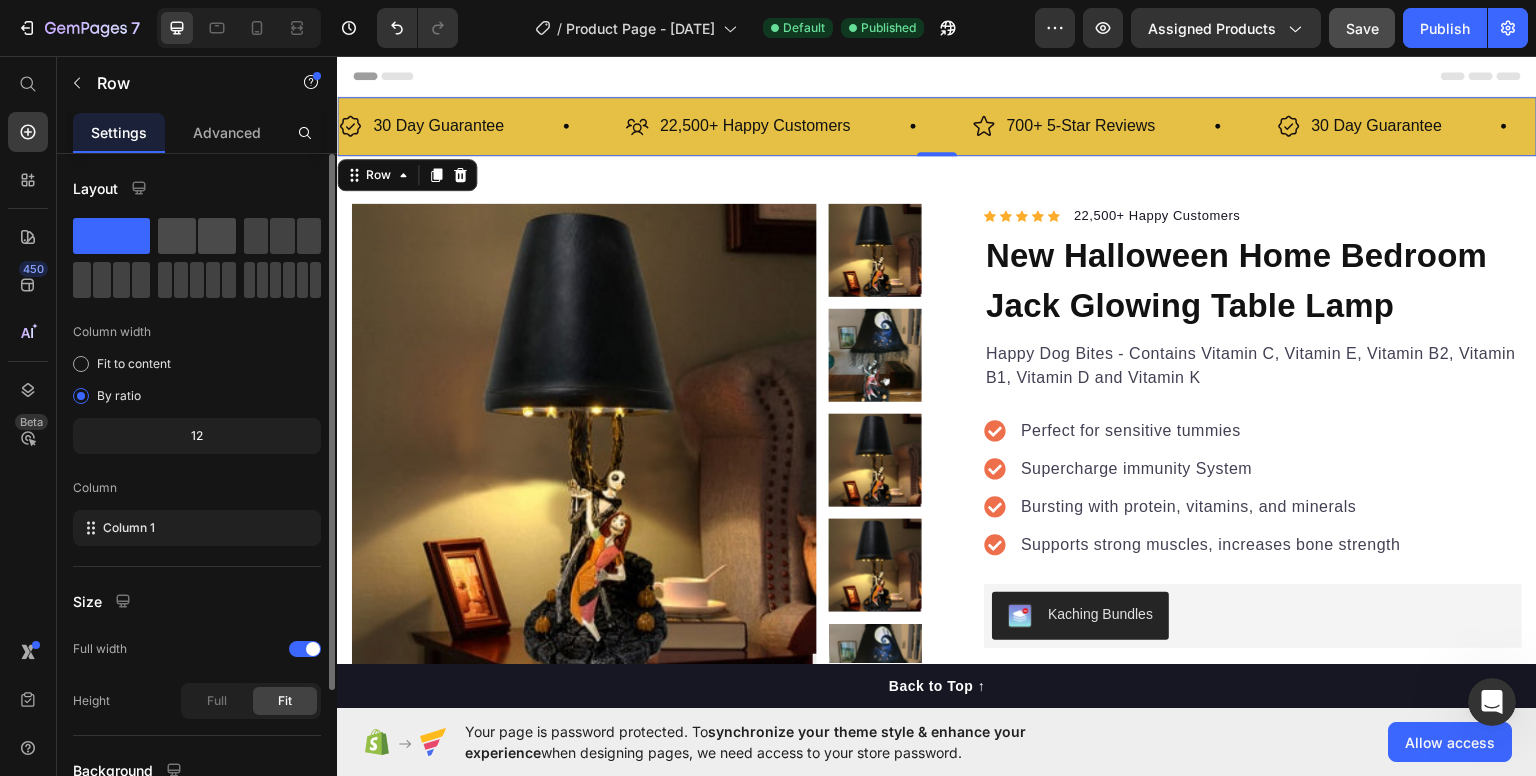 click 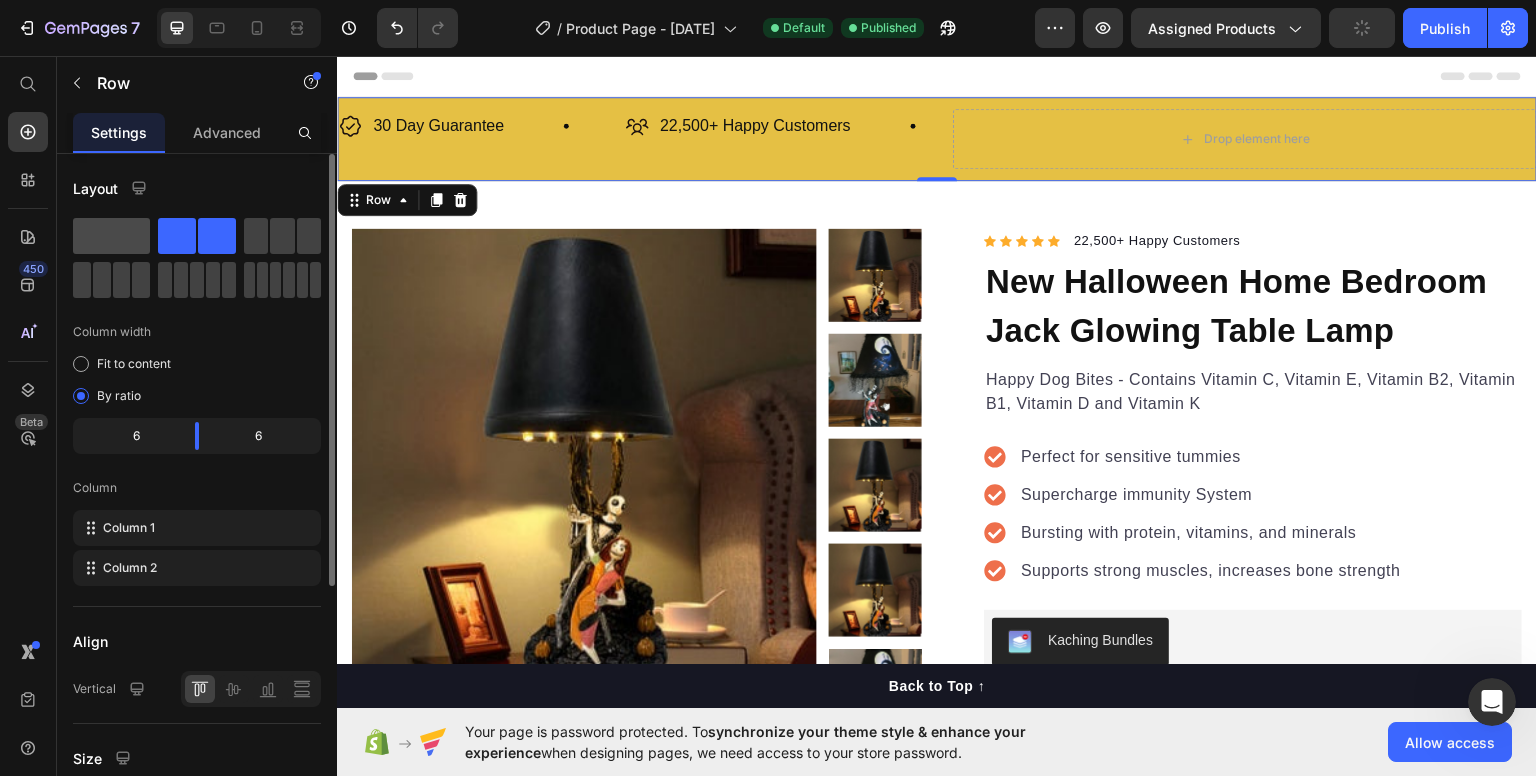 click 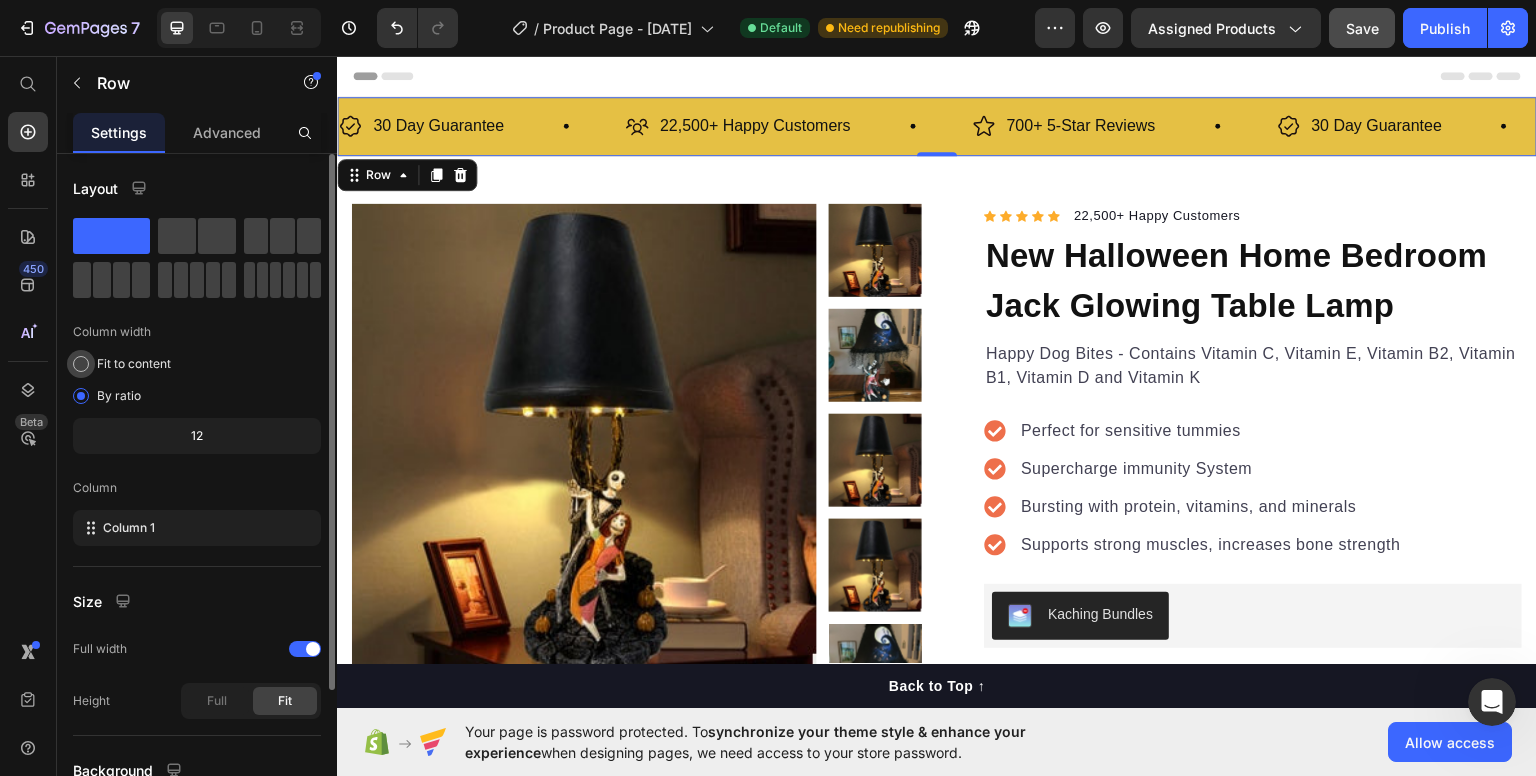 click at bounding box center [81, 364] 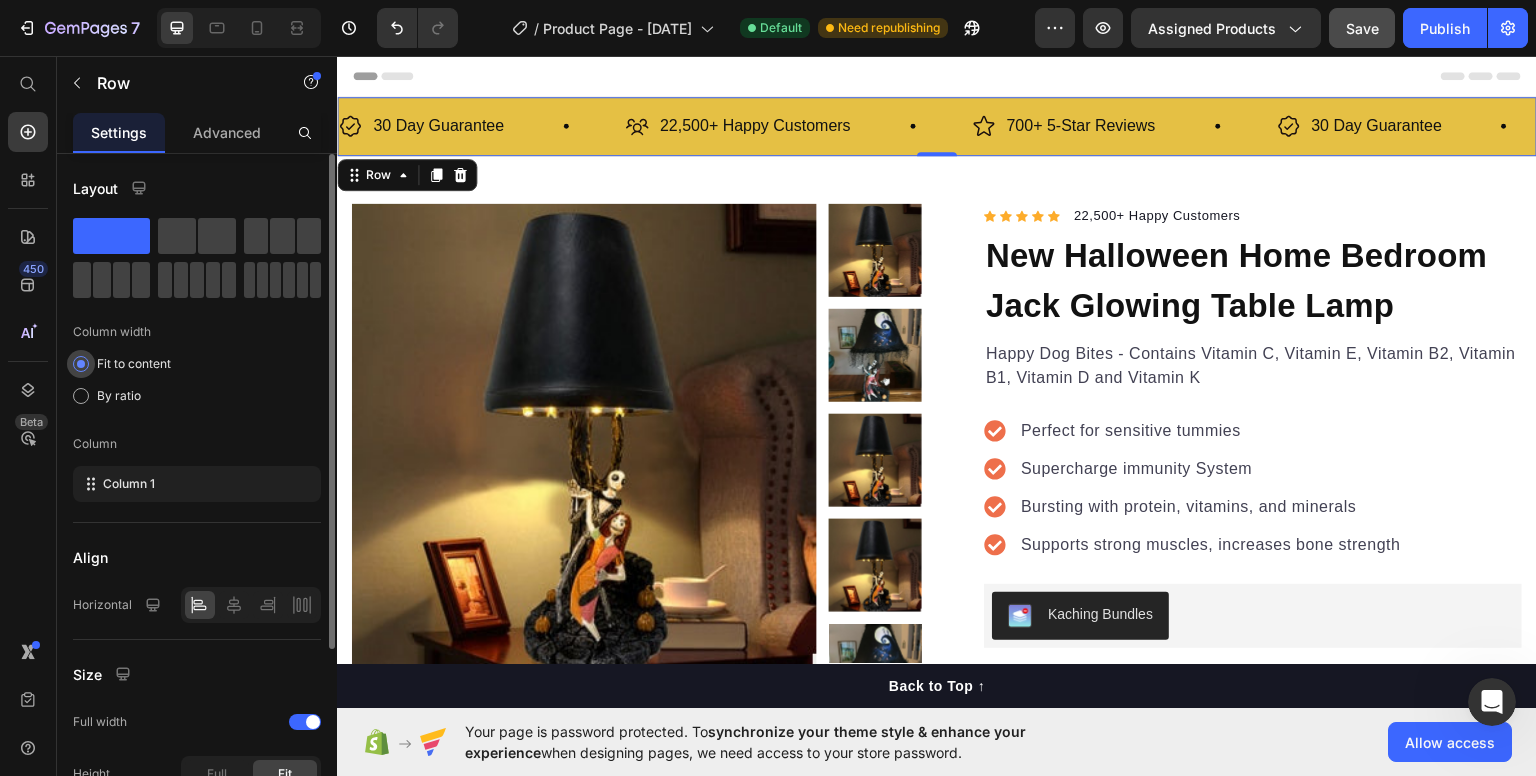click at bounding box center [81, 364] 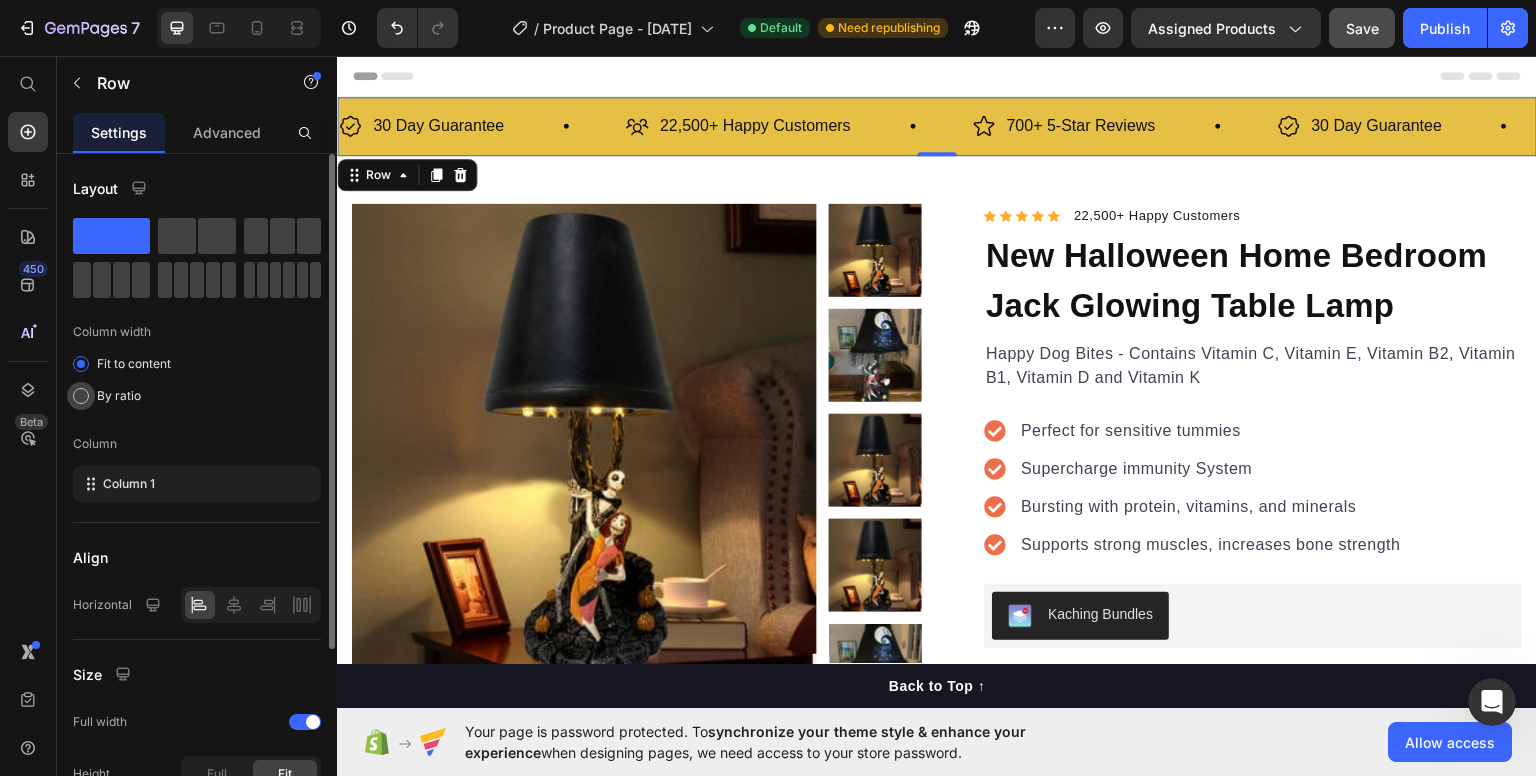 click at bounding box center (81, 396) 